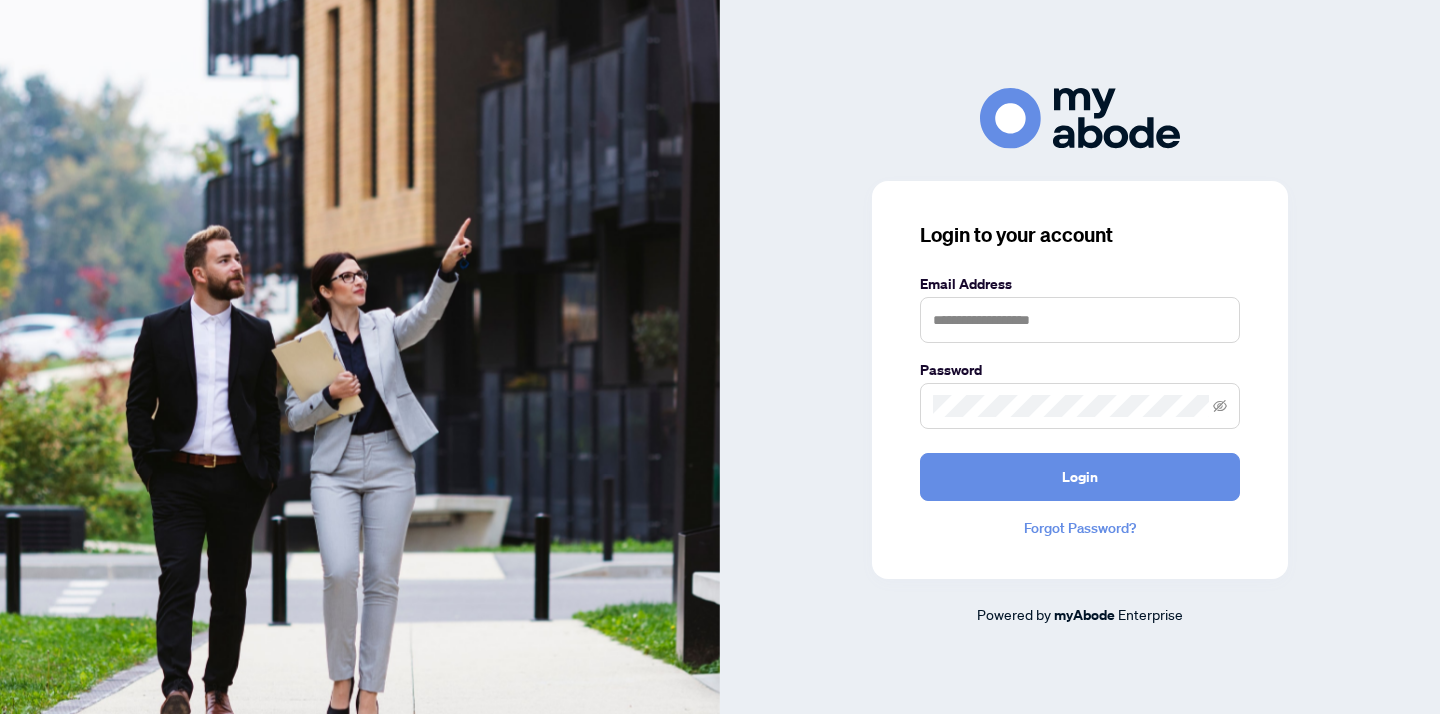 scroll, scrollTop: 0, scrollLeft: 0, axis: both 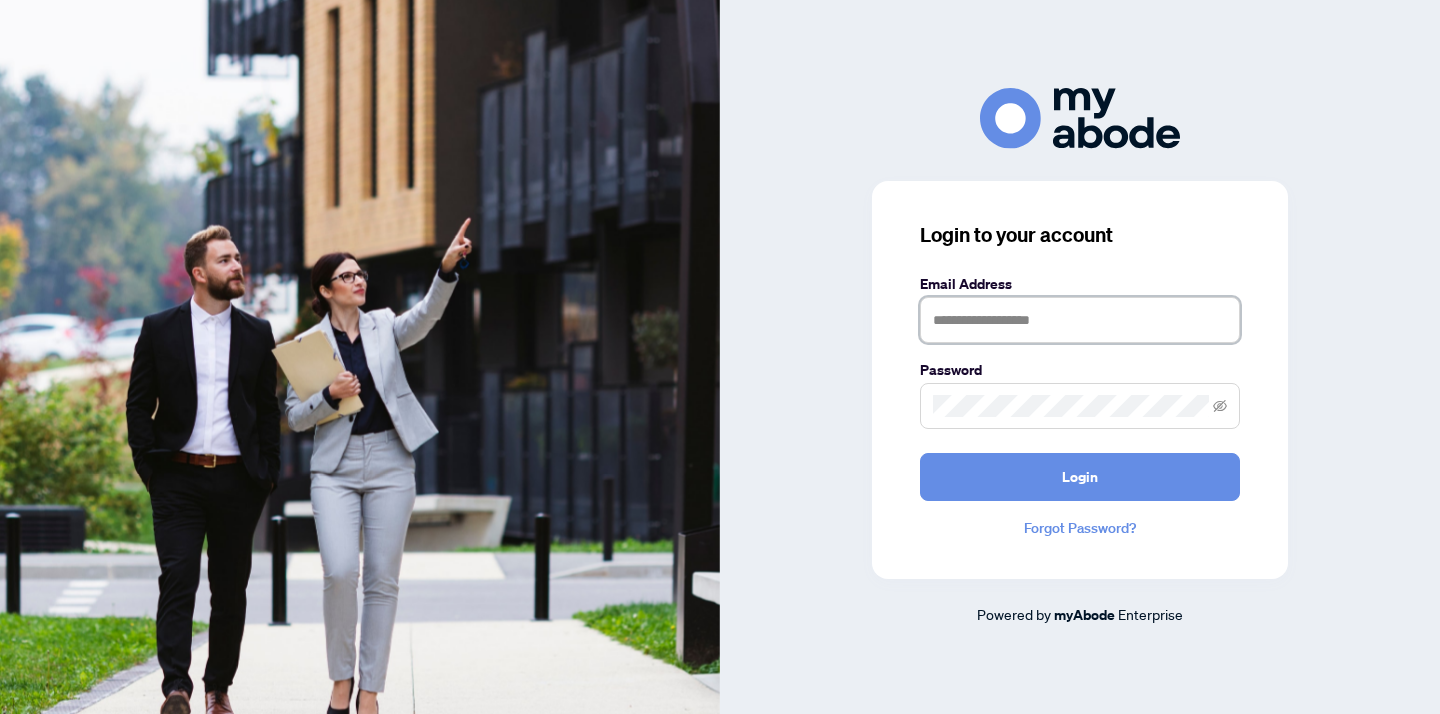 click at bounding box center [1080, 320] 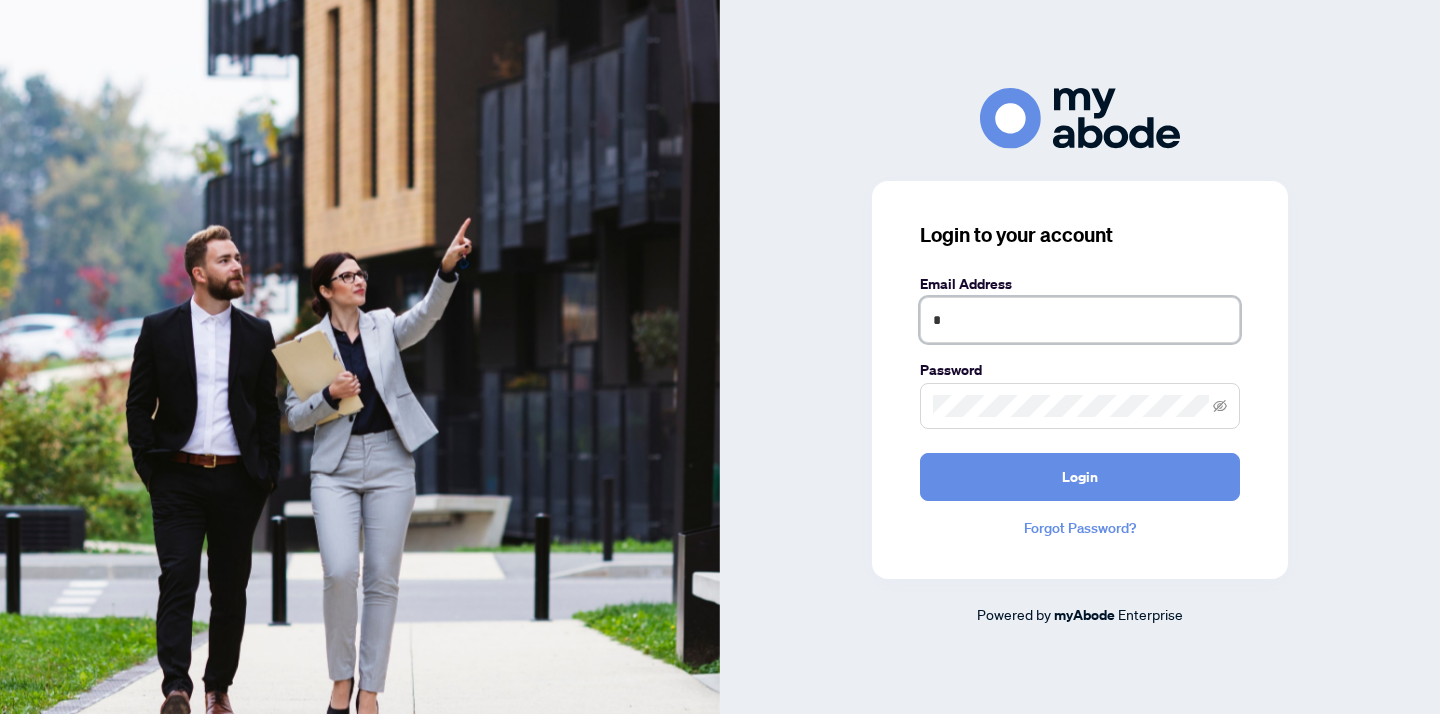 type on "**********" 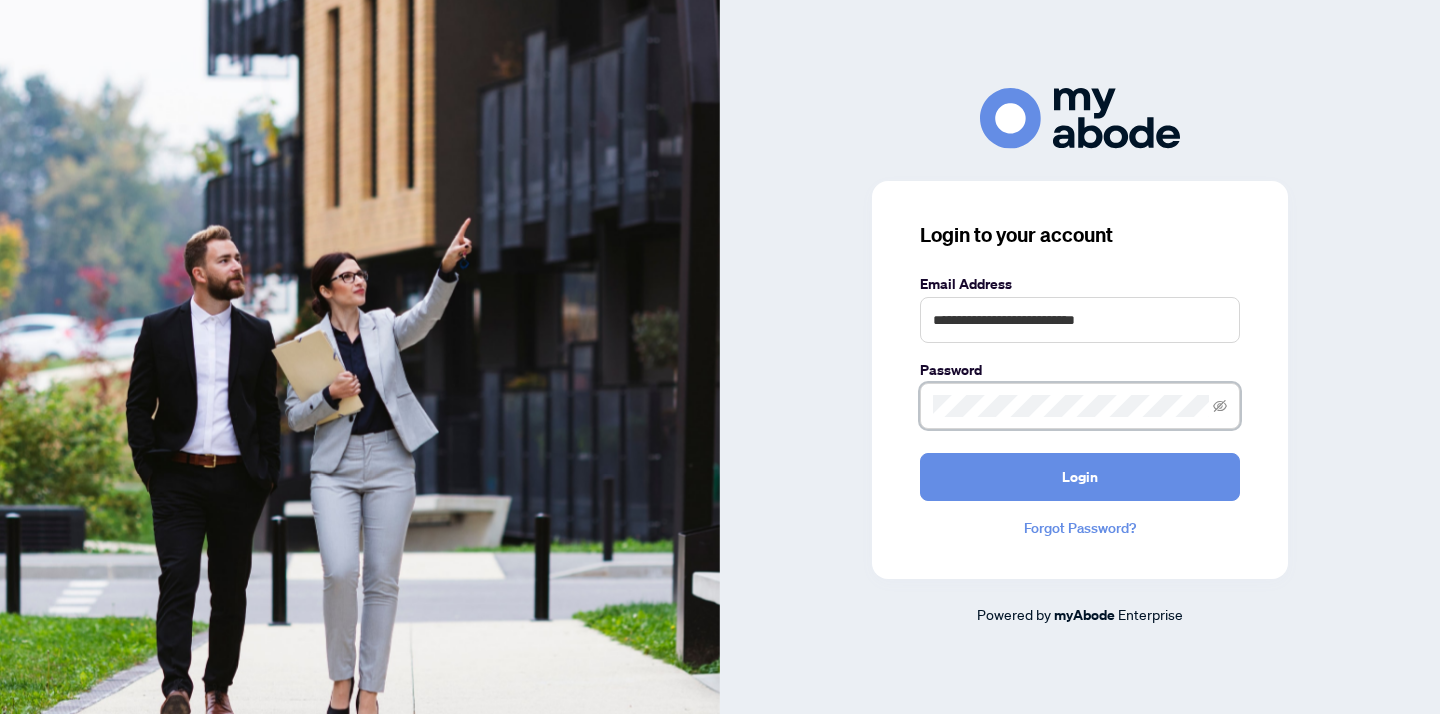 click on "Login" at bounding box center [1080, 477] 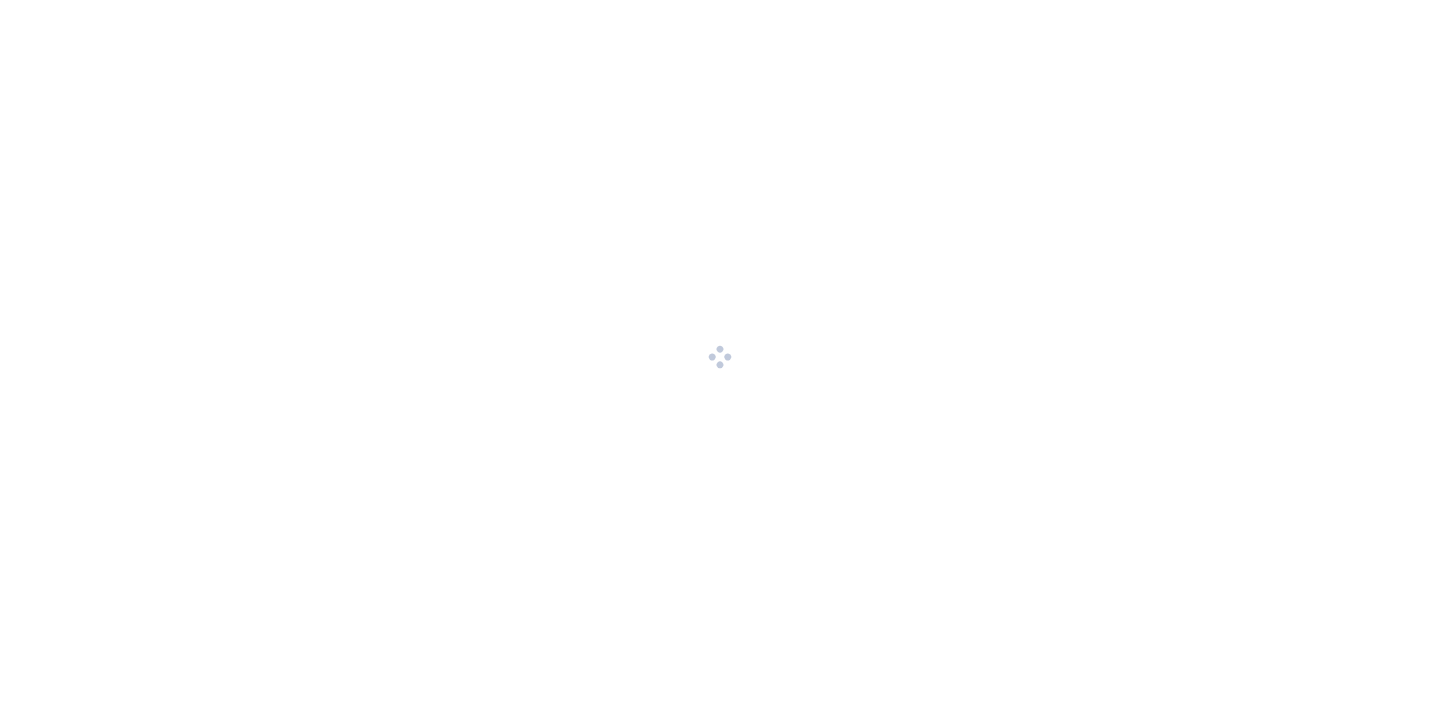 scroll, scrollTop: 0, scrollLeft: 0, axis: both 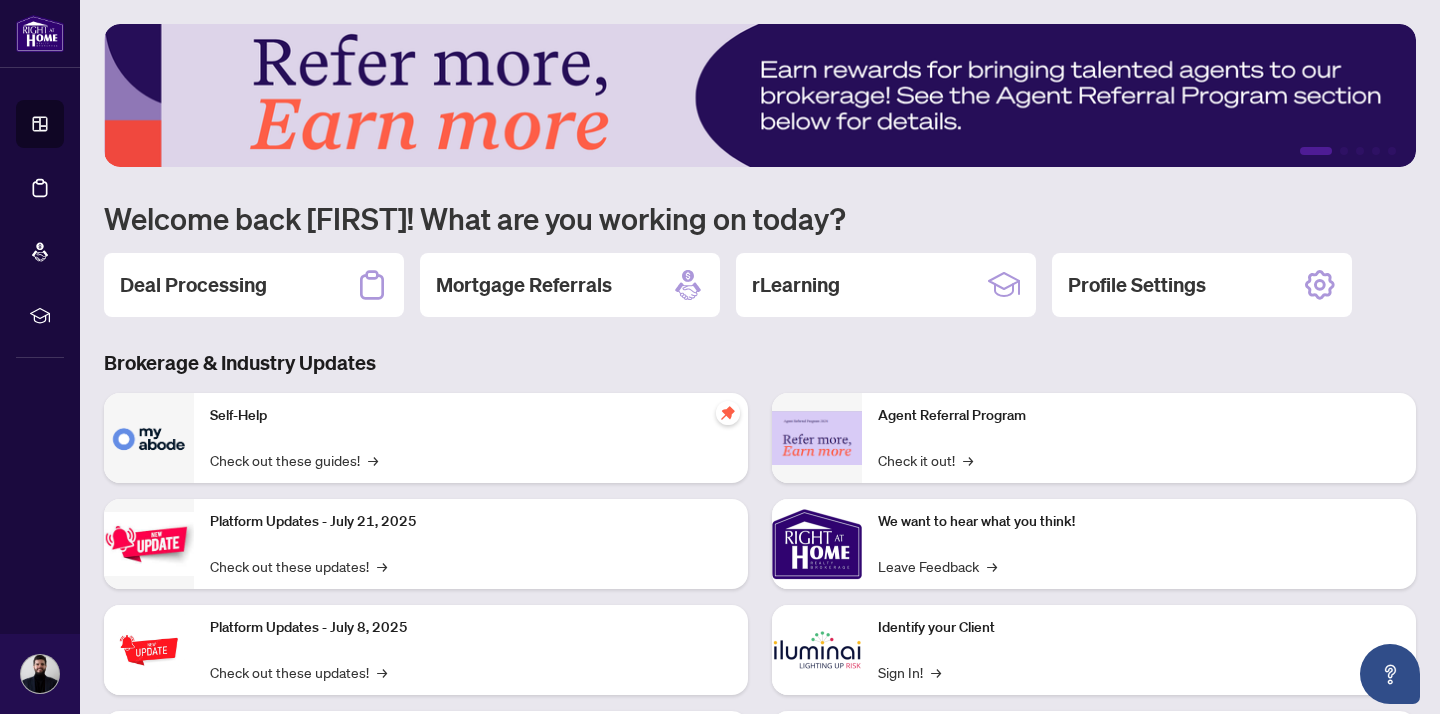 click on "Deal Processing" at bounding box center [193, 285] 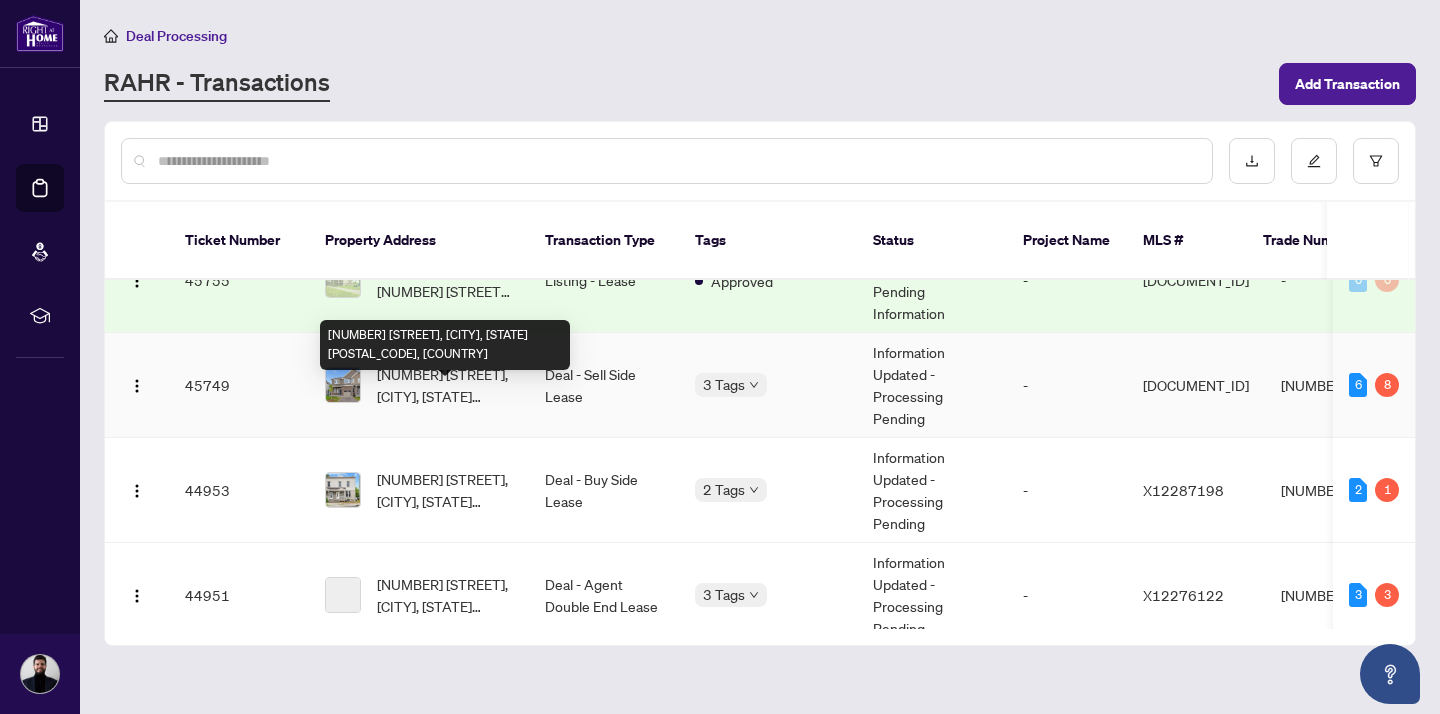 scroll, scrollTop: 243, scrollLeft: 0, axis: vertical 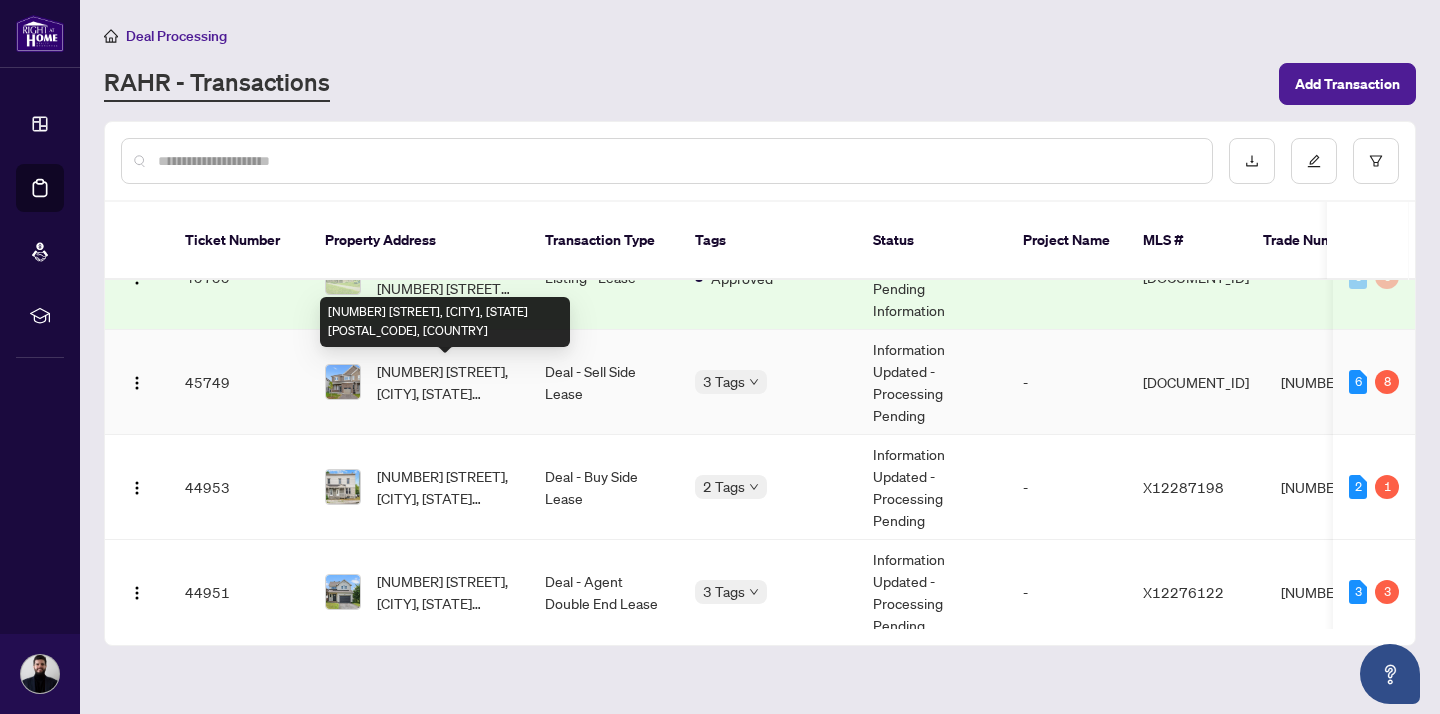 click on "[NUMBER] [STREET], [CITY], [STATE] [POSTAL_CODE], [COUNTRY]" at bounding box center (445, 382) 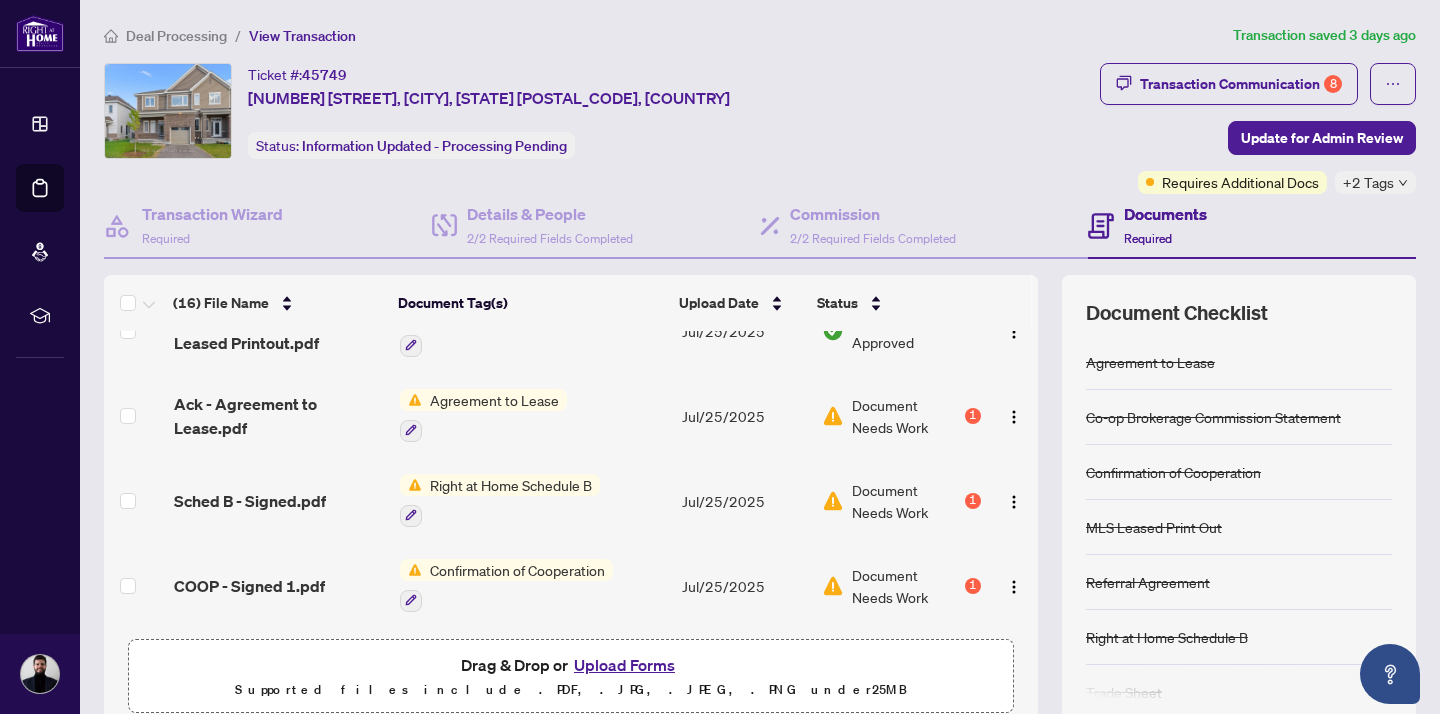 scroll, scrollTop: 1008, scrollLeft: 0, axis: vertical 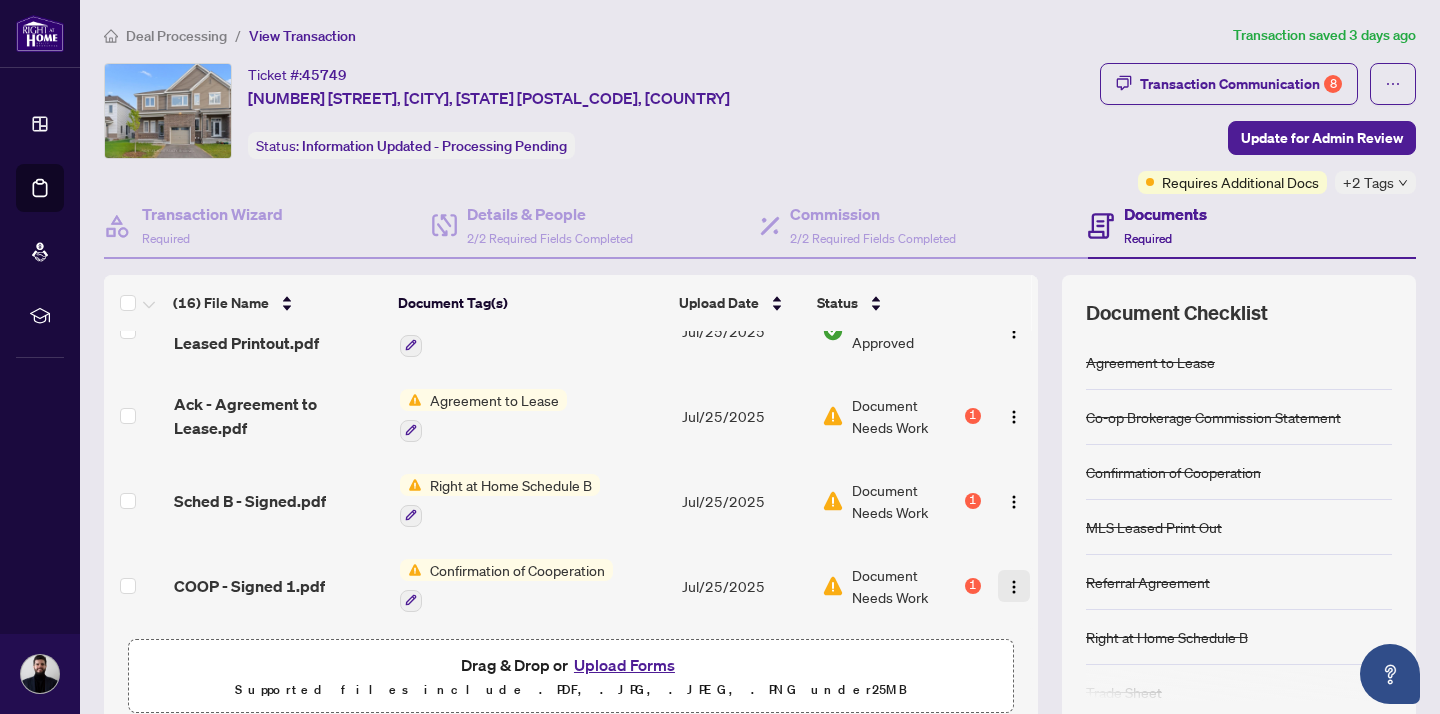 click at bounding box center (1014, 587) 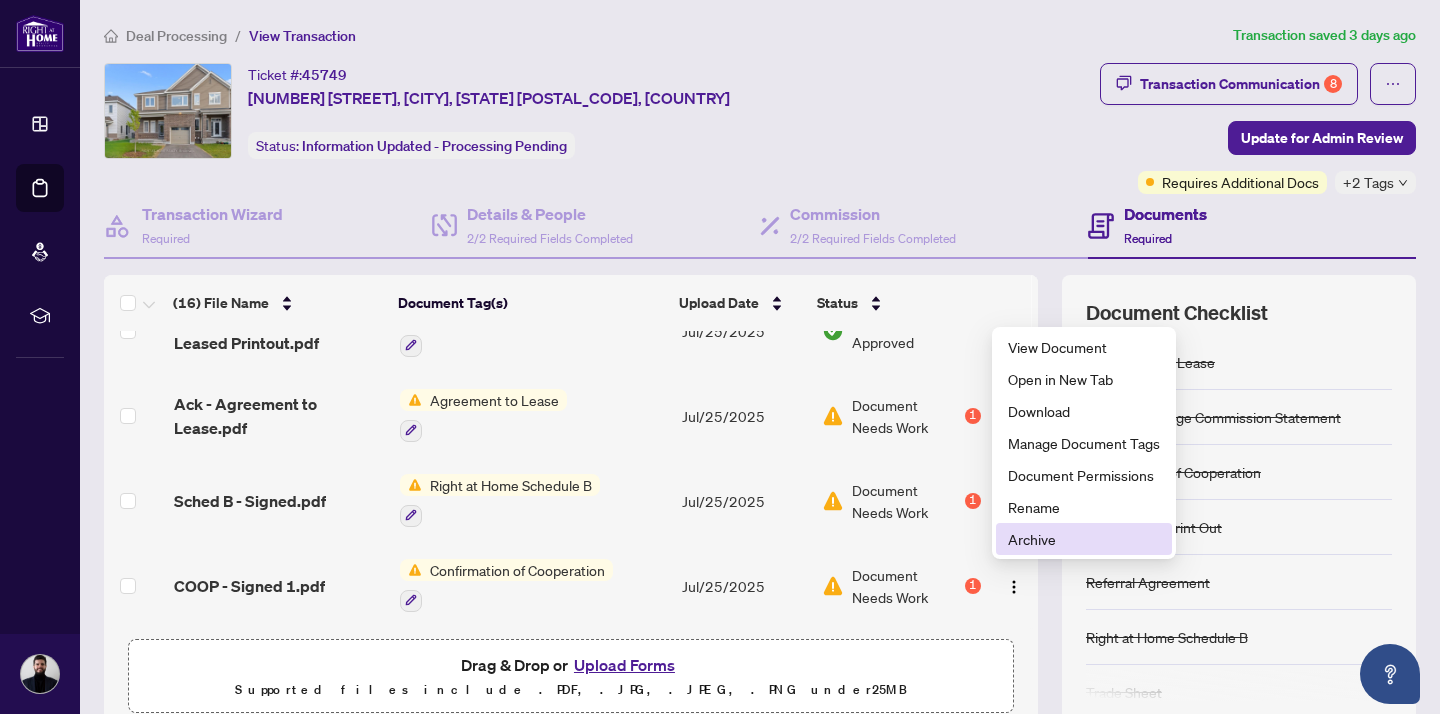 click on "Archive" at bounding box center (1084, 539) 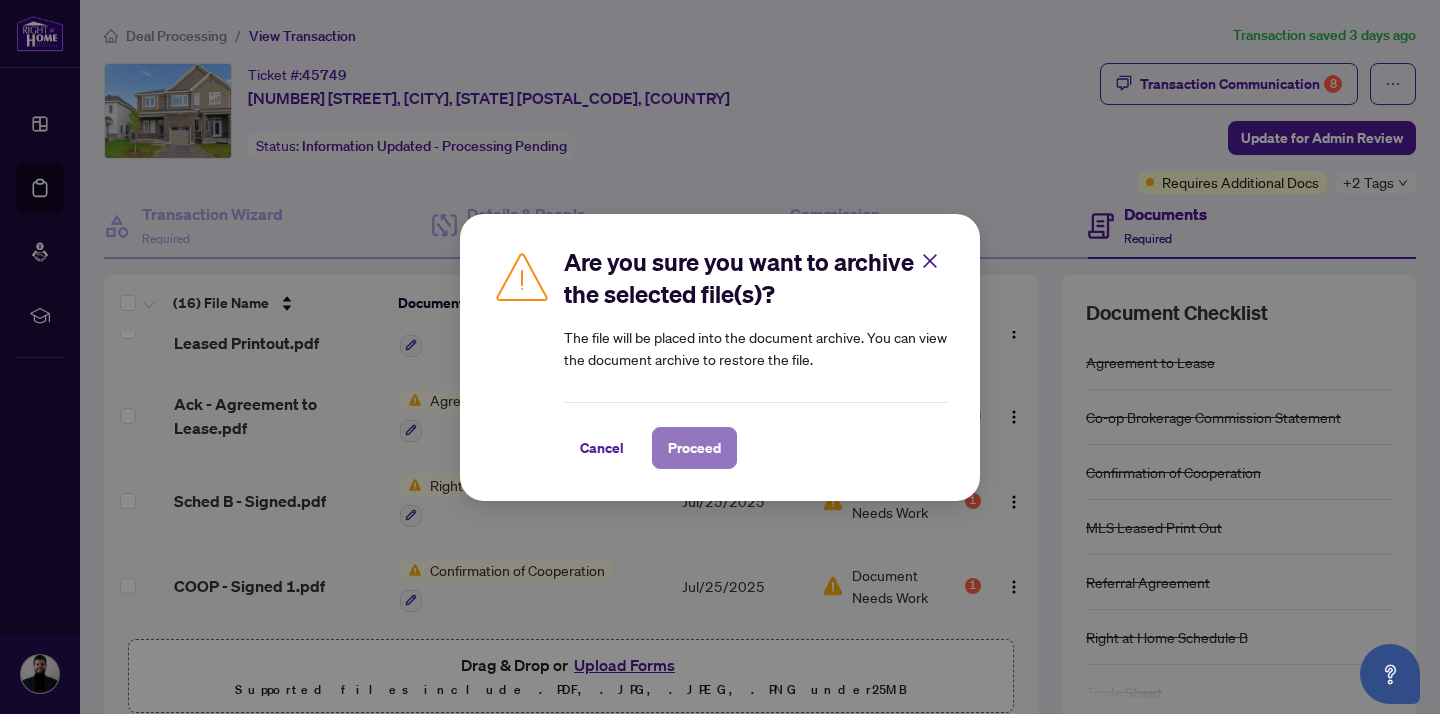click on "Proceed" at bounding box center (694, 448) 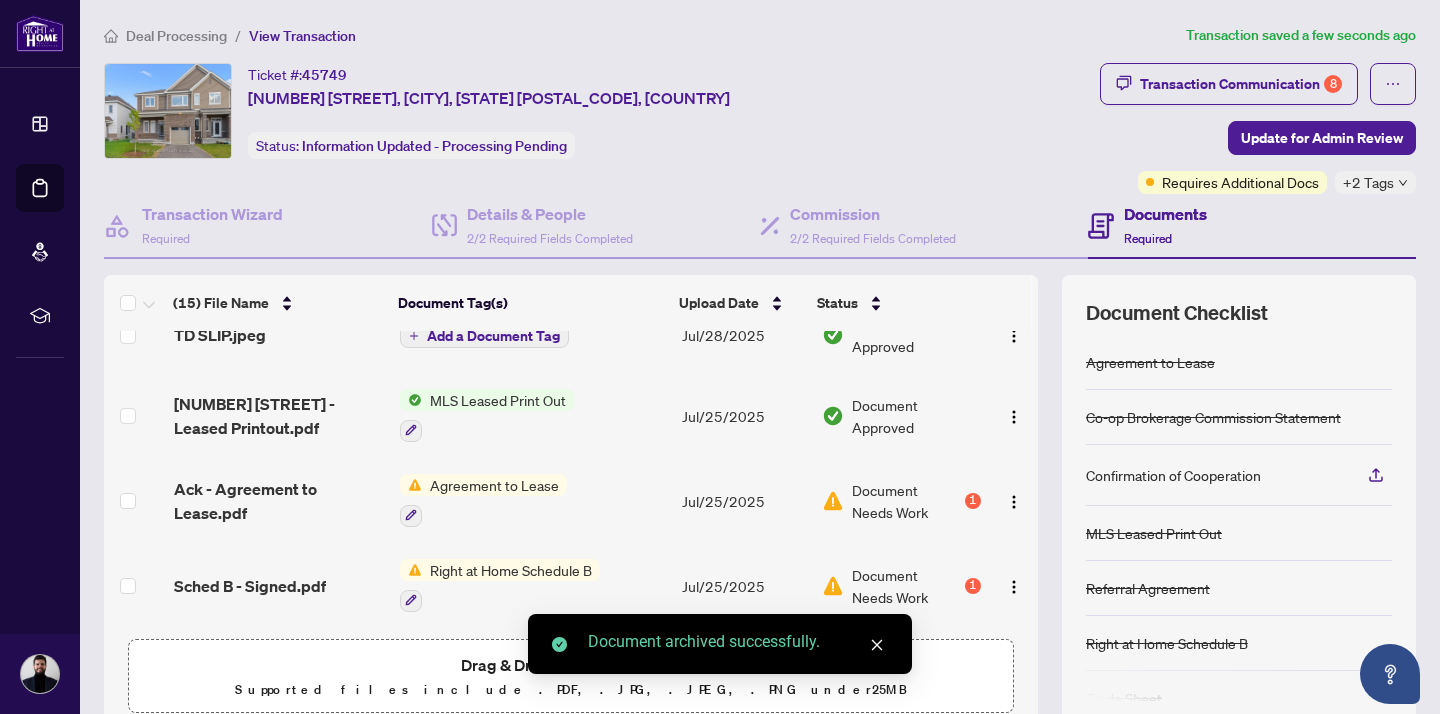 scroll, scrollTop: 924, scrollLeft: 0, axis: vertical 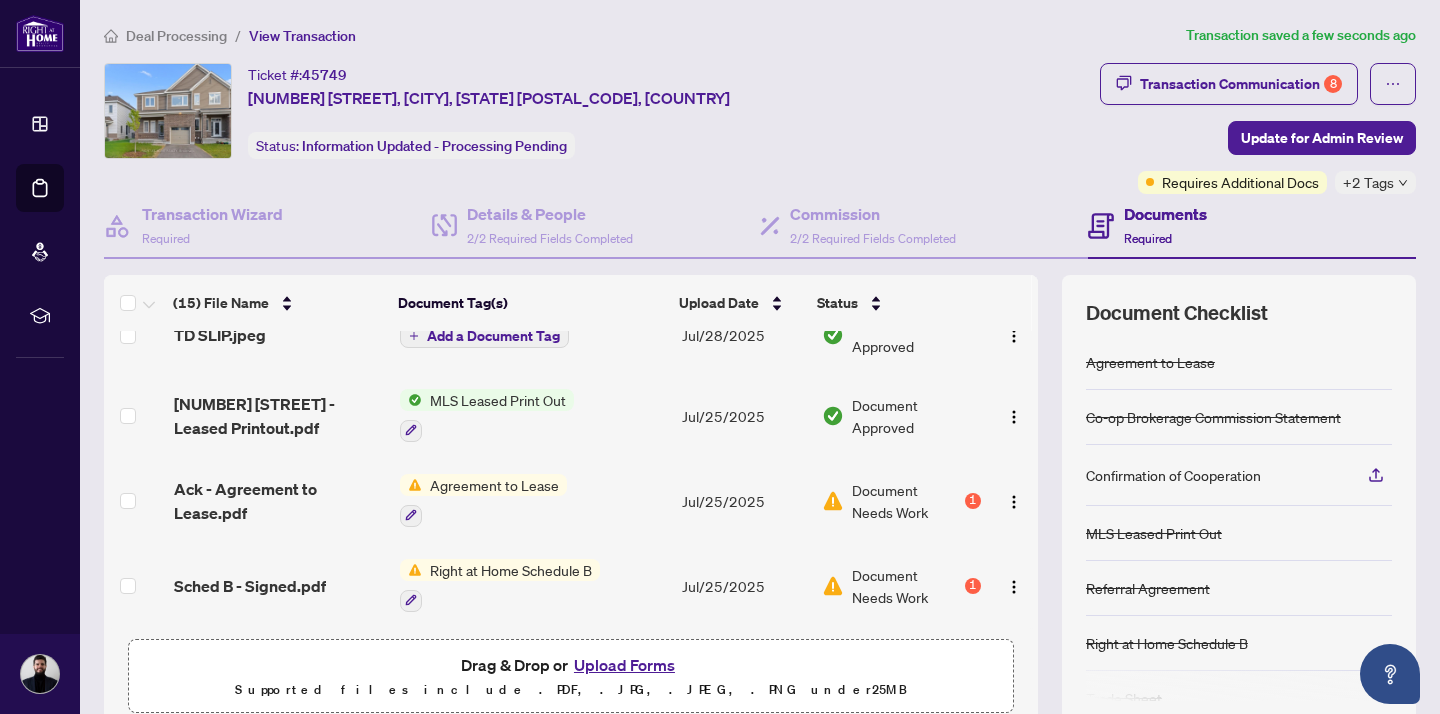 click on "Upload Forms" at bounding box center [624, 665] 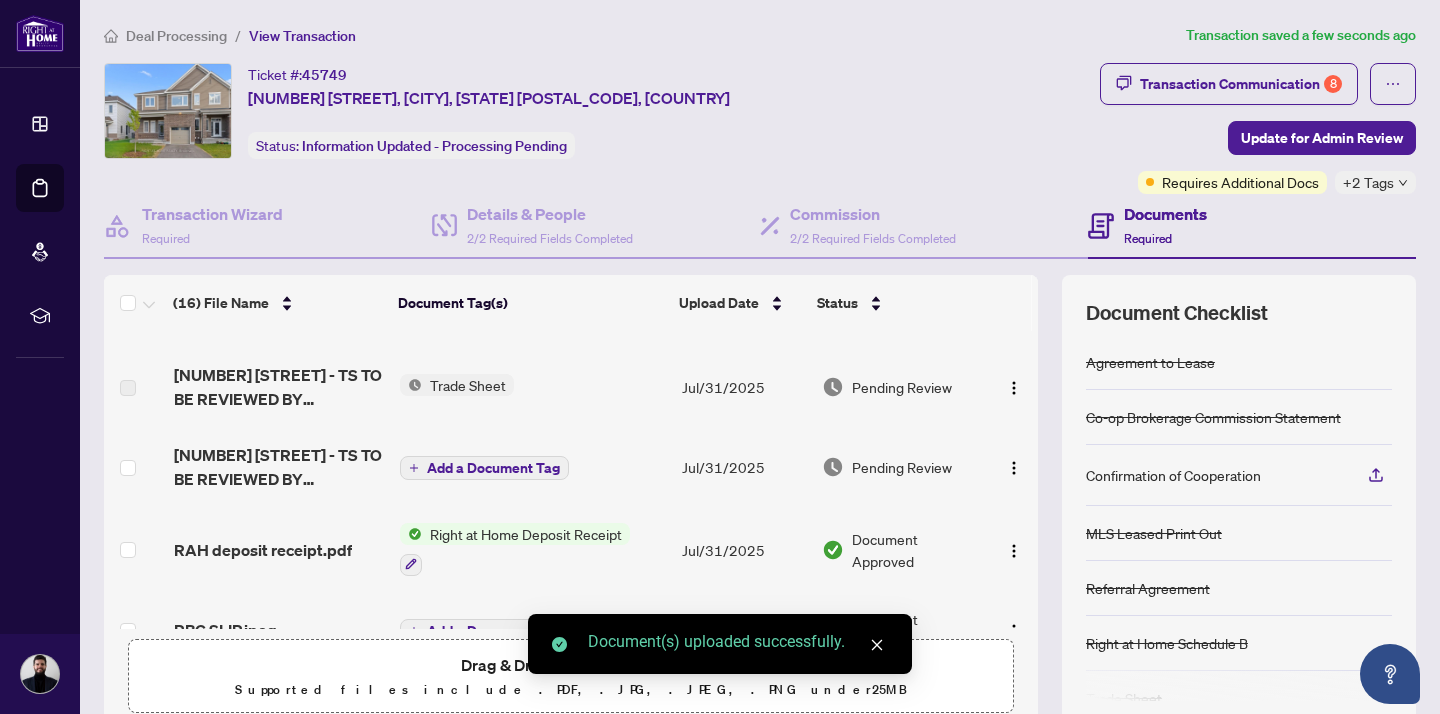 scroll, scrollTop: 469, scrollLeft: 0, axis: vertical 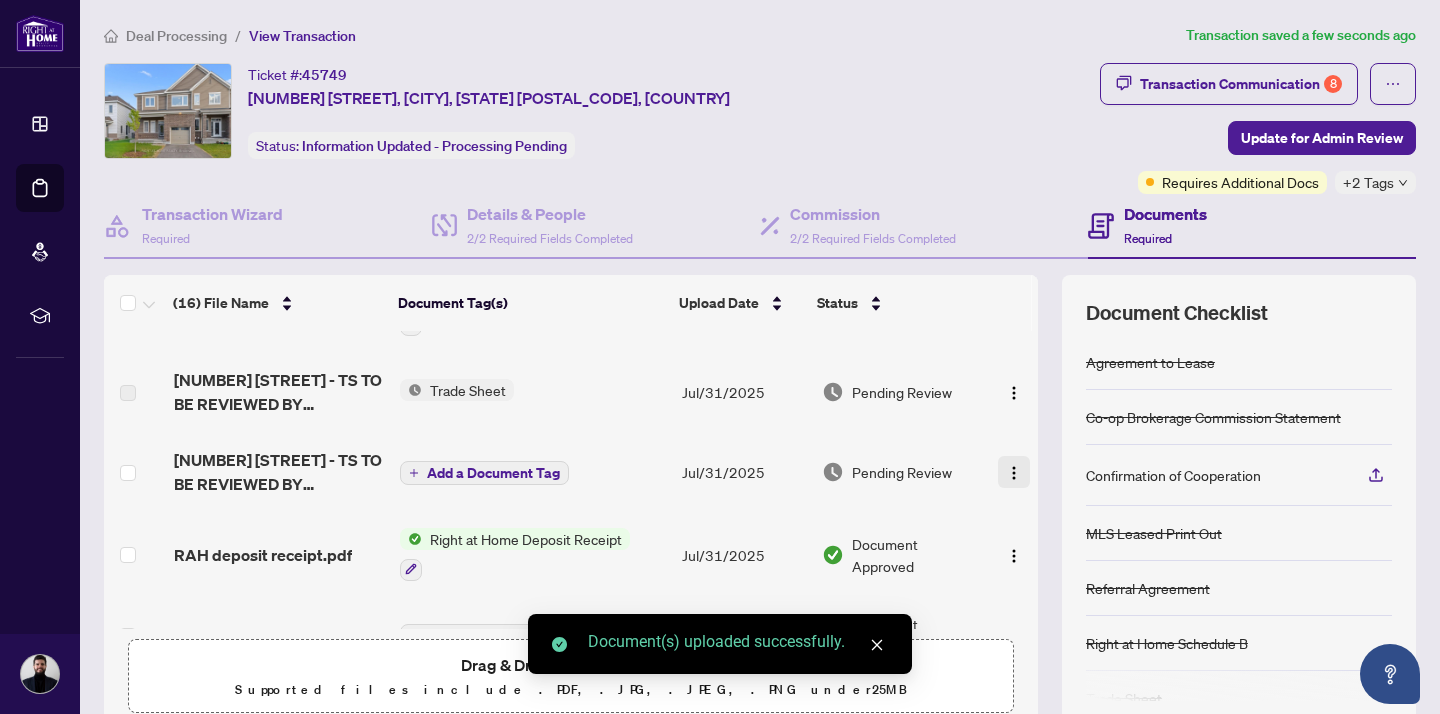 click at bounding box center [1014, 473] 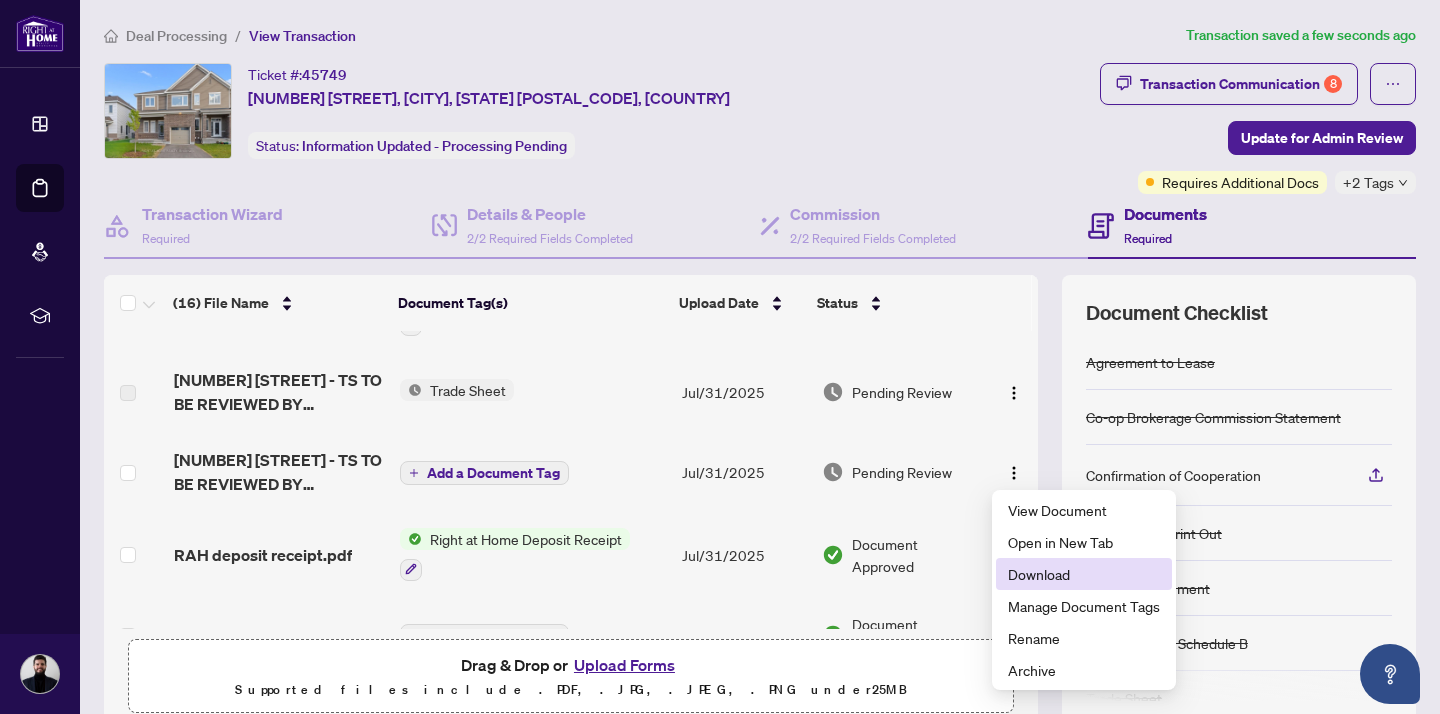 click on "Download" at bounding box center (1084, 574) 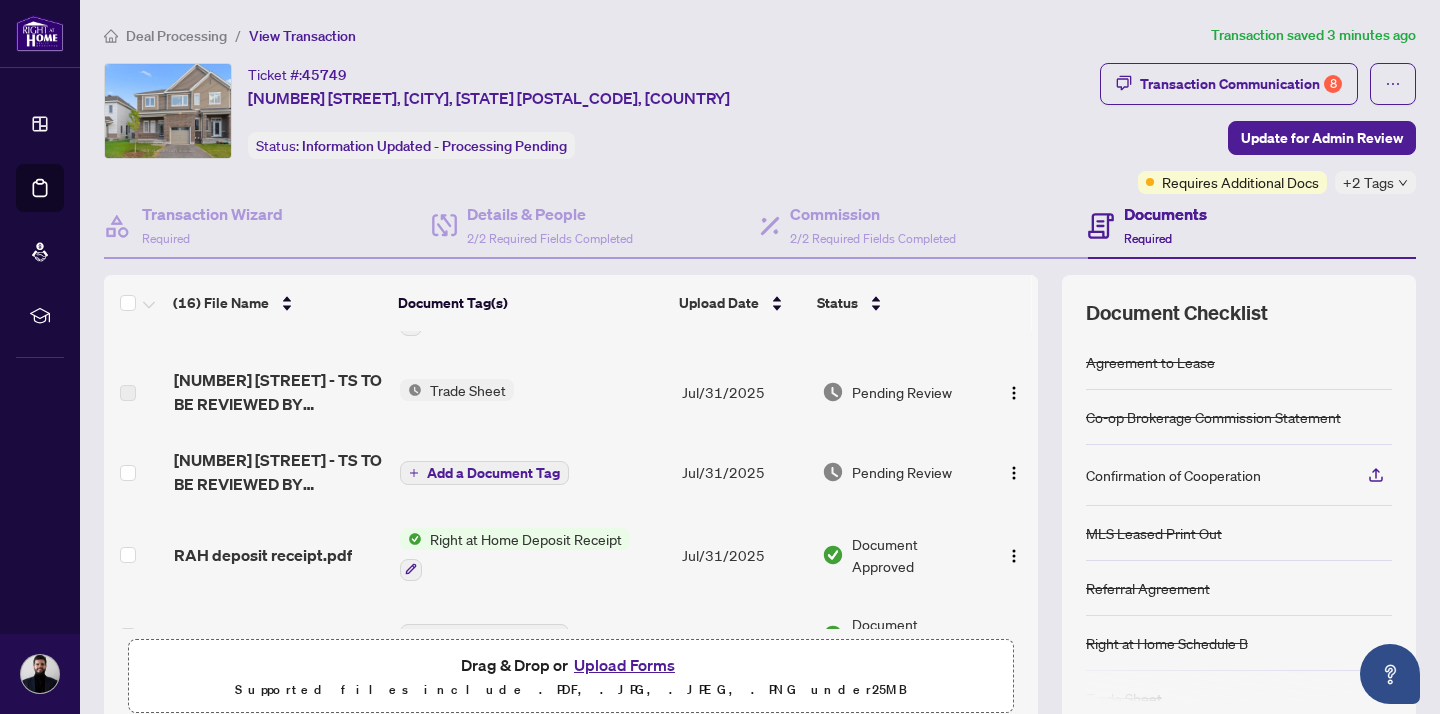 scroll, scrollTop: 1004, scrollLeft: 0, axis: vertical 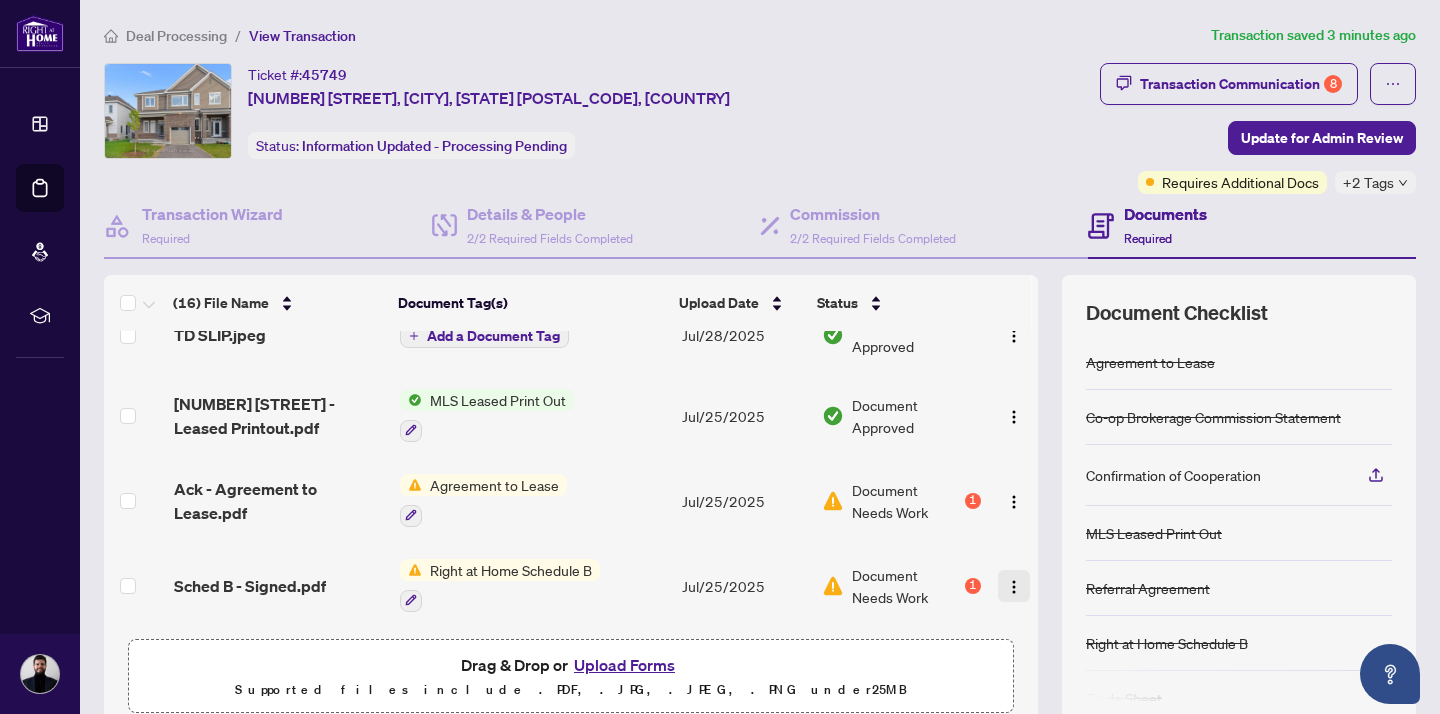 click at bounding box center (1014, 586) 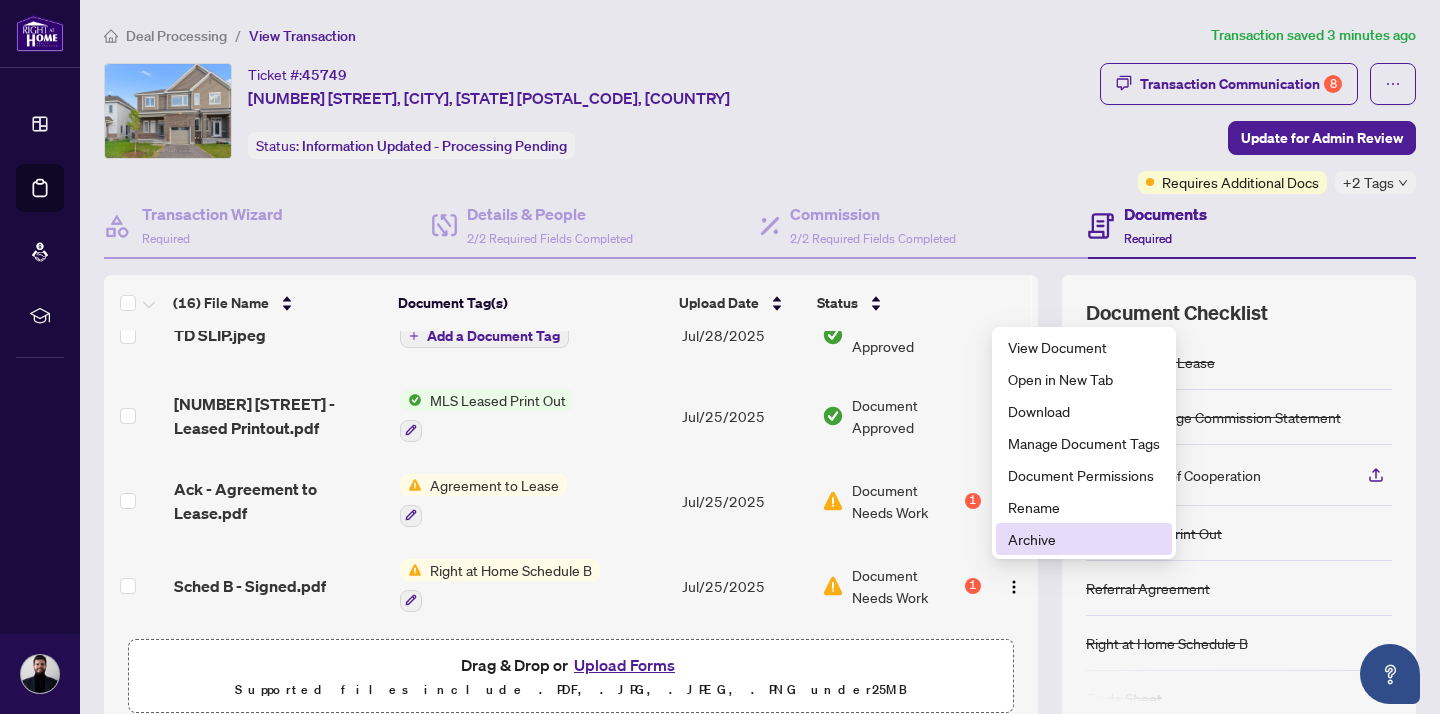 click on "Archive" at bounding box center (1084, 539) 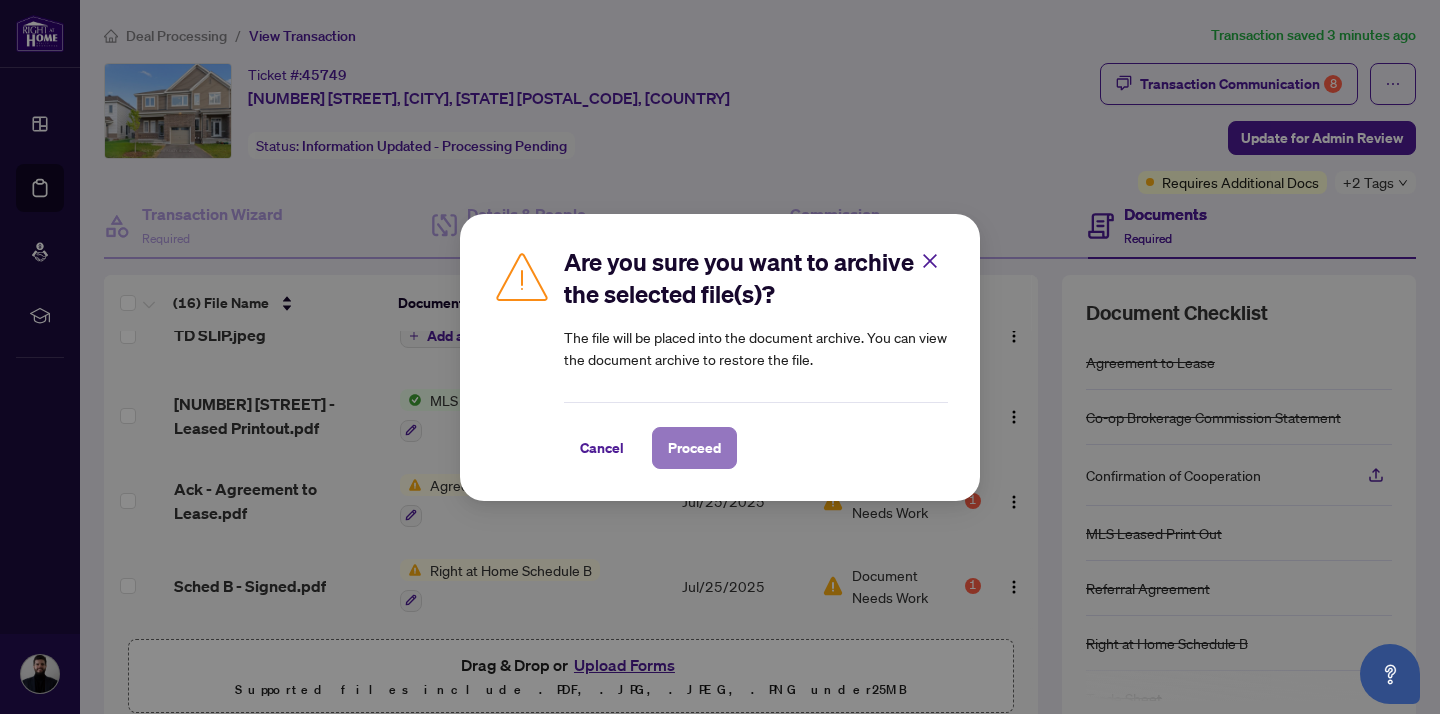 click on "Proceed" at bounding box center [694, 448] 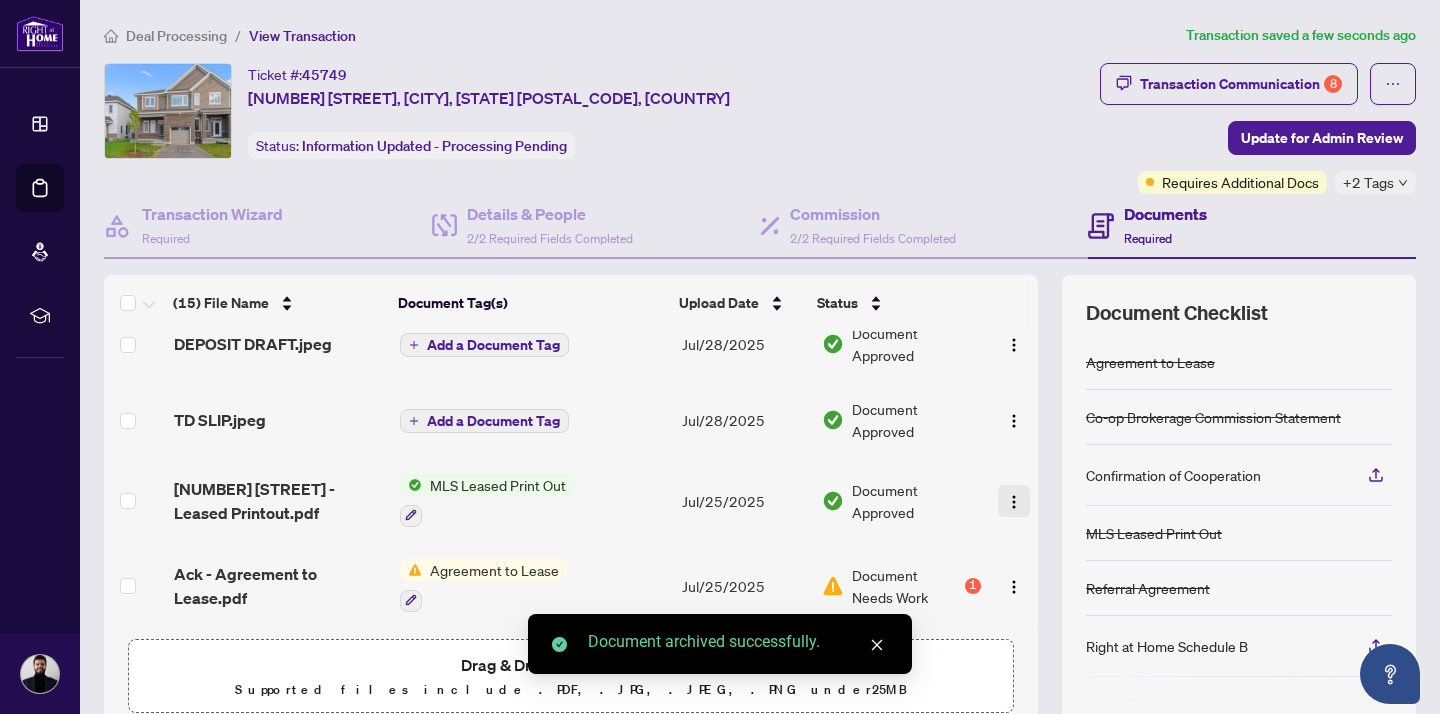 scroll, scrollTop: 919, scrollLeft: 0, axis: vertical 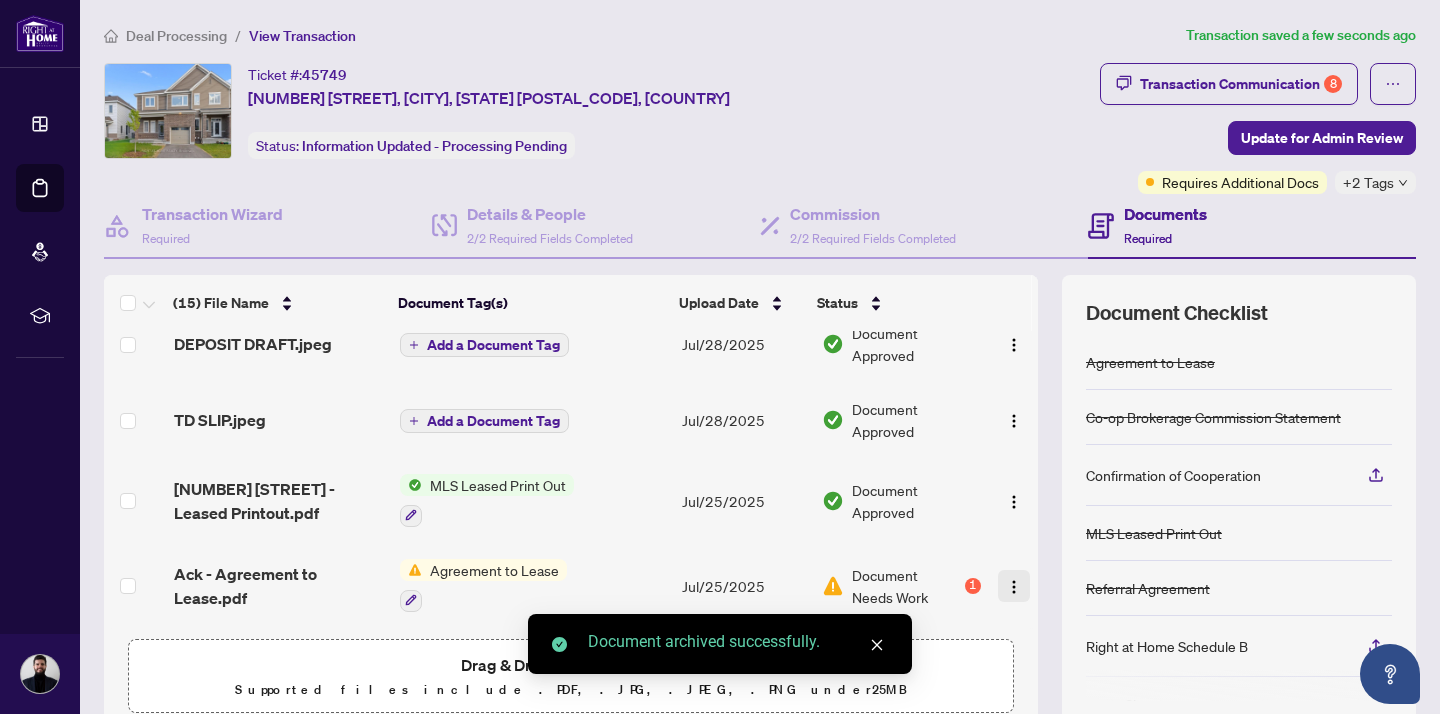 click at bounding box center [1014, 587] 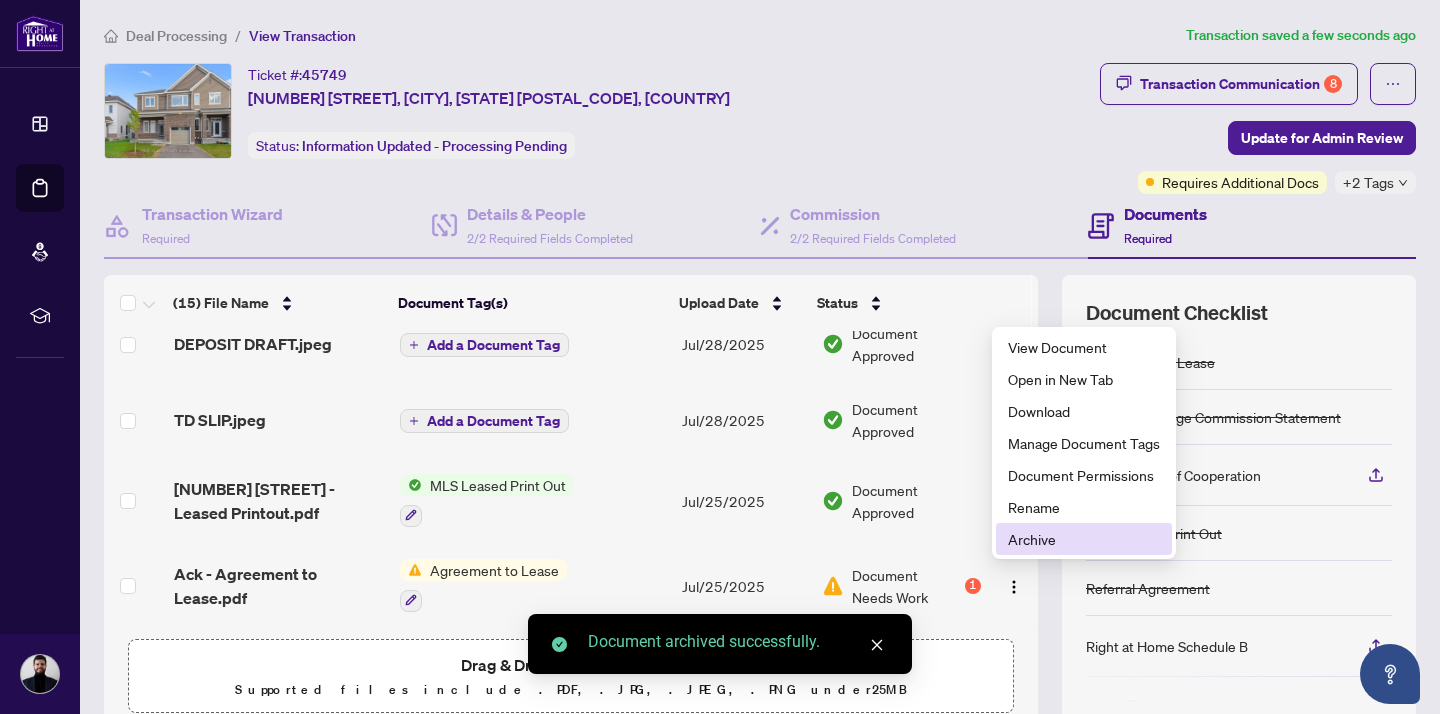 click on "Archive" at bounding box center [1084, 539] 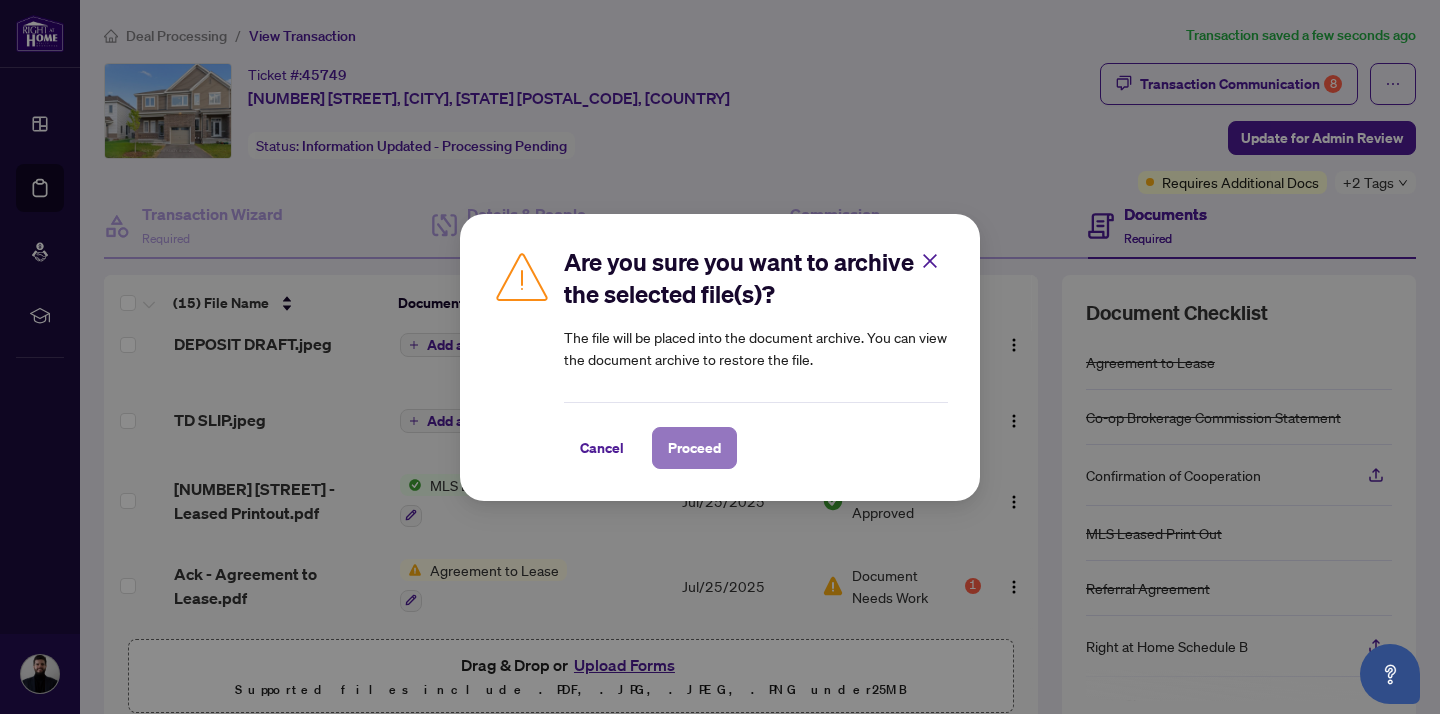 click on "Proceed" at bounding box center (694, 448) 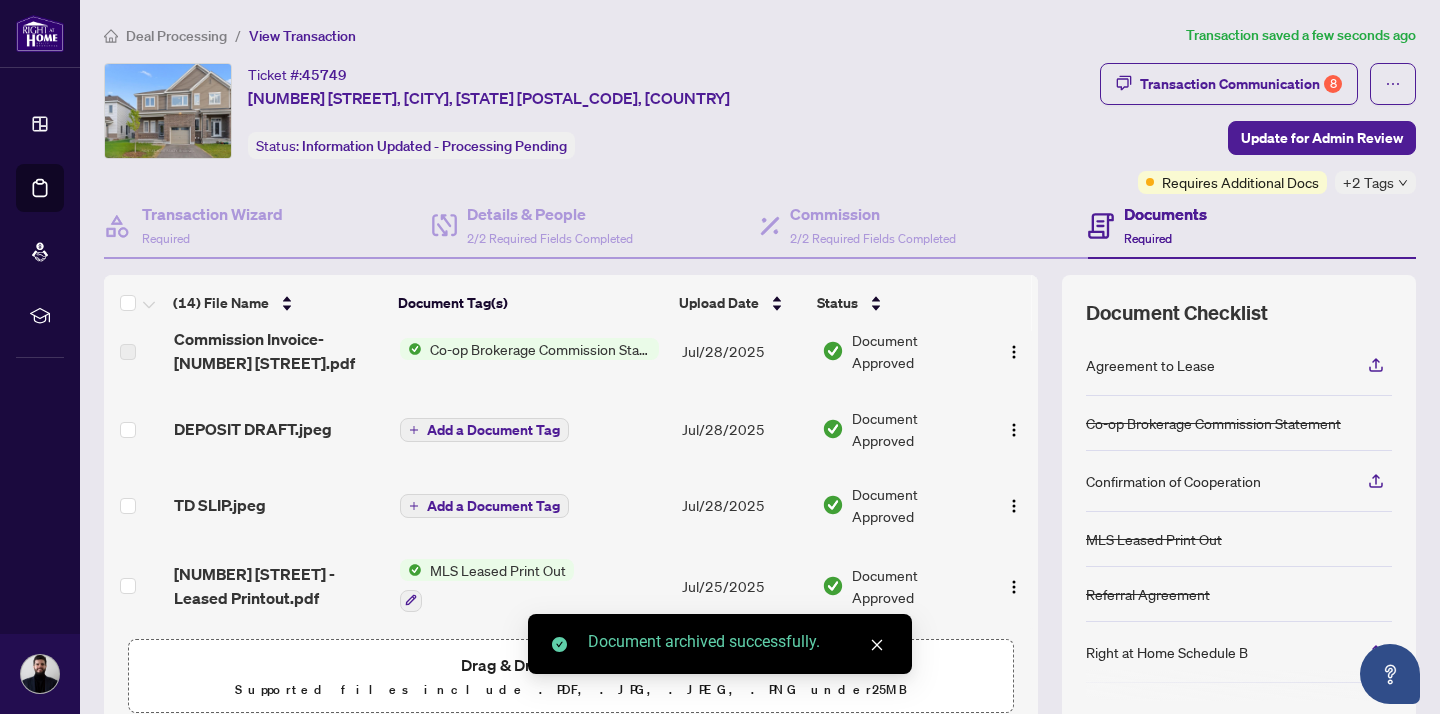 scroll, scrollTop: 835, scrollLeft: 0, axis: vertical 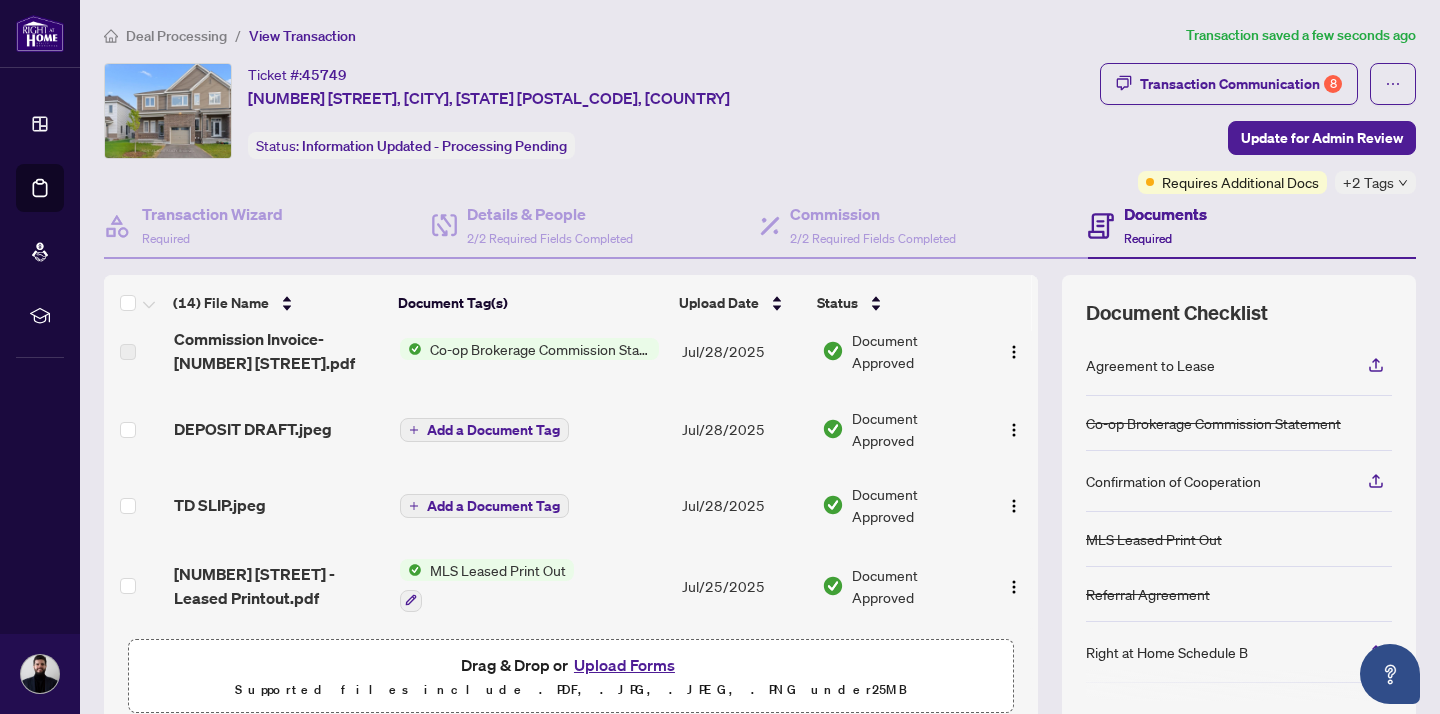 click on "Upload Forms" at bounding box center (624, 665) 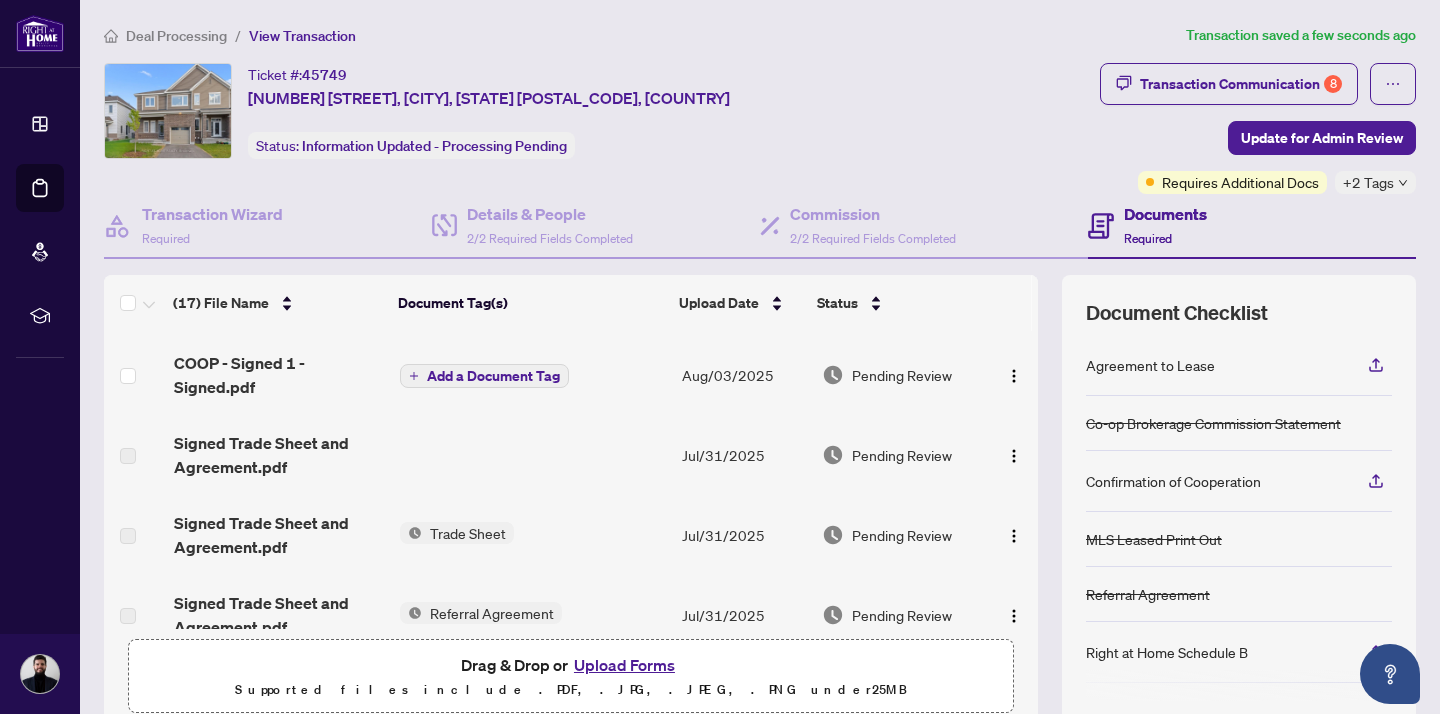 scroll, scrollTop: 228, scrollLeft: 0, axis: vertical 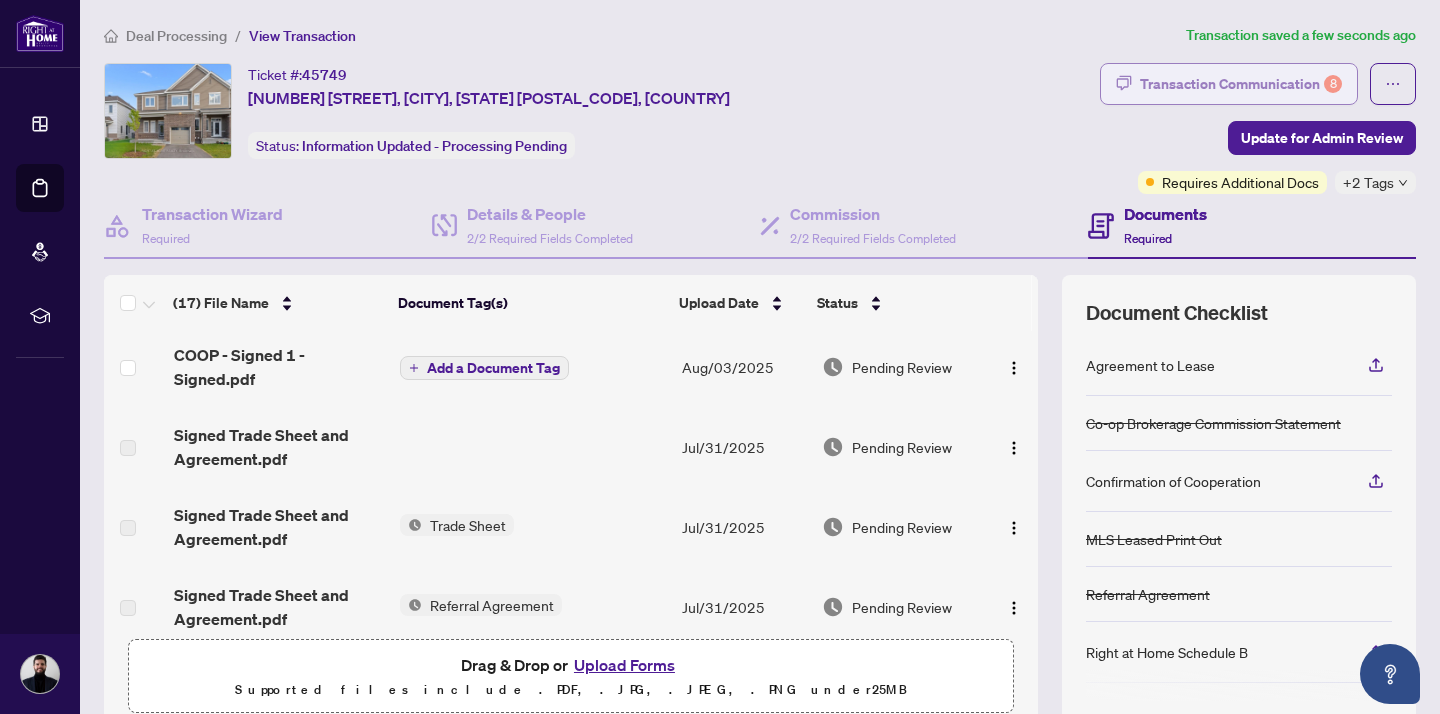 click on "Transaction Communication 8" at bounding box center [1241, 84] 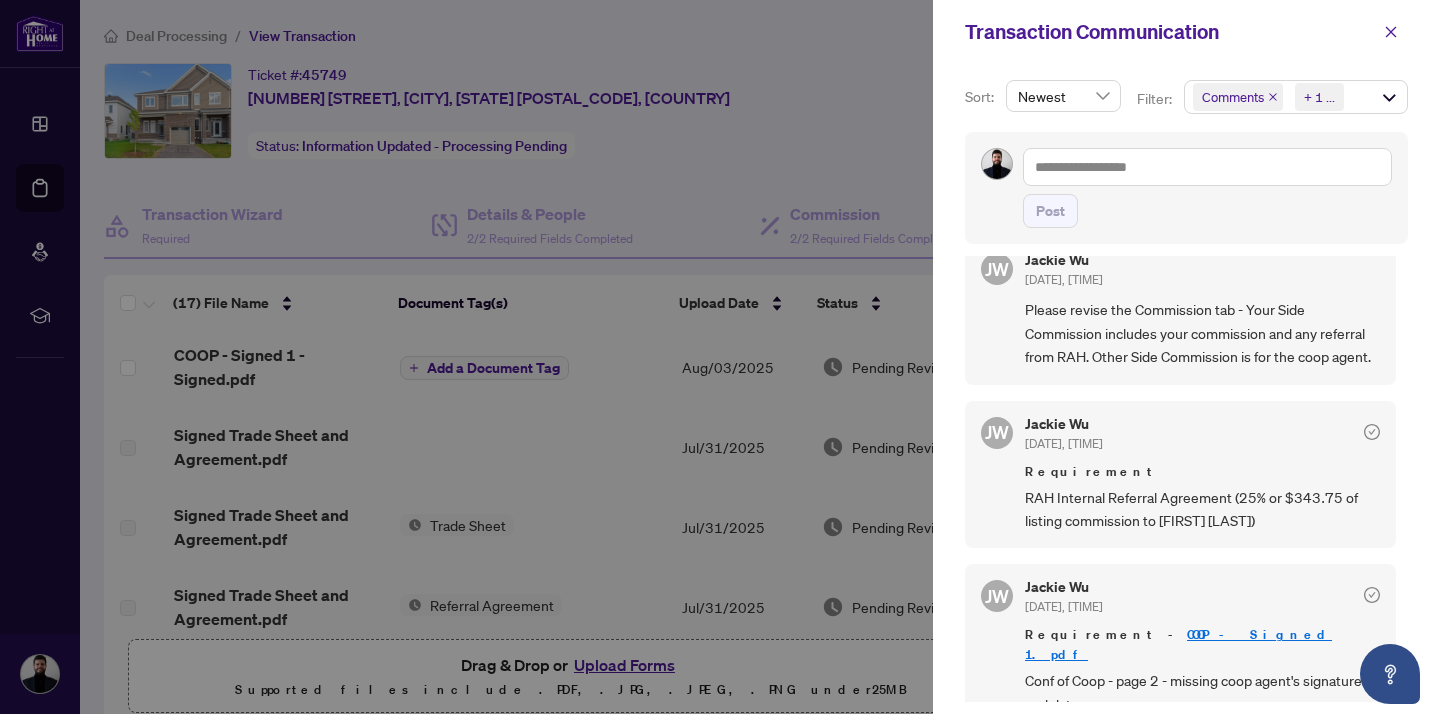 scroll, scrollTop: 1280, scrollLeft: 0, axis: vertical 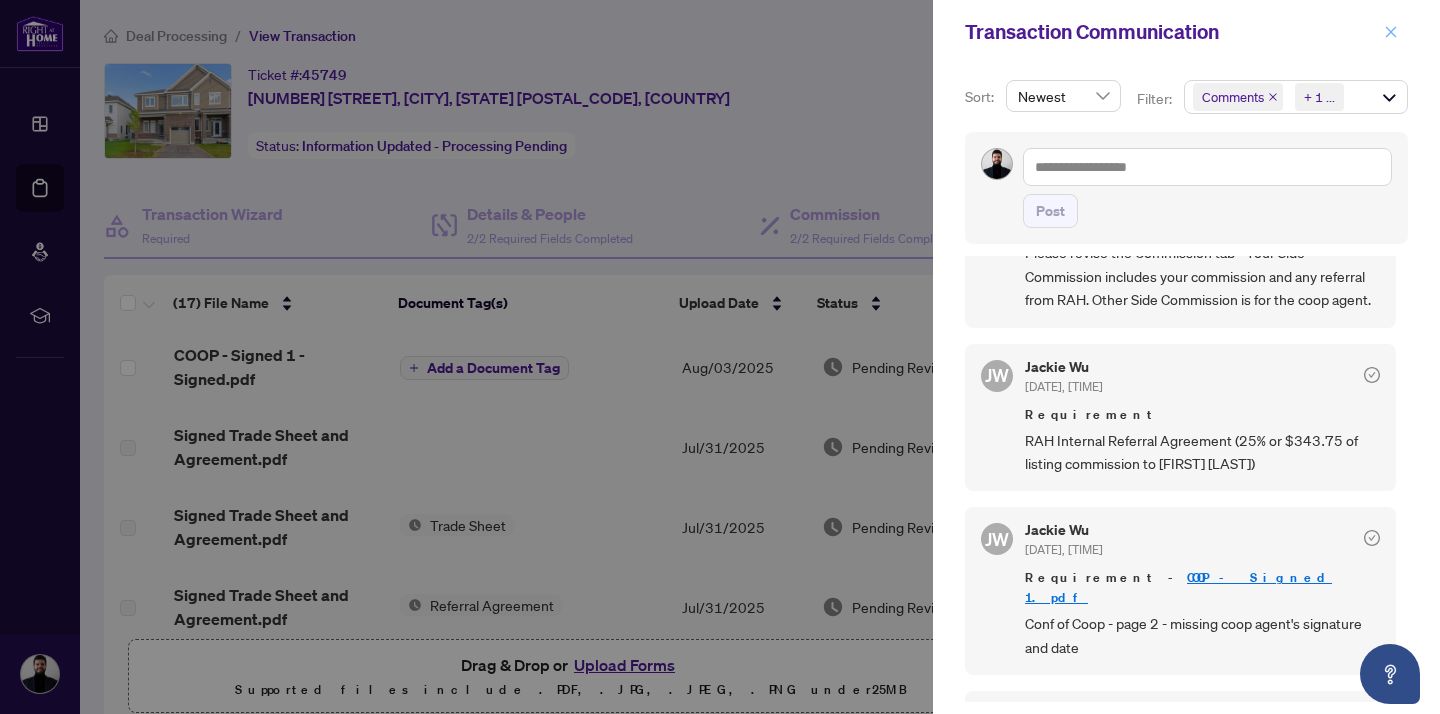 click 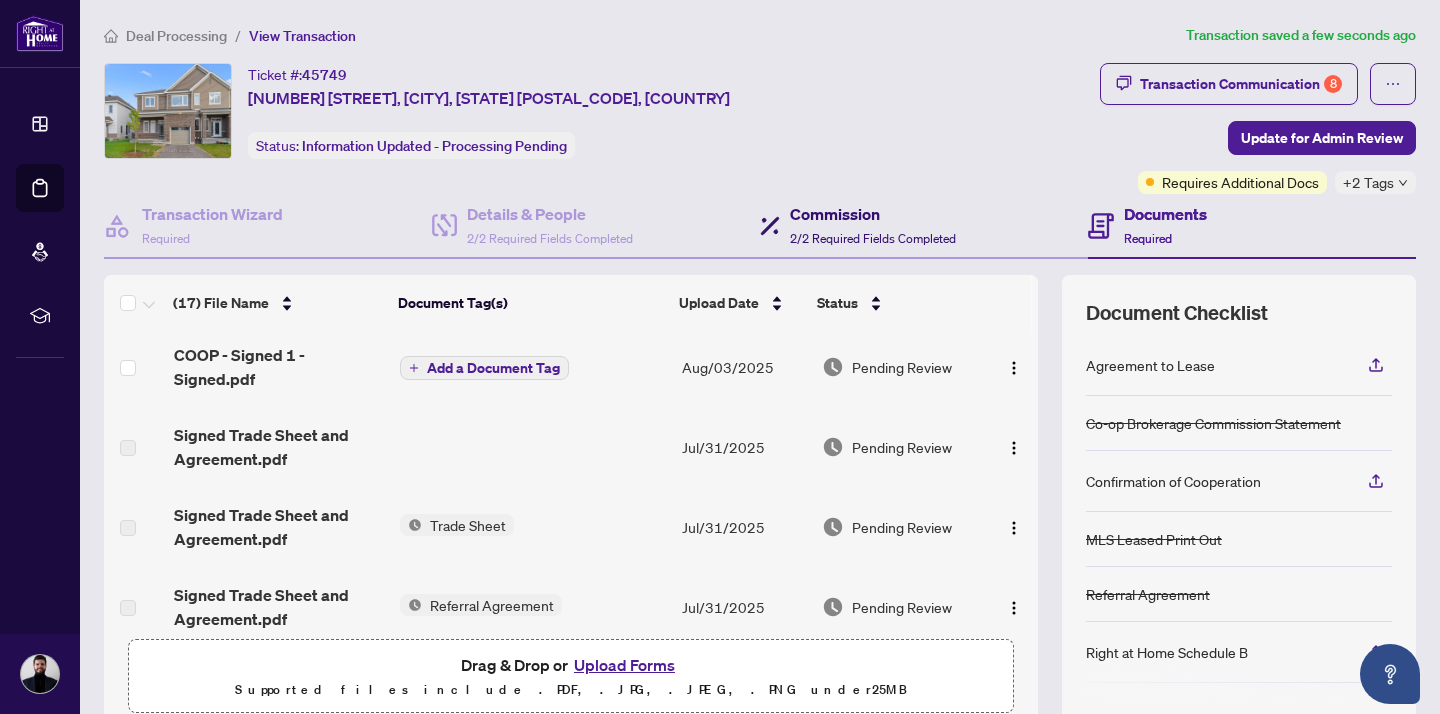 click on "2/2 Required Fields Completed" at bounding box center [873, 238] 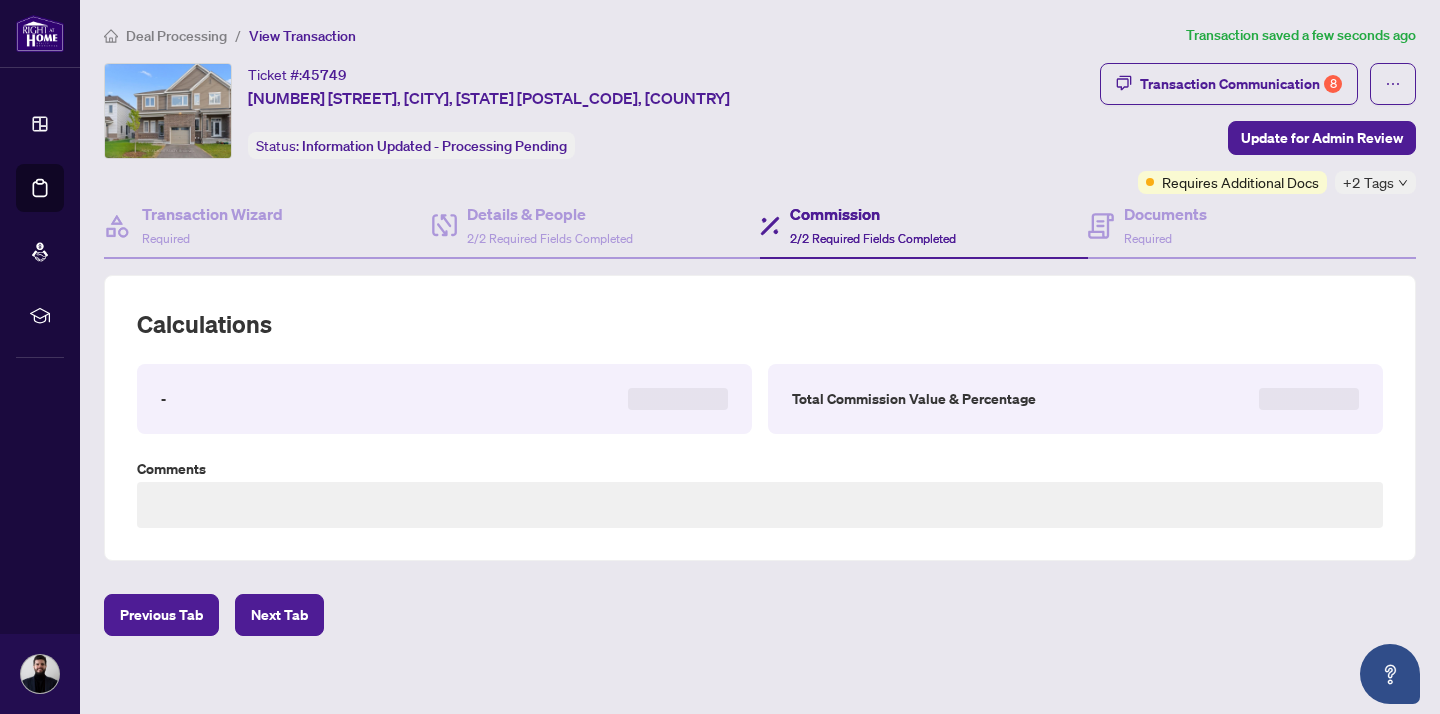 type on "**********" 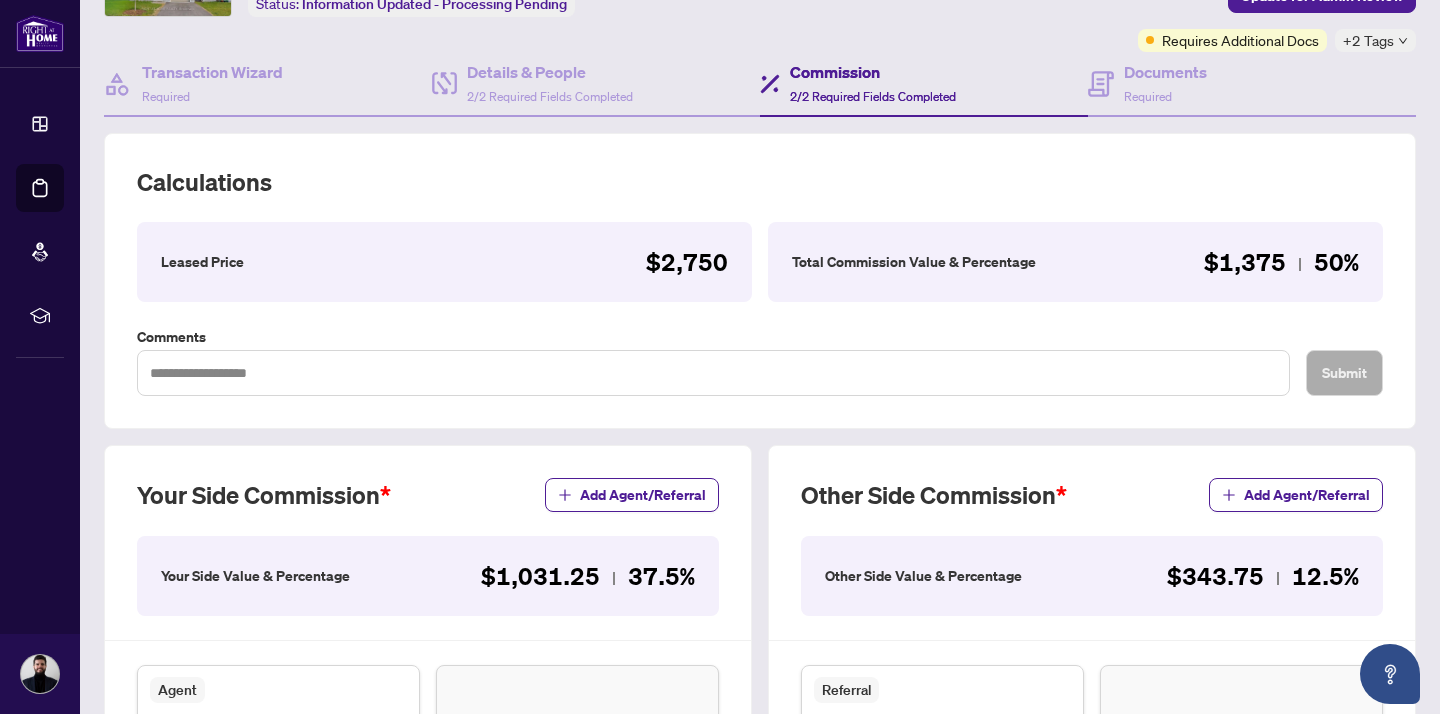 scroll, scrollTop: 170, scrollLeft: 0, axis: vertical 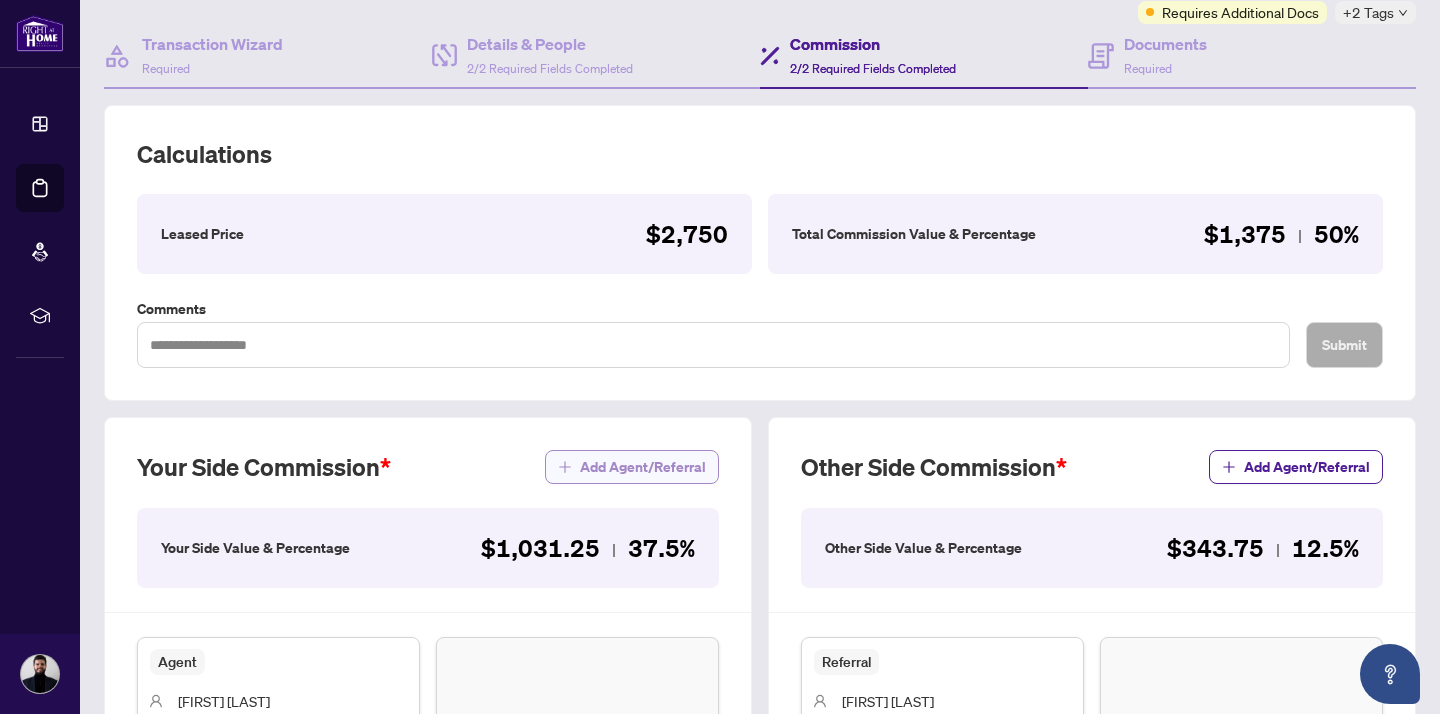 click on "Add Agent/Referral" at bounding box center (643, 467) 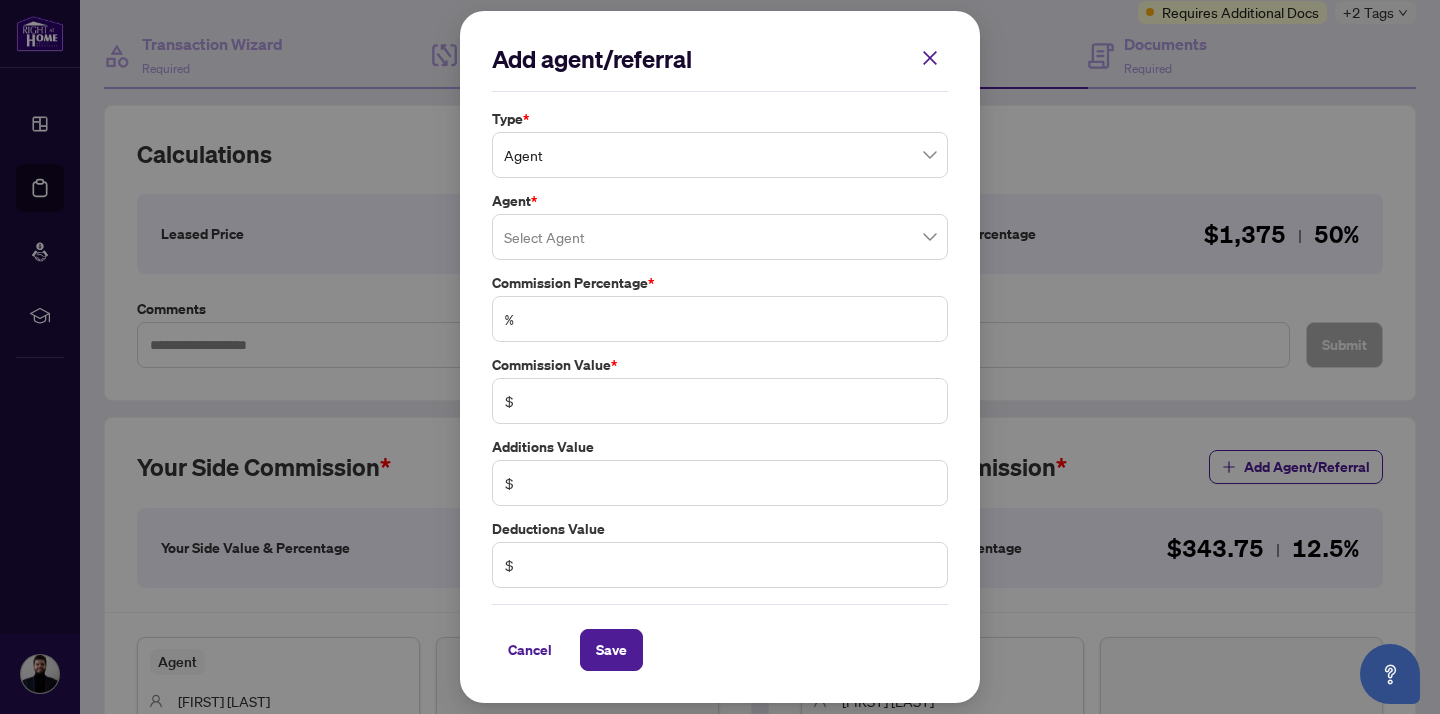click 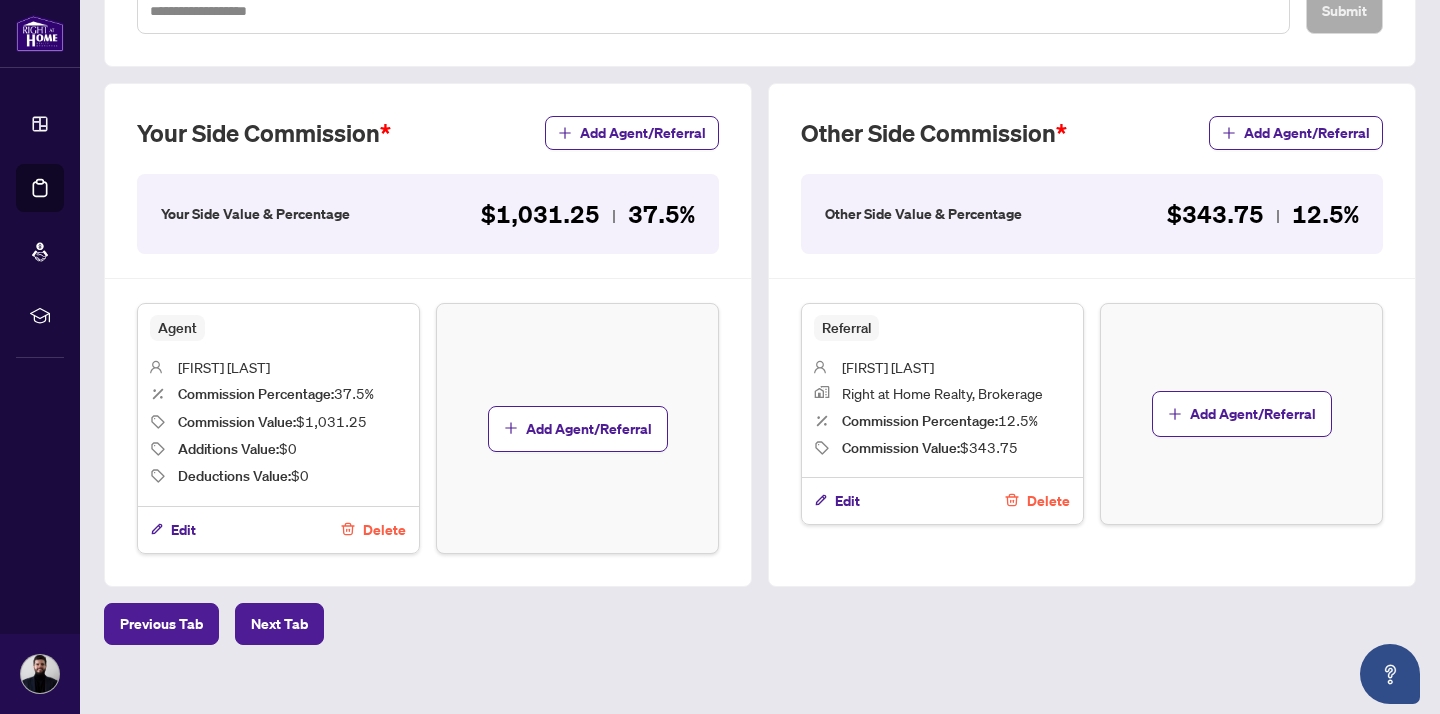 scroll, scrollTop: 519, scrollLeft: 0, axis: vertical 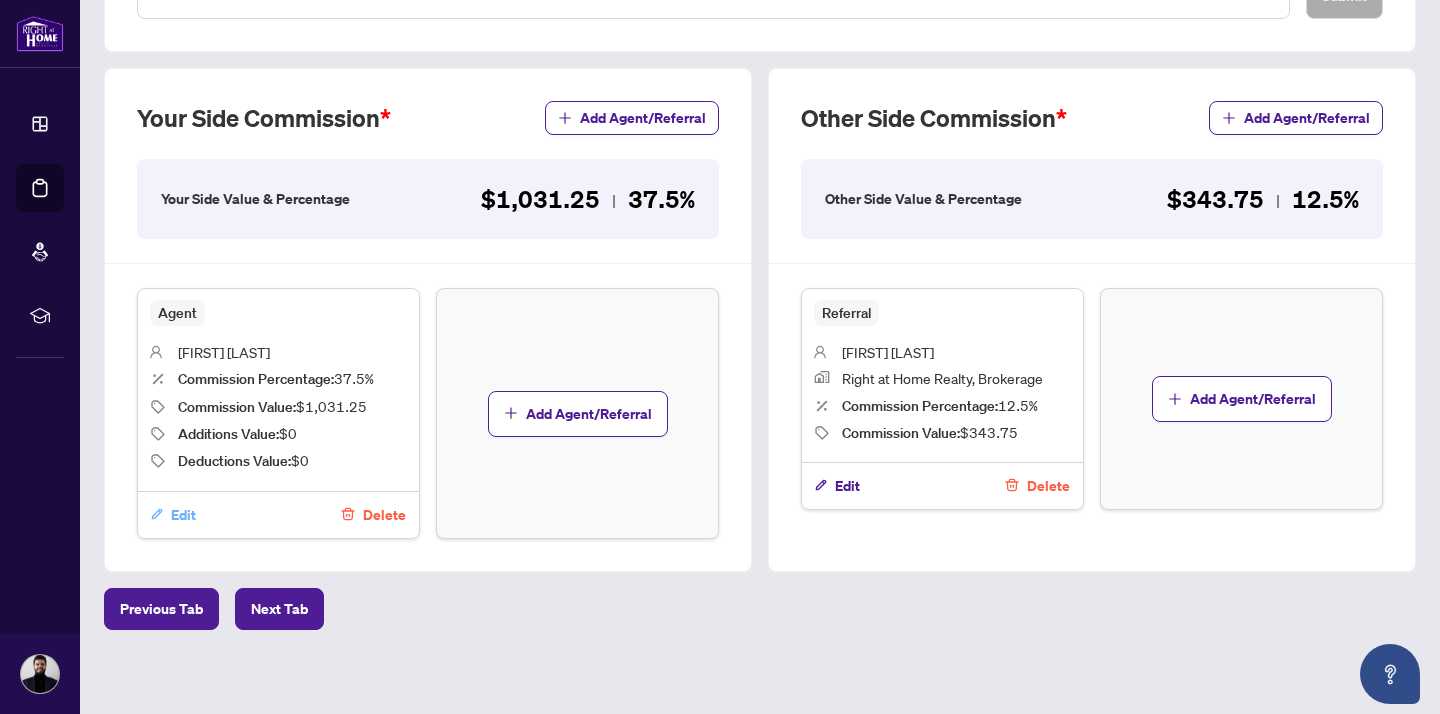 click on "Edit" at bounding box center (183, 515) 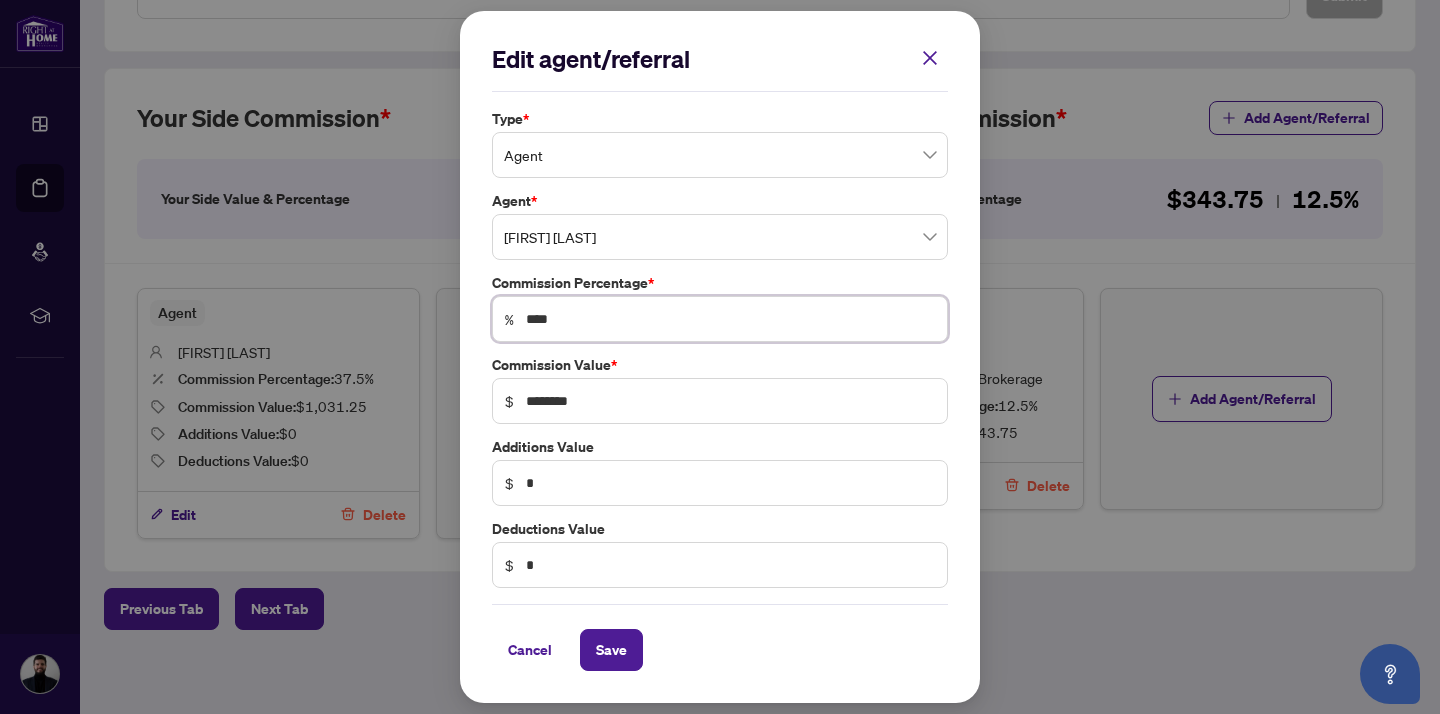 click on "****" at bounding box center [730, 319] 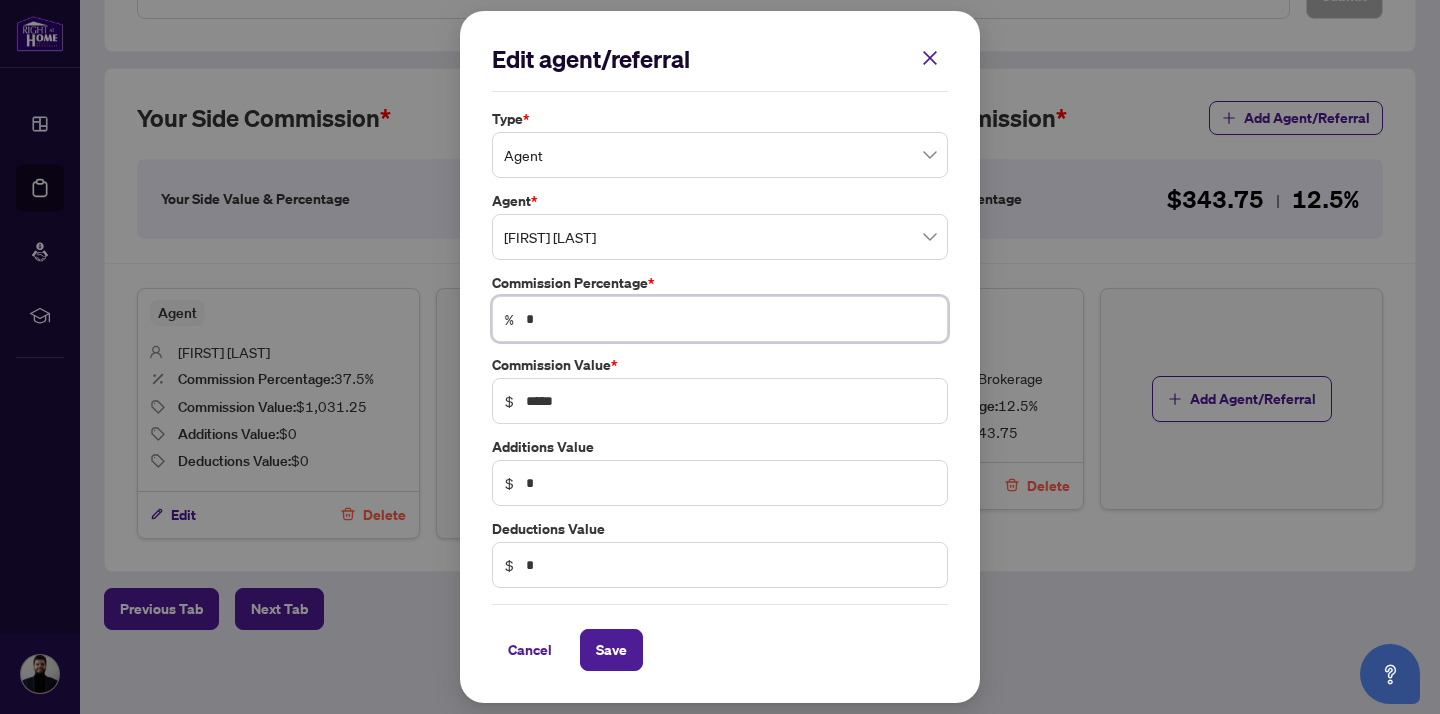 type on "**" 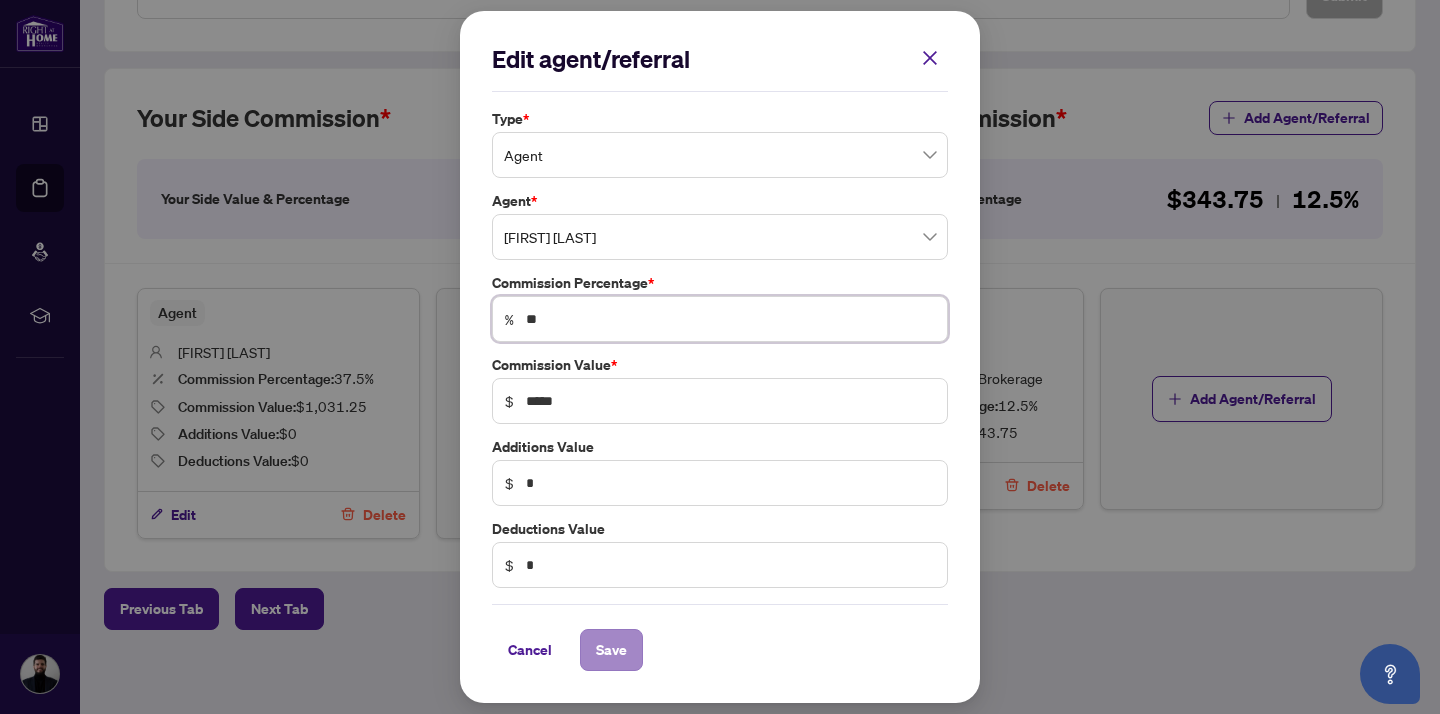 type on "**" 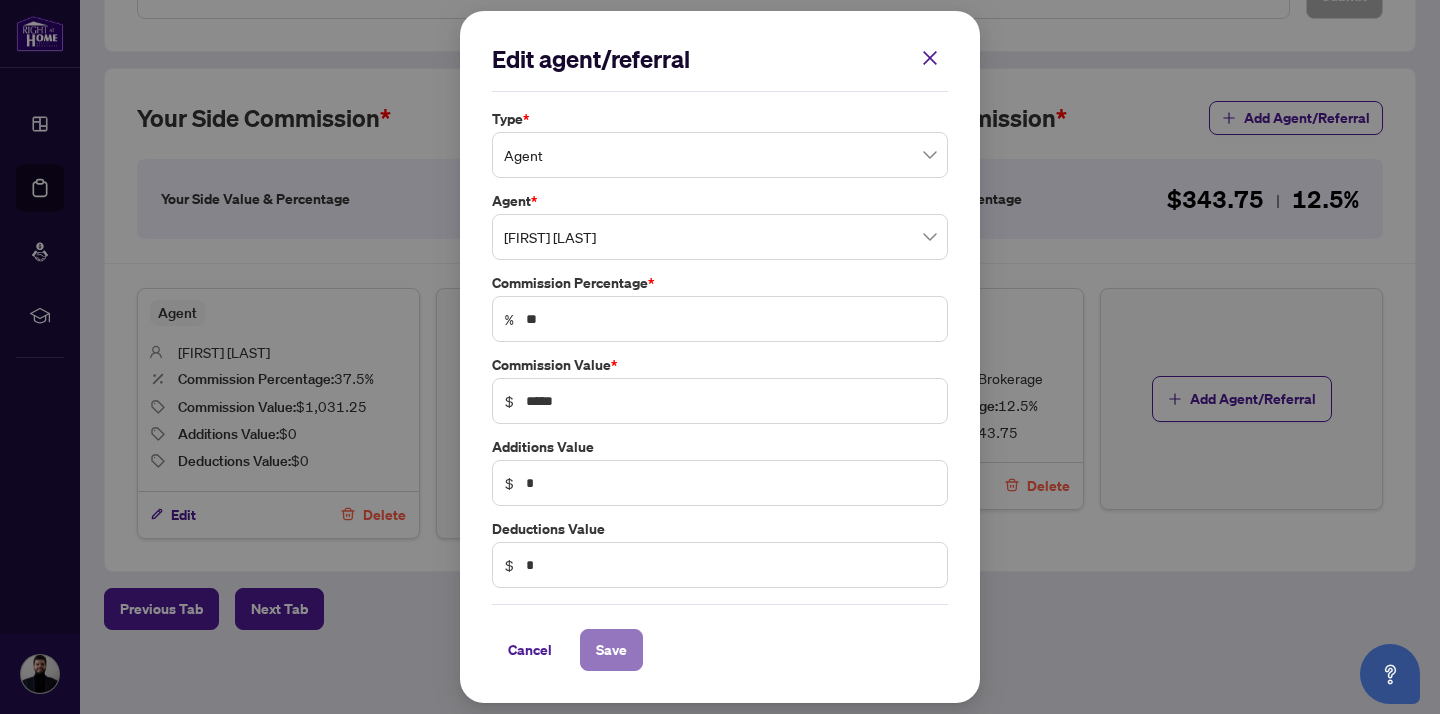 click on "Save" at bounding box center (611, 650) 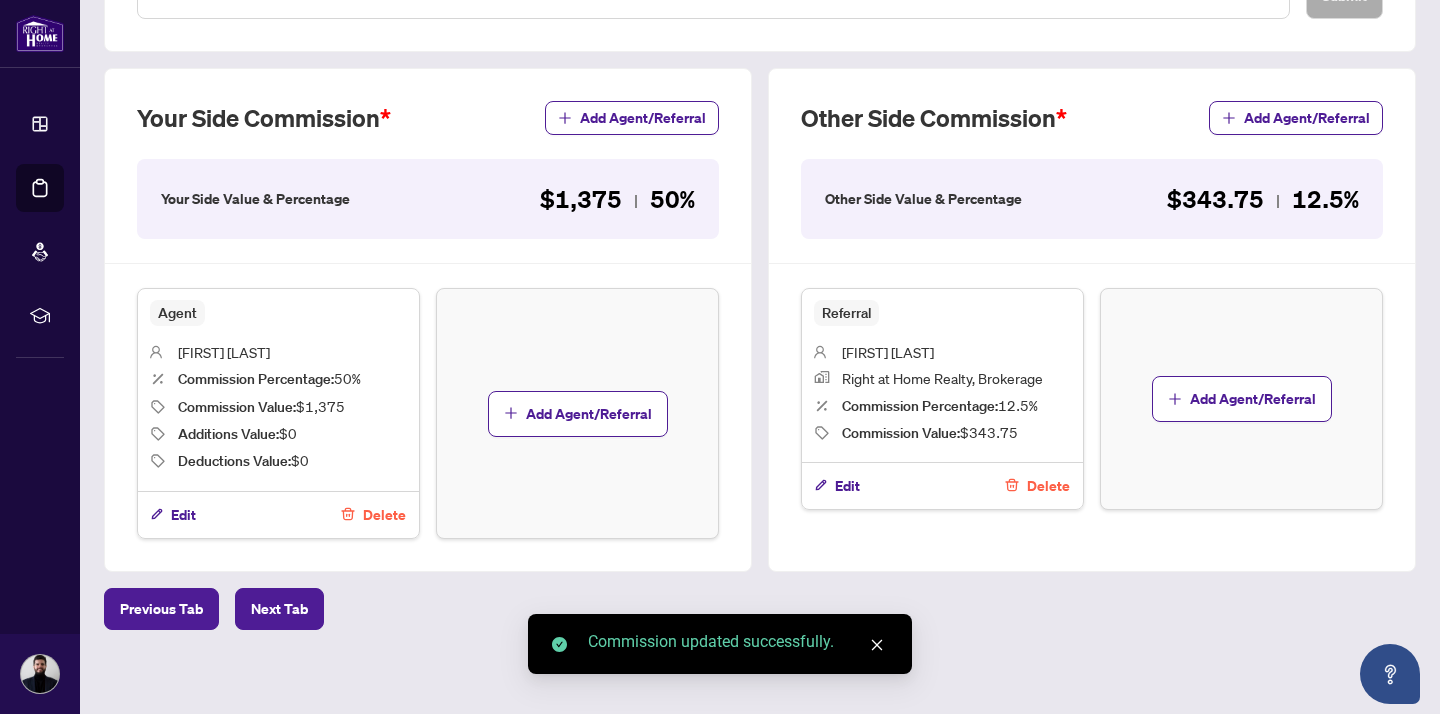 click on "Delete" at bounding box center (1048, 486) 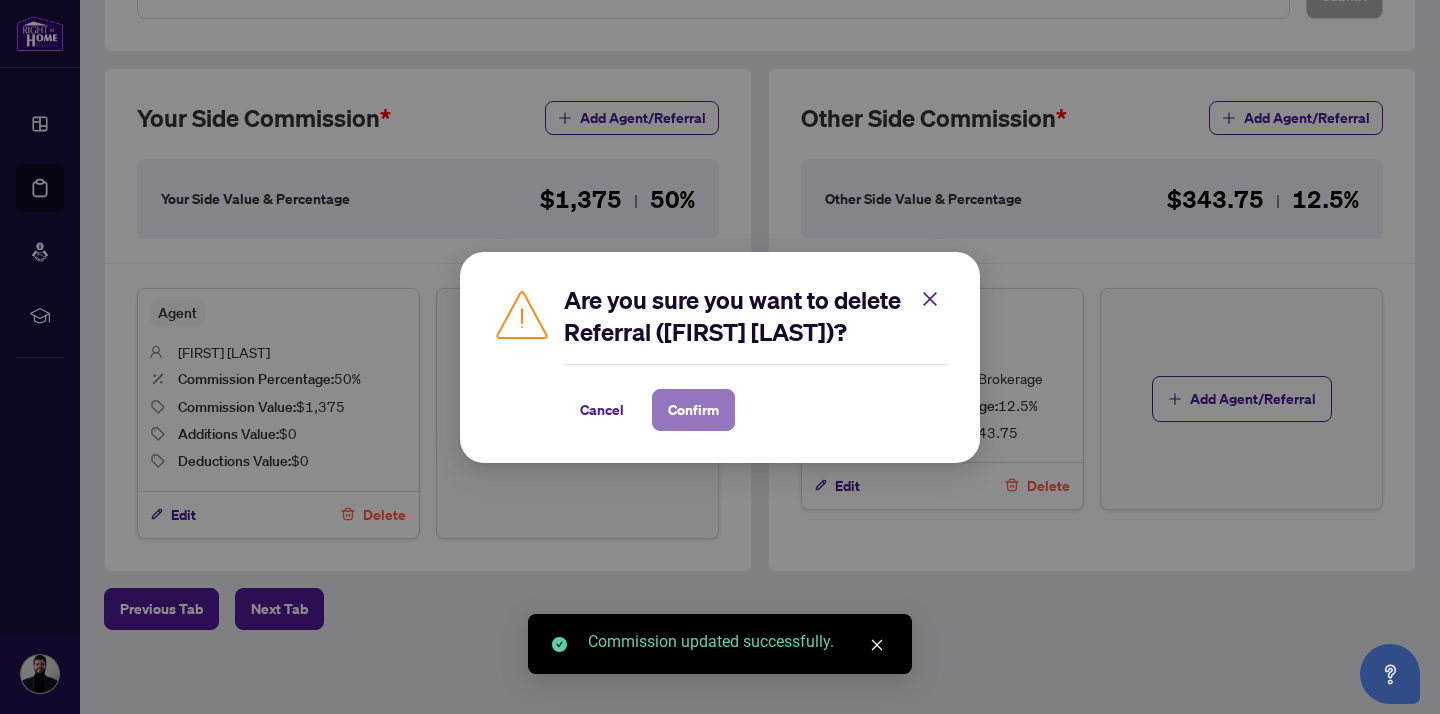 click on "Confirm" at bounding box center [693, 410] 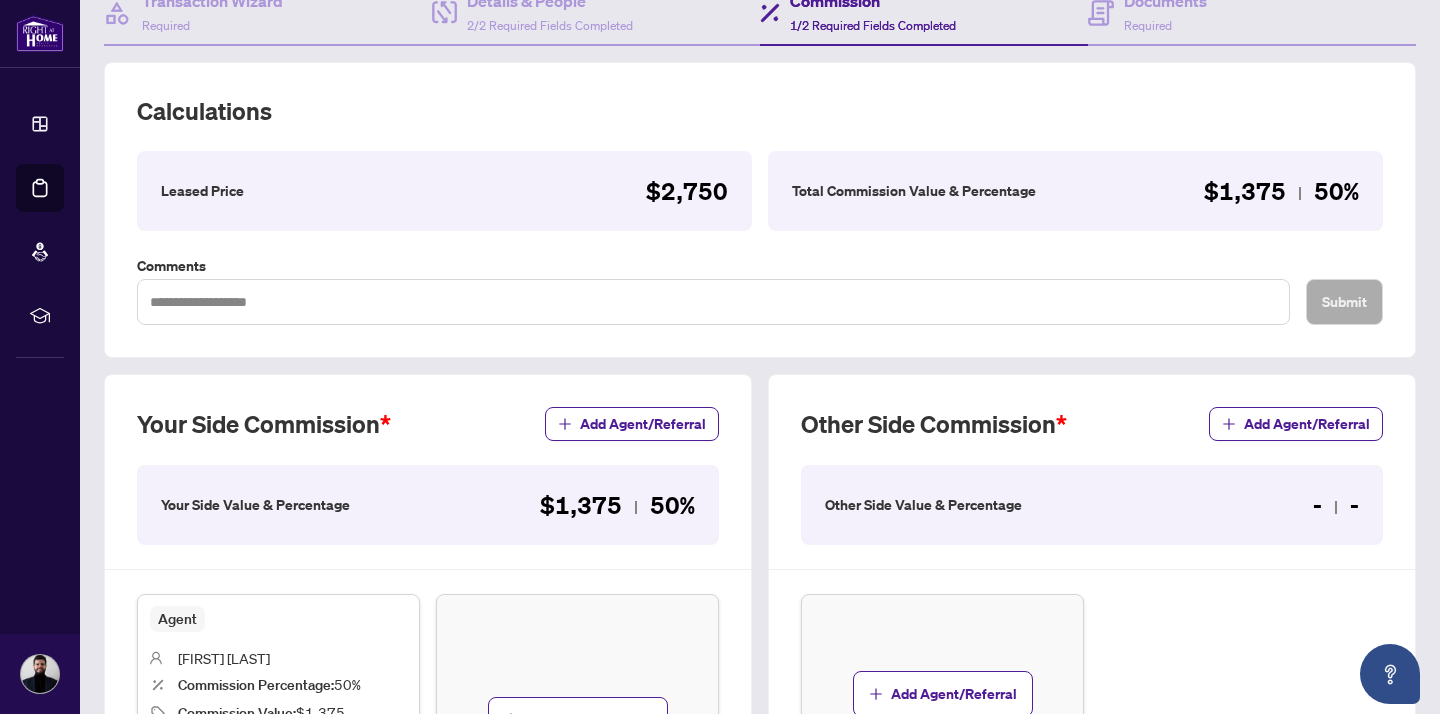 scroll, scrollTop: 0, scrollLeft: 0, axis: both 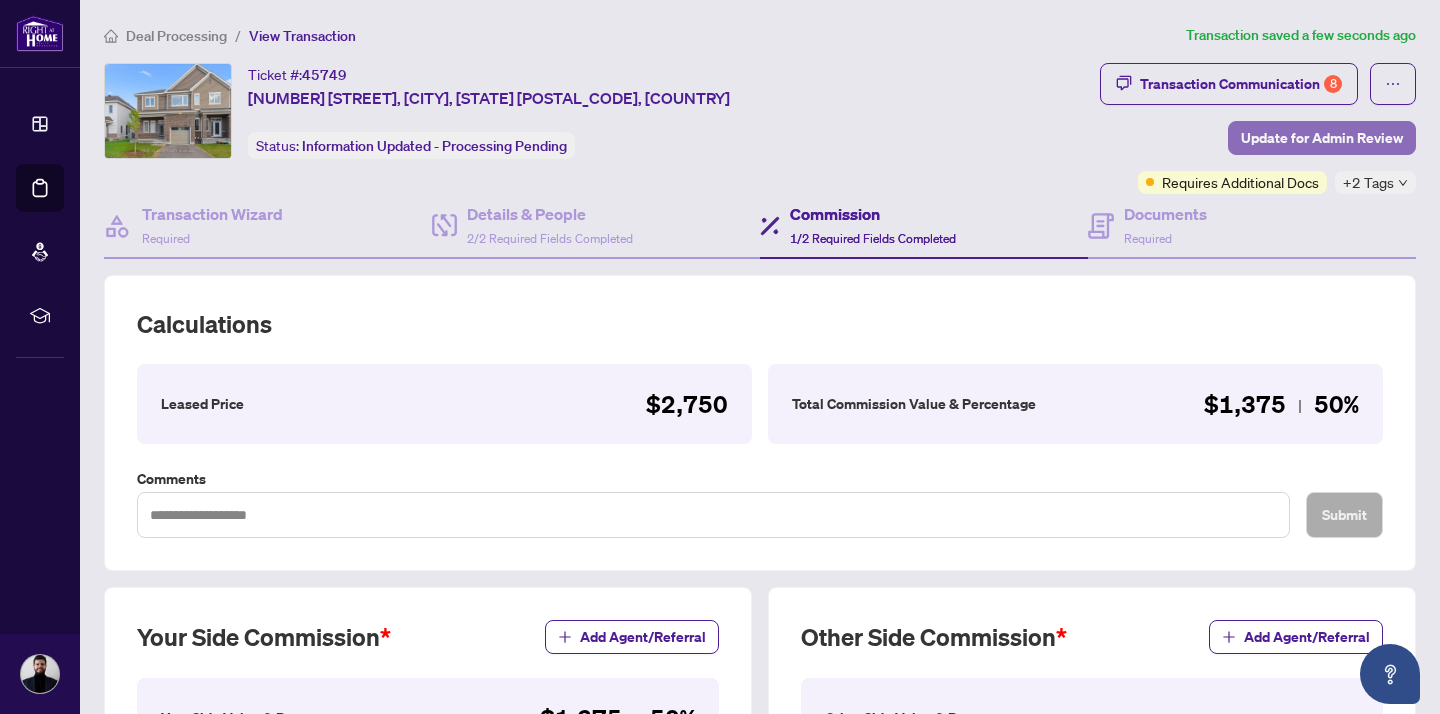 click on "Update for Admin Review" at bounding box center [1322, 138] 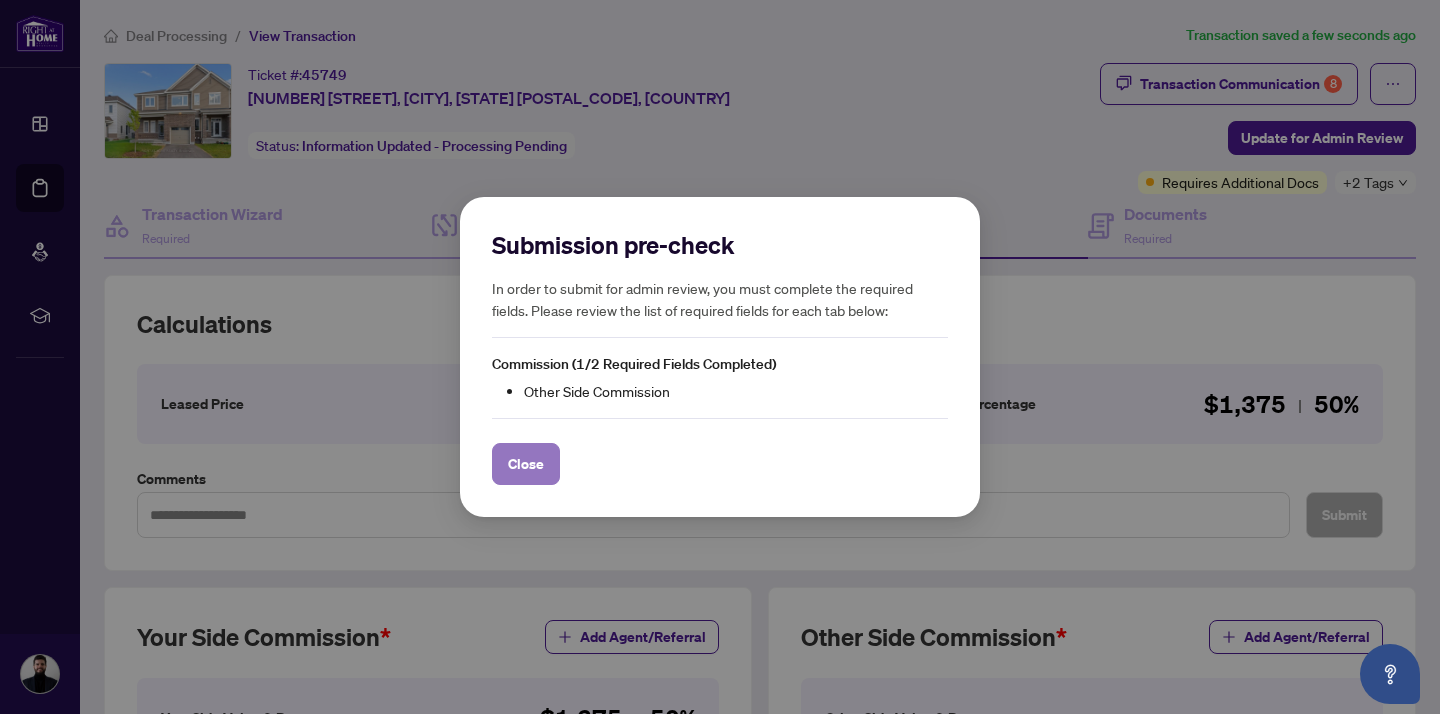 click on "Close" at bounding box center (526, 464) 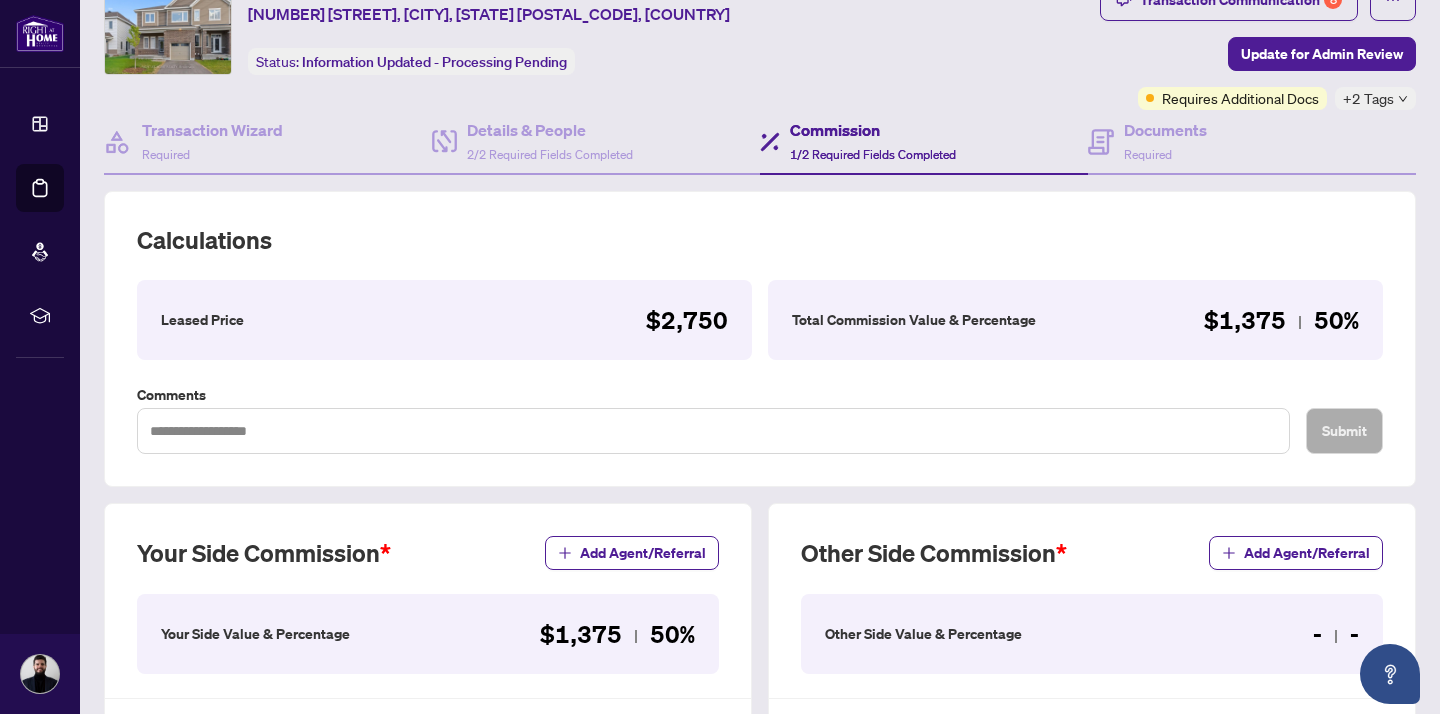 scroll, scrollTop: 85, scrollLeft: 0, axis: vertical 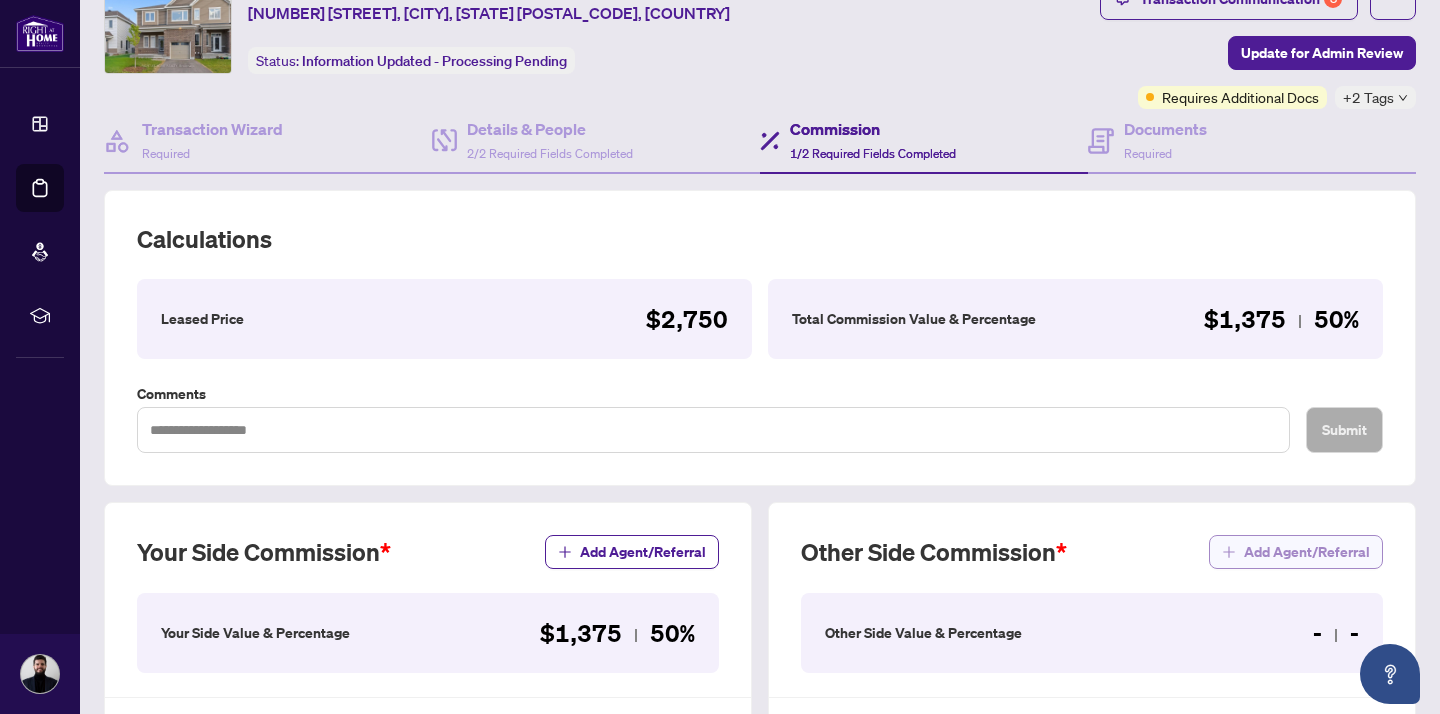 click on "Add Agent/Referral" at bounding box center [1307, 552] 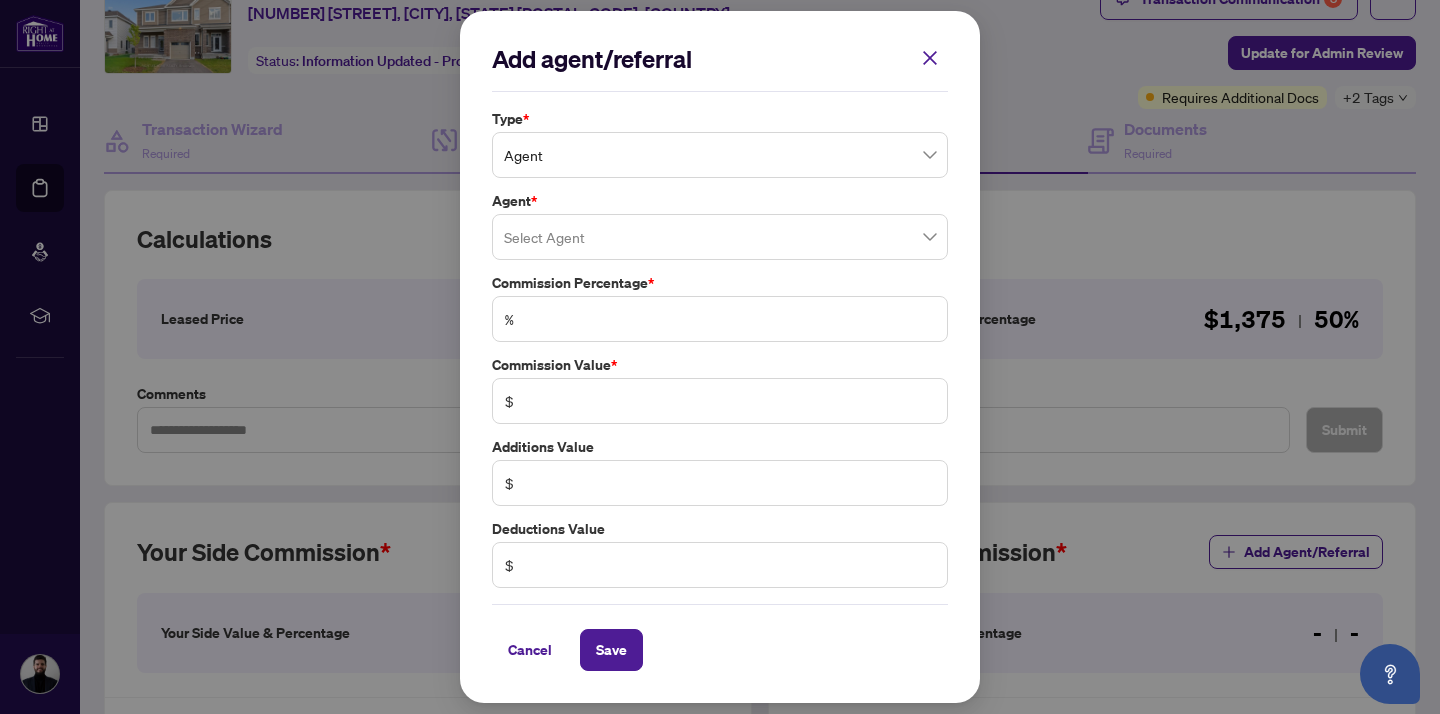 click on "Agent" at bounding box center [720, 155] 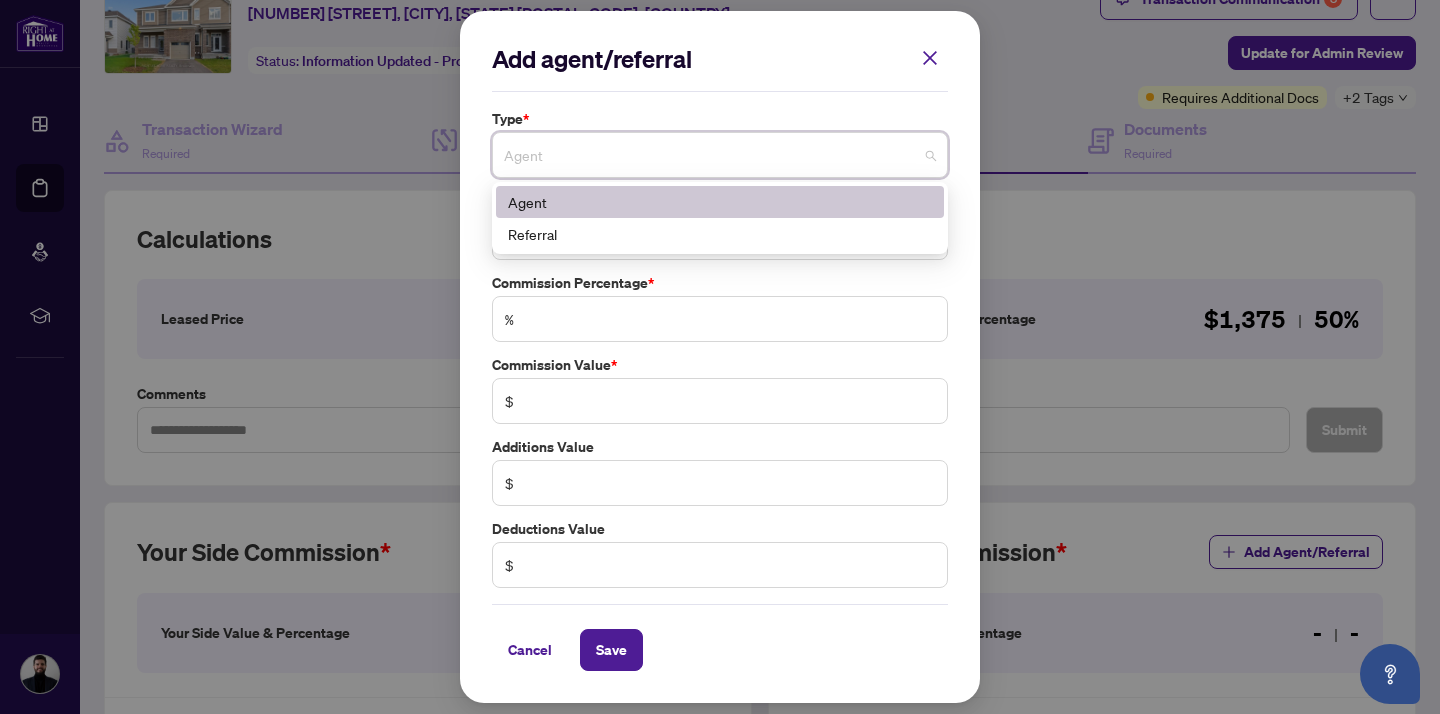 click on "Add agent/referral Type * Agent 0 1 Agent Referral Agent * Select Agent Commission Percentage * % Commission Value * $ Additions Value $ Deductions Value $ Cancel Save" at bounding box center [720, 357] 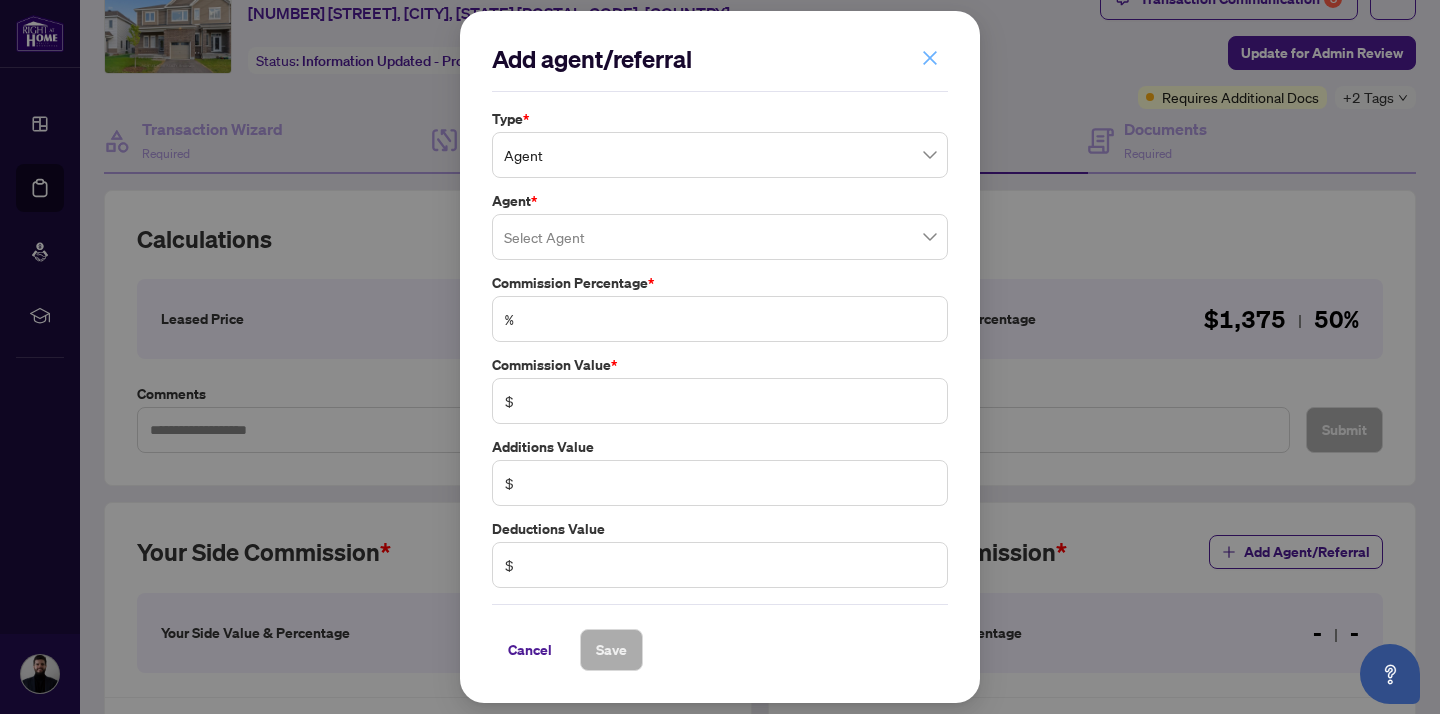 click 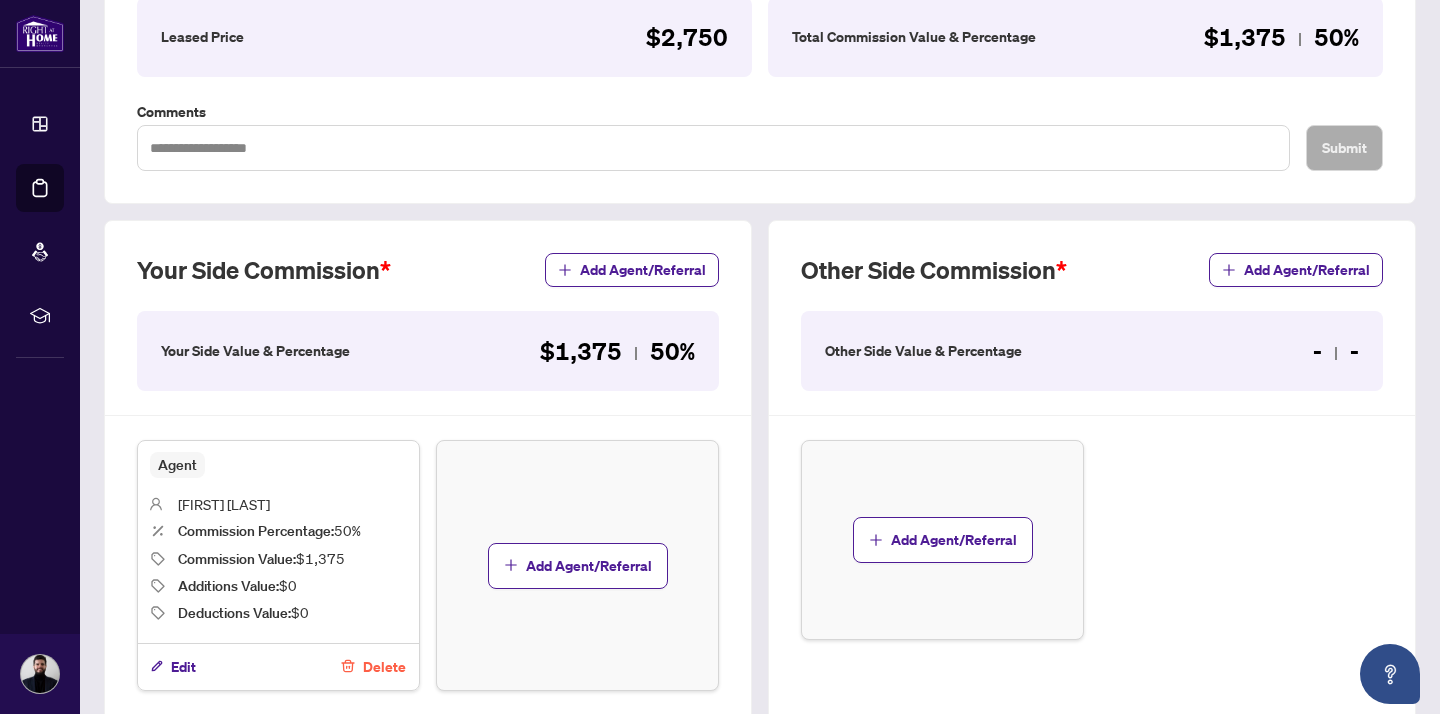 scroll, scrollTop: 404, scrollLeft: 0, axis: vertical 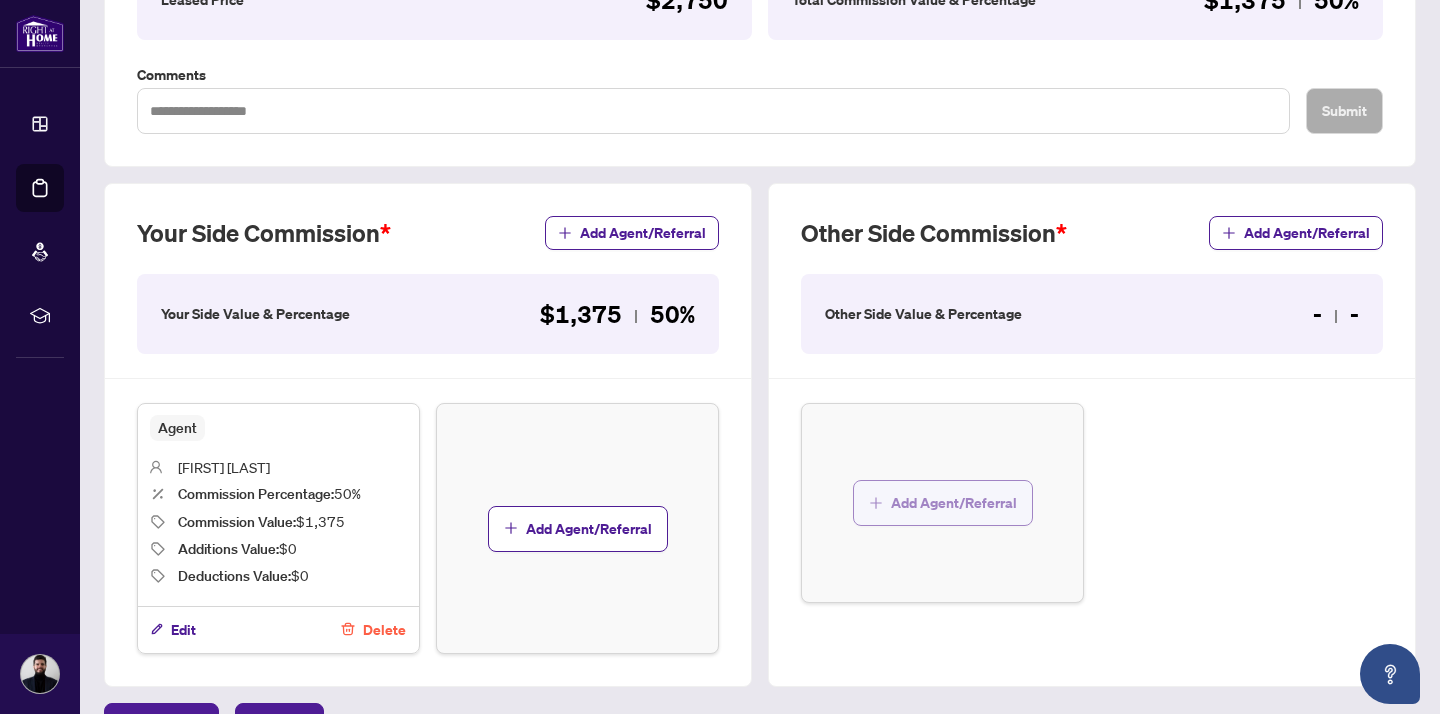 click on "Add Agent/Referral" at bounding box center [954, 503] 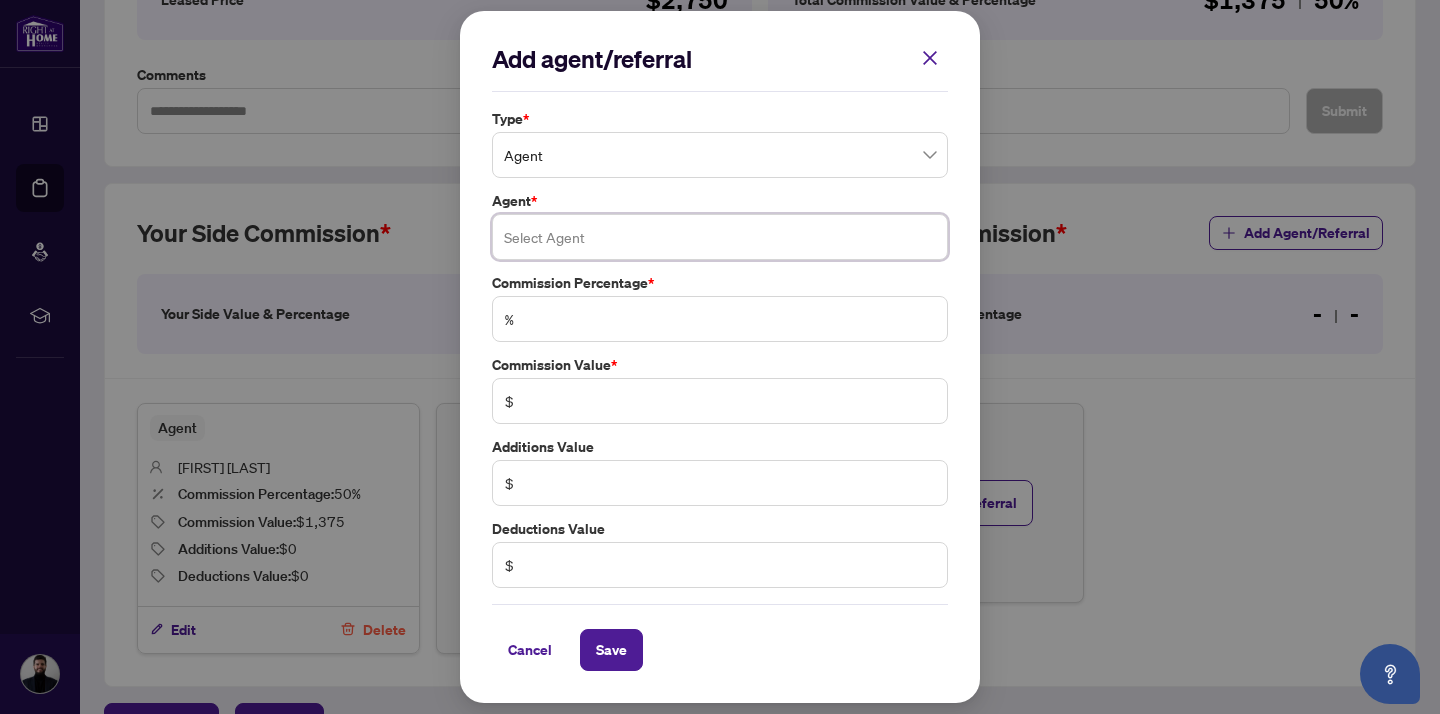 click at bounding box center [720, 237] 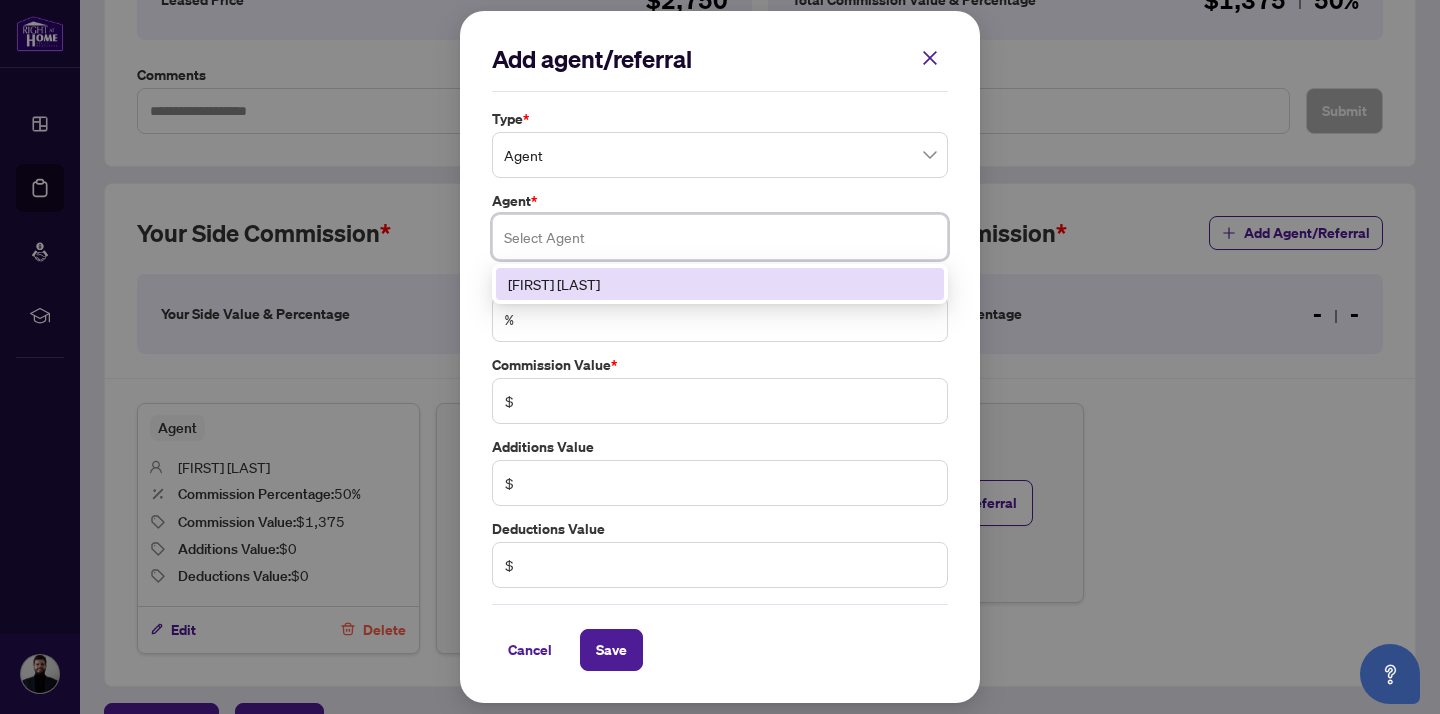 click on "[FIRST] [LAST]" at bounding box center (720, 284) 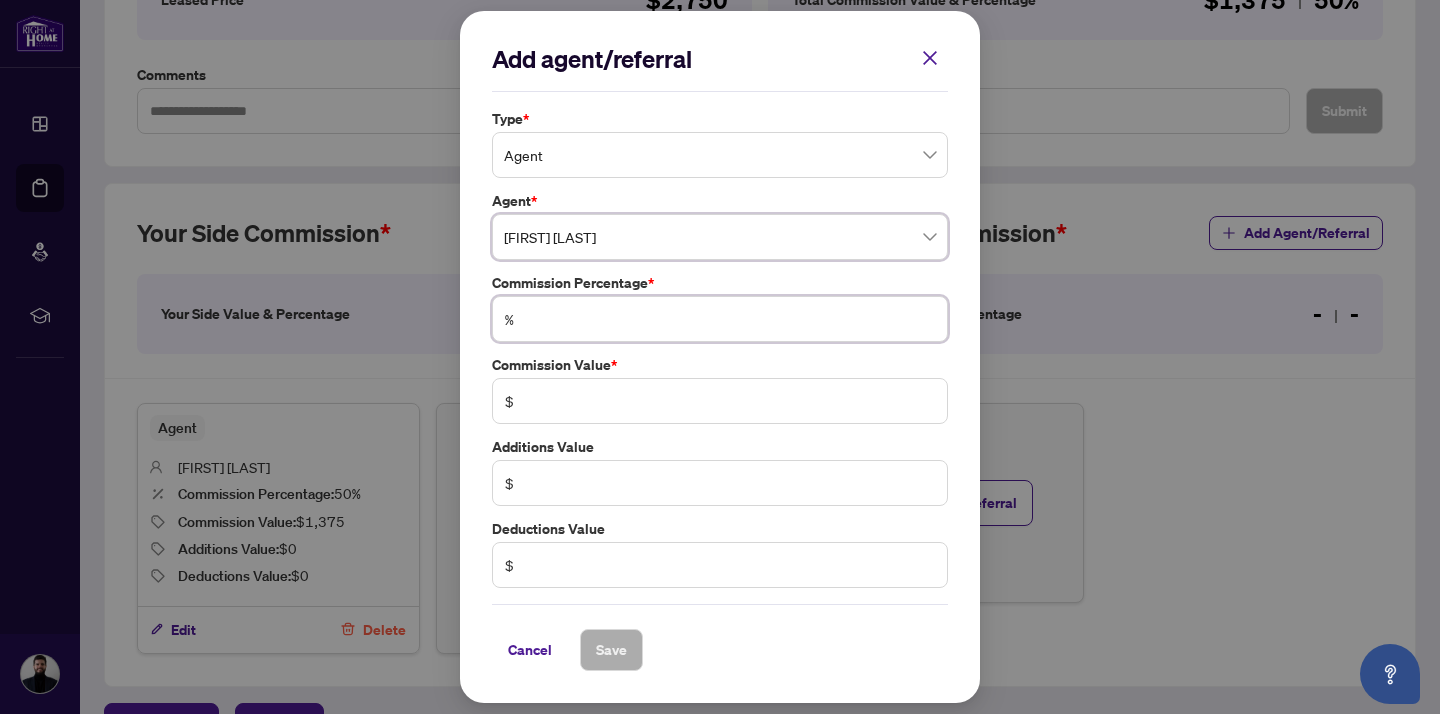 click at bounding box center (730, 319) 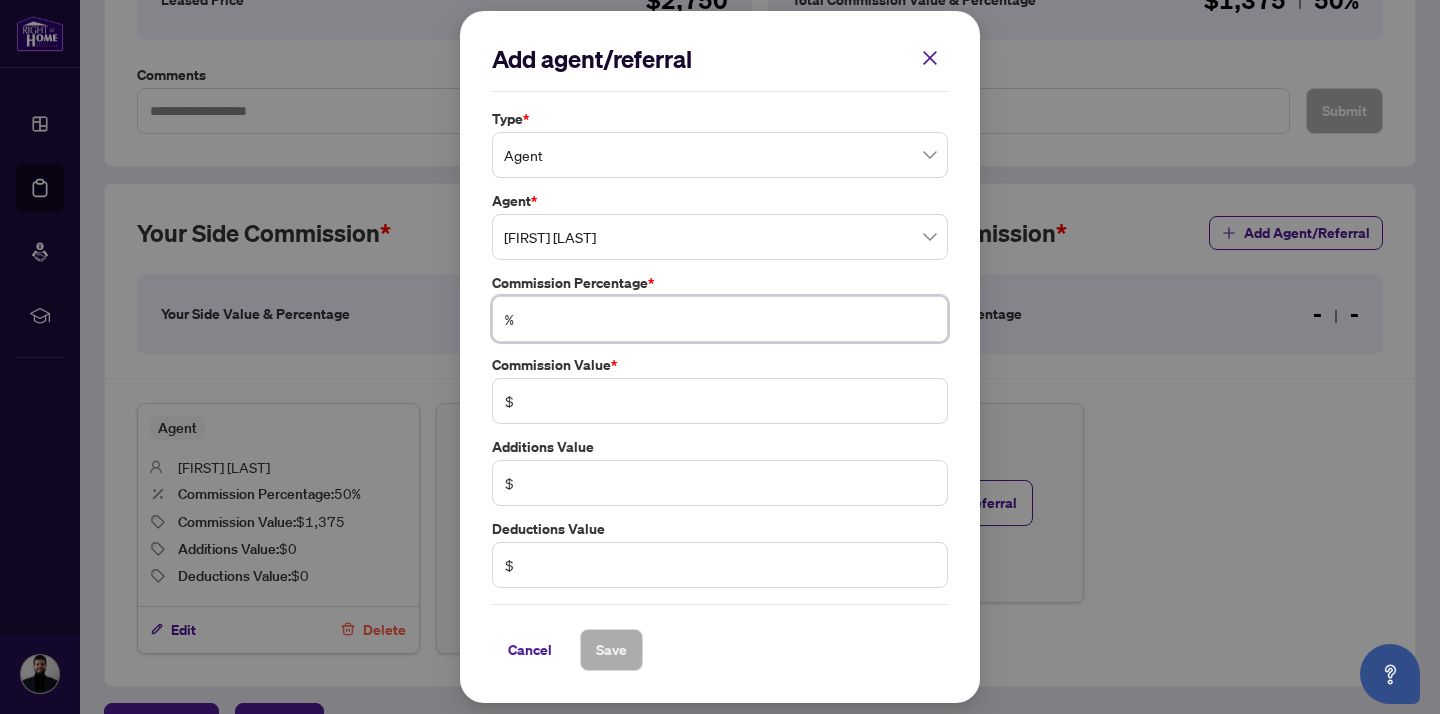 type on "*" 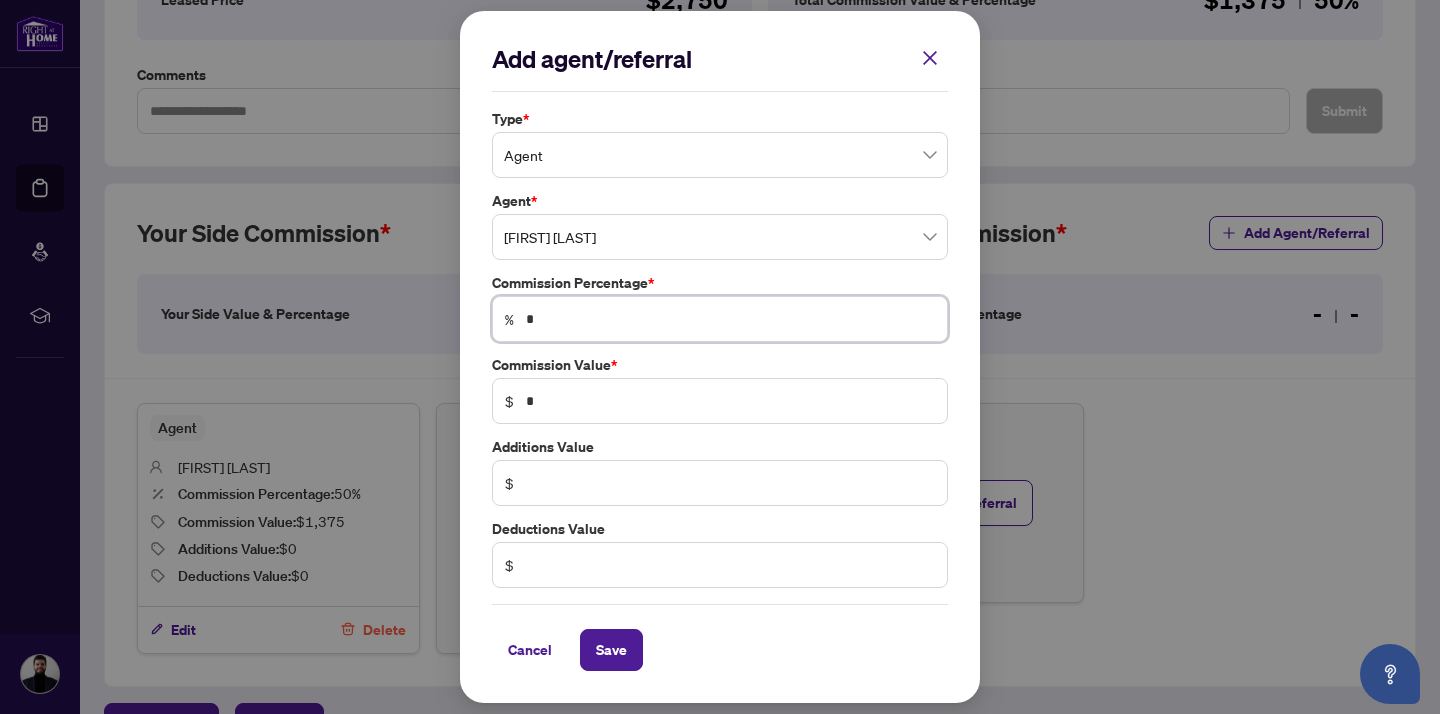 type on "*" 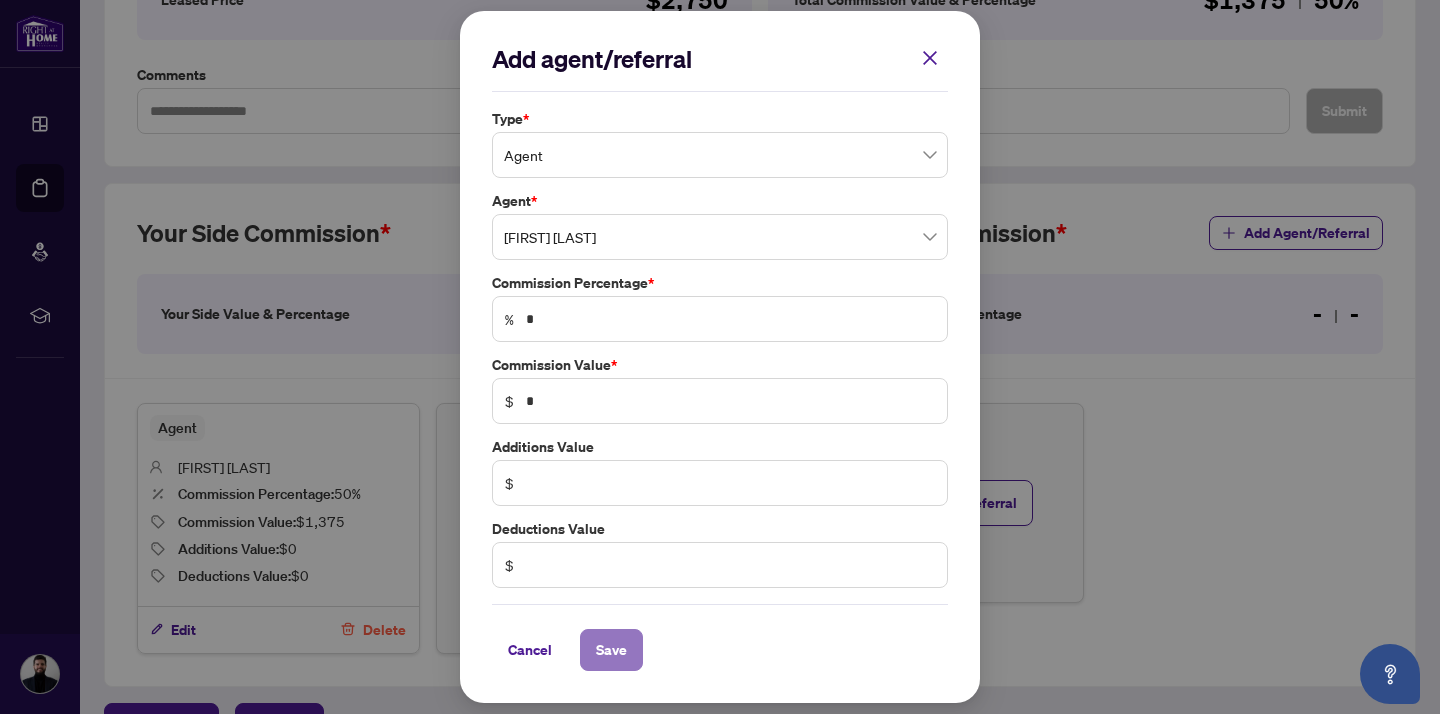 click on "Save" at bounding box center [611, 650] 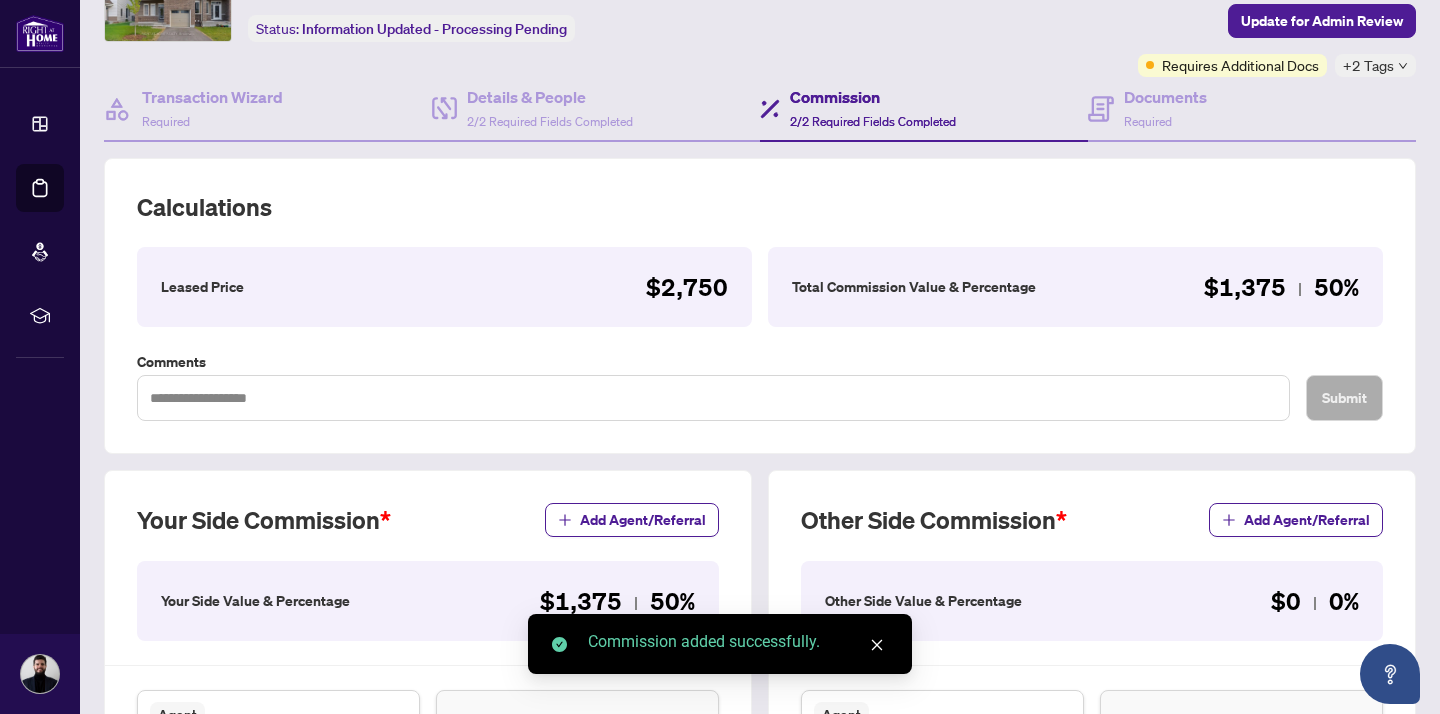 scroll, scrollTop: 0, scrollLeft: 0, axis: both 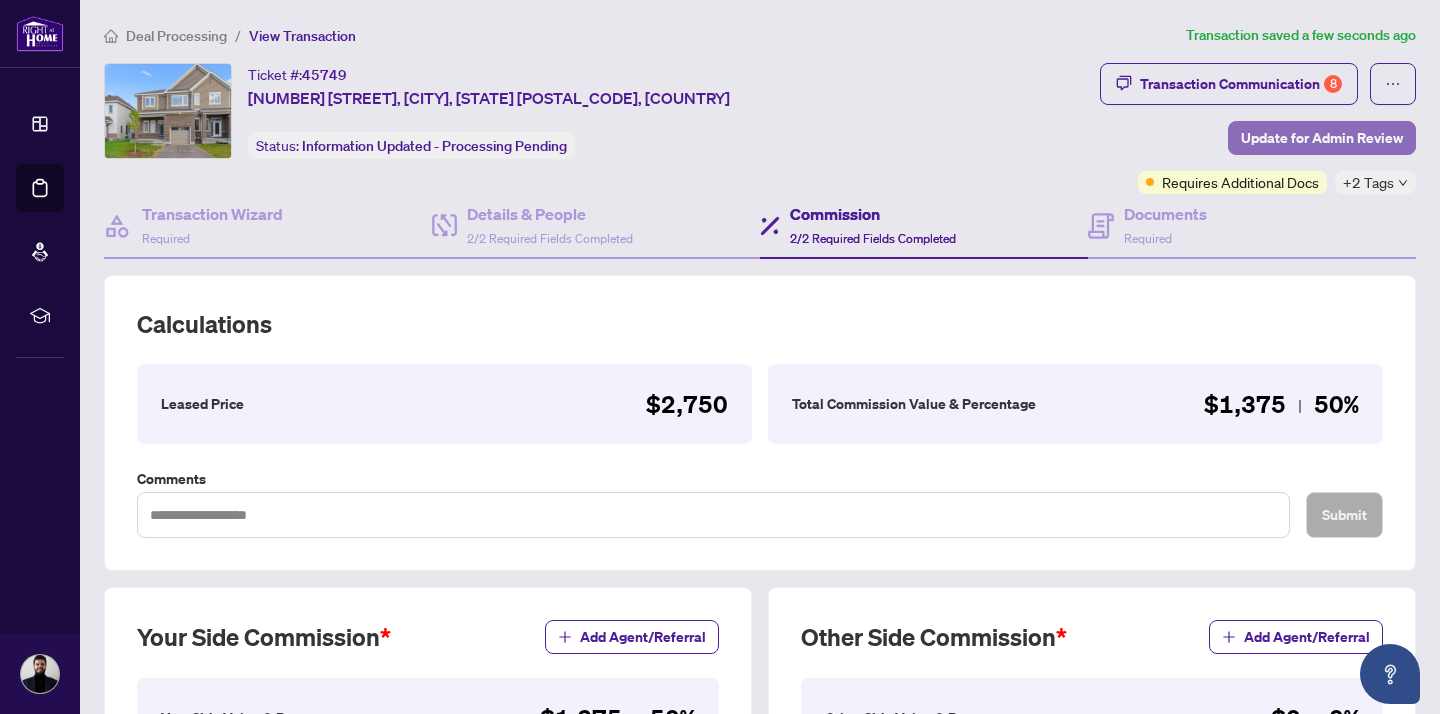 click on "Update for Admin Review" at bounding box center (1322, 138) 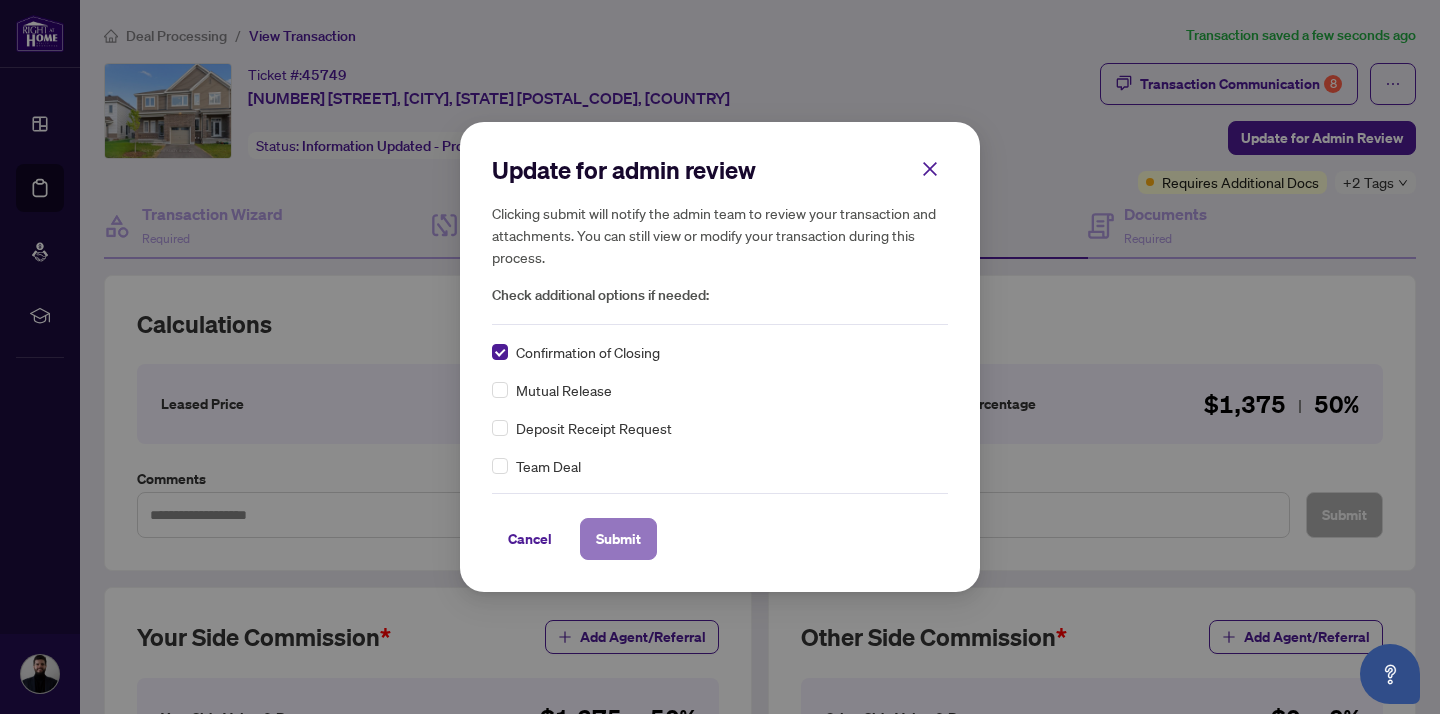 click on "Submit" at bounding box center [618, 539] 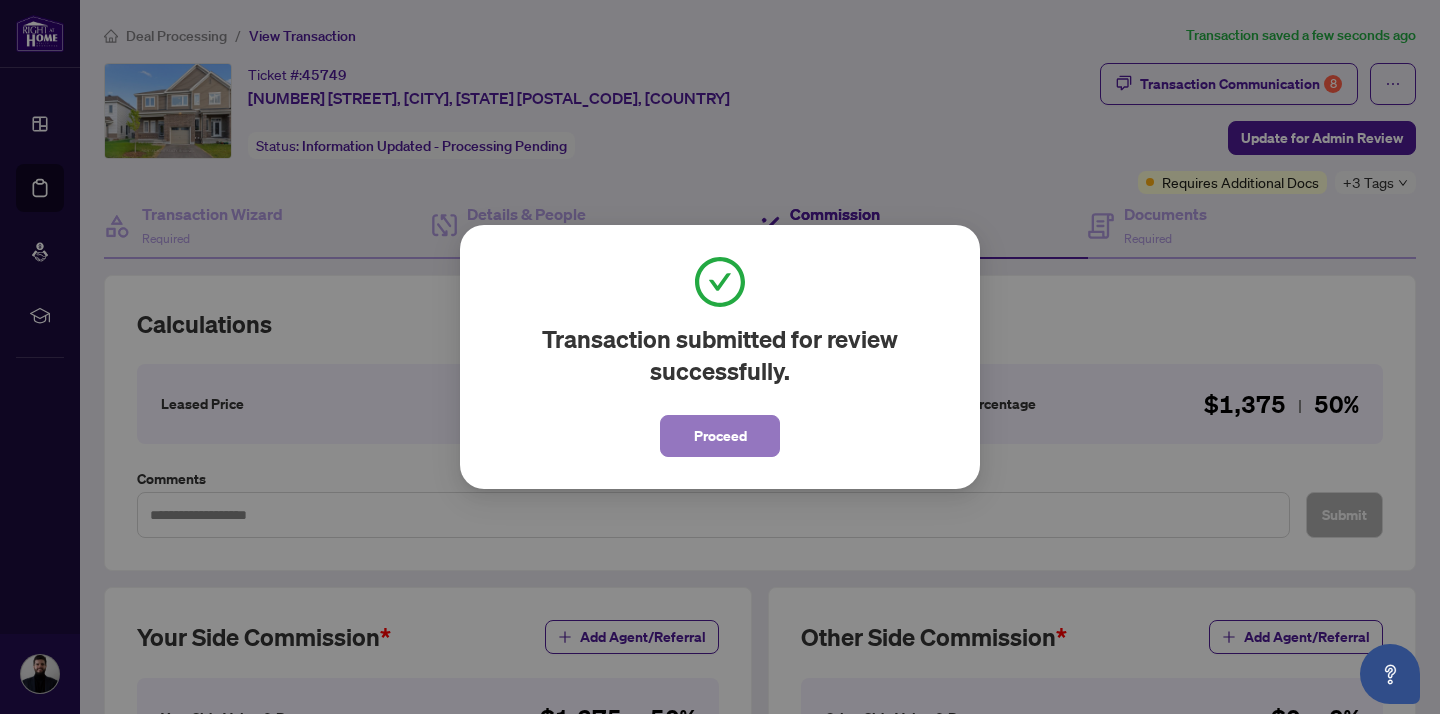 click on "Proceed" at bounding box center (720, 436) 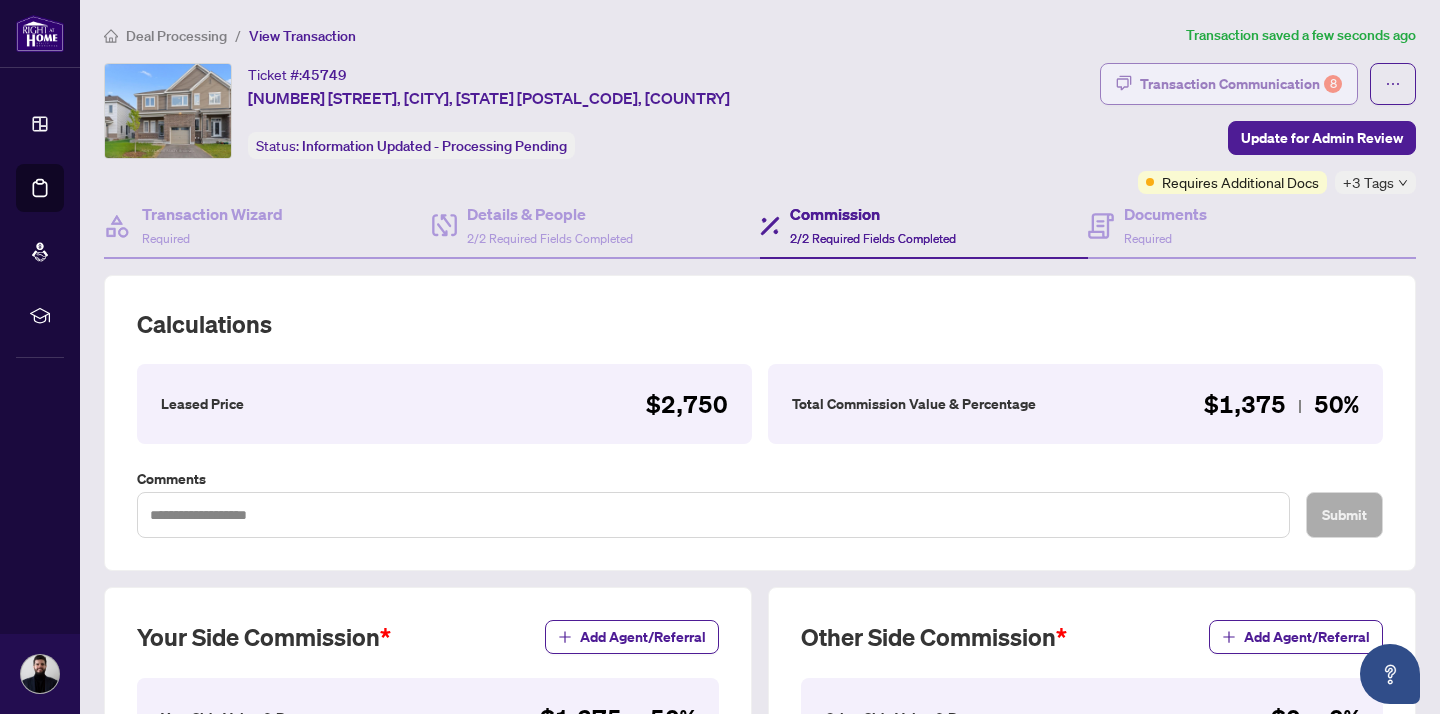 click on "Transaction Communication 8" at bounding box center (1241, 84) 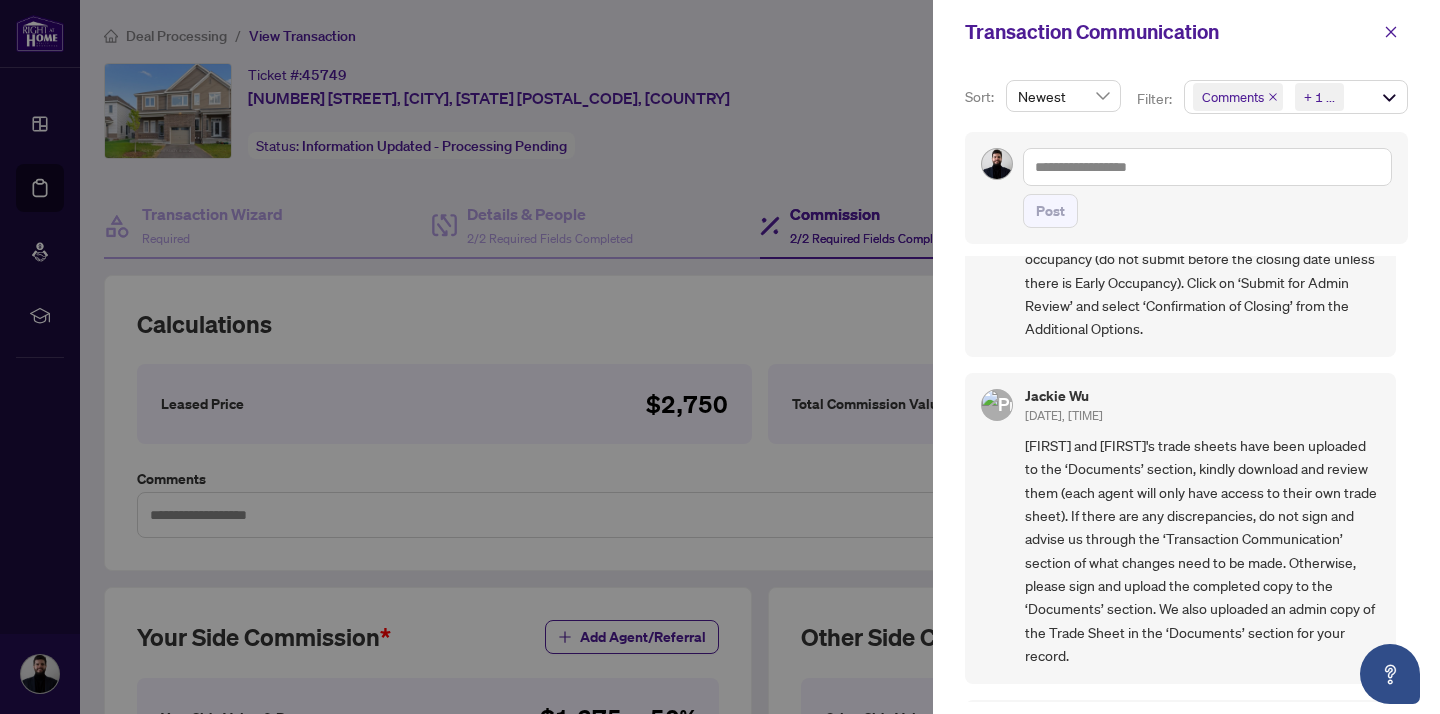 scroll, scrollTop: 0, scrollLeft: 0, axis: both 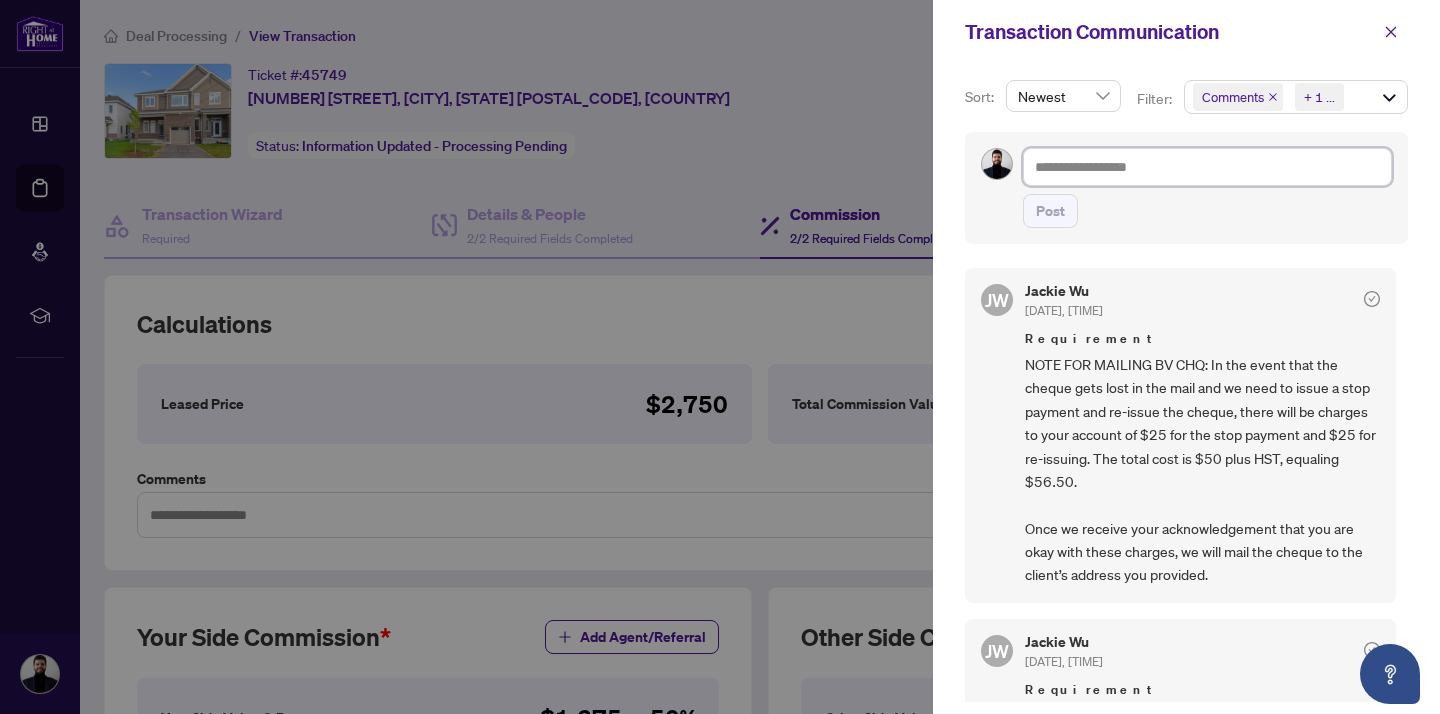 click at bounding box center [1207, 167] 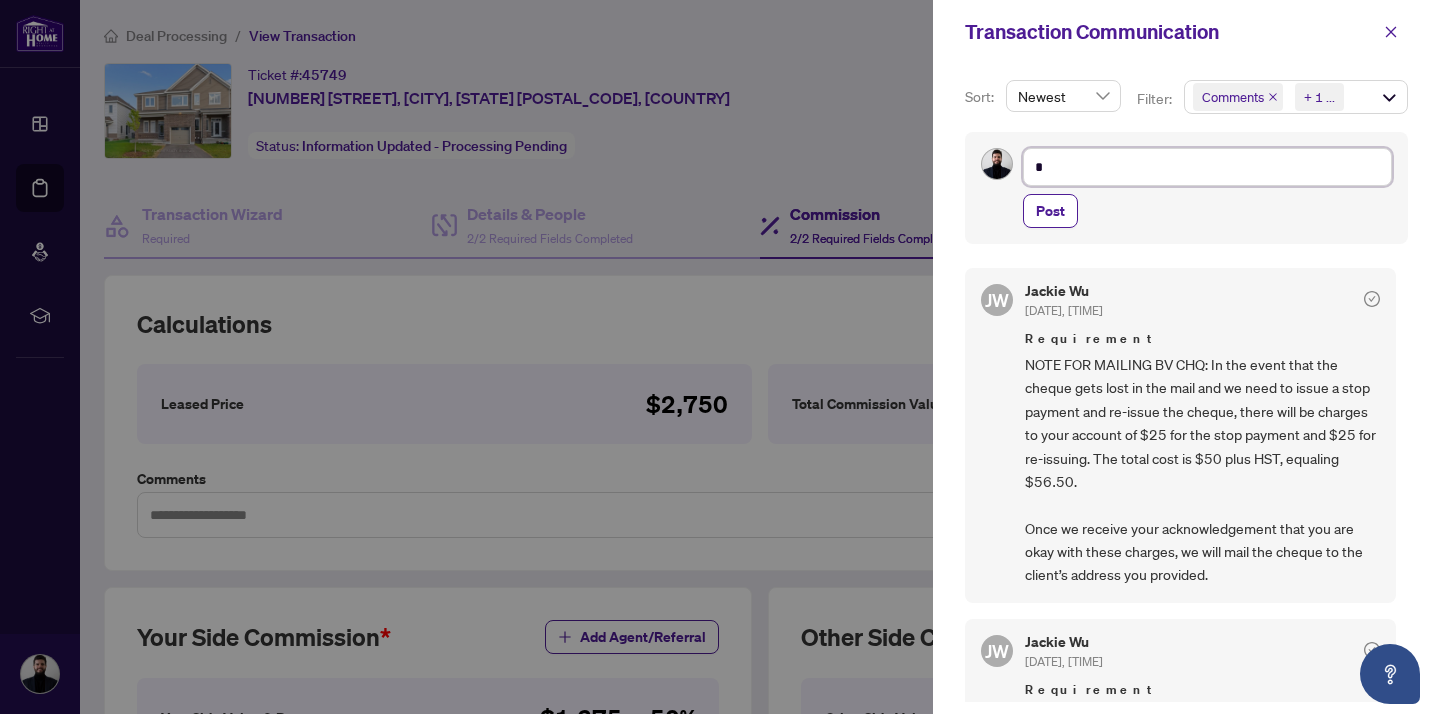 type on "**" 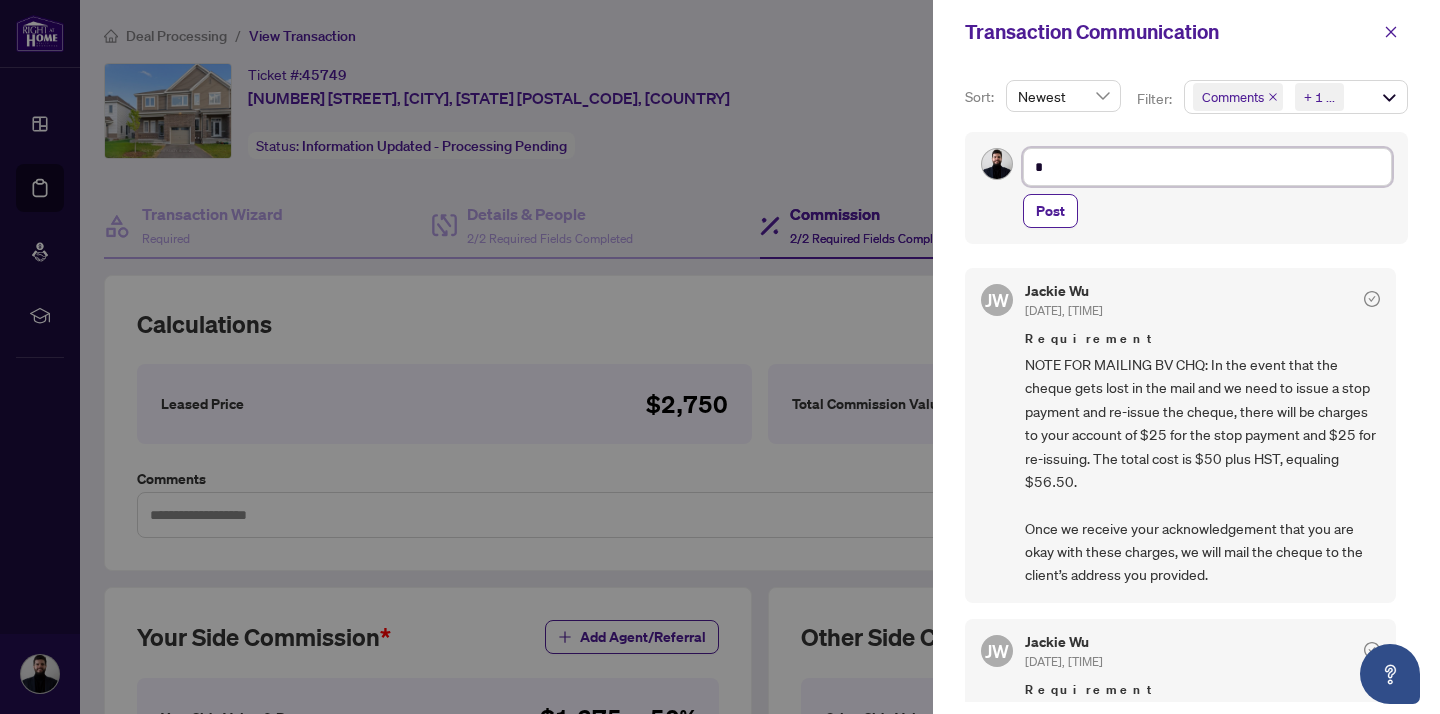 type on "**" 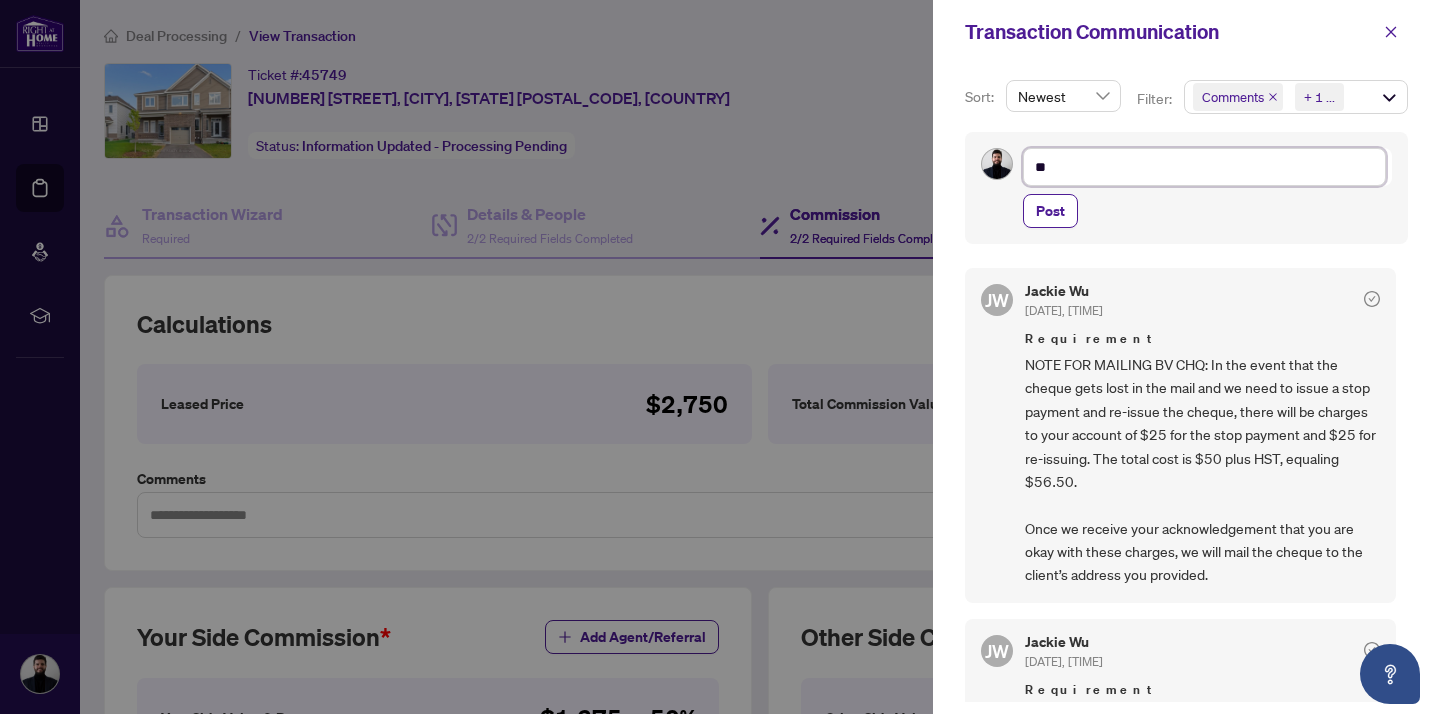type on "***" 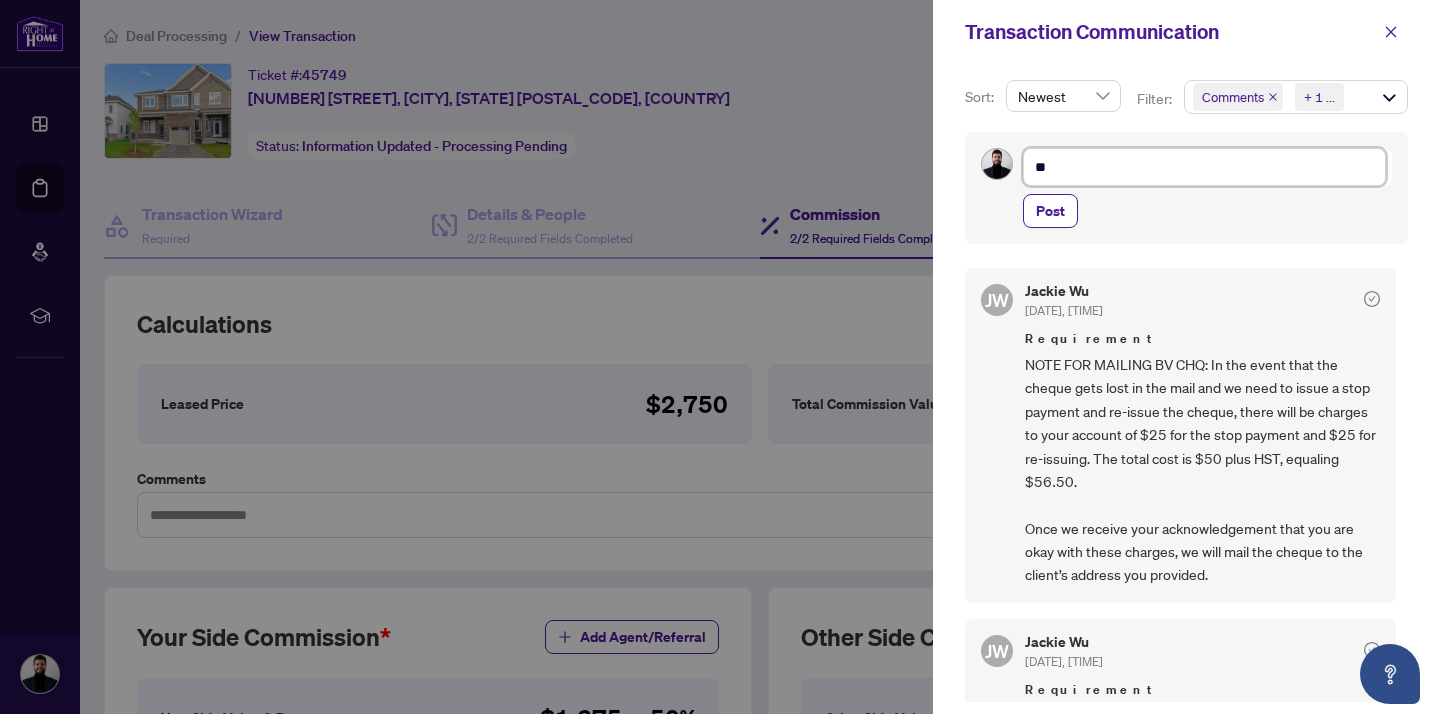 type on "***" 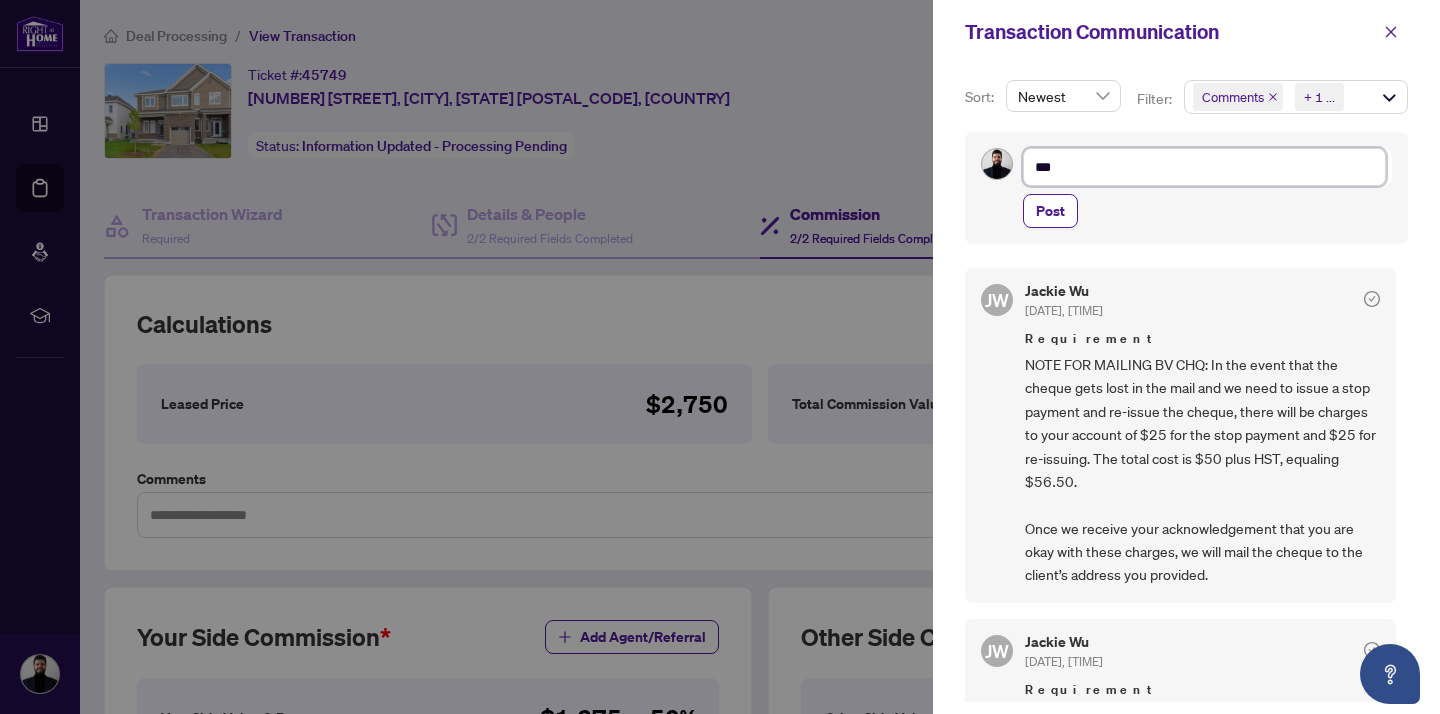 type on "****" 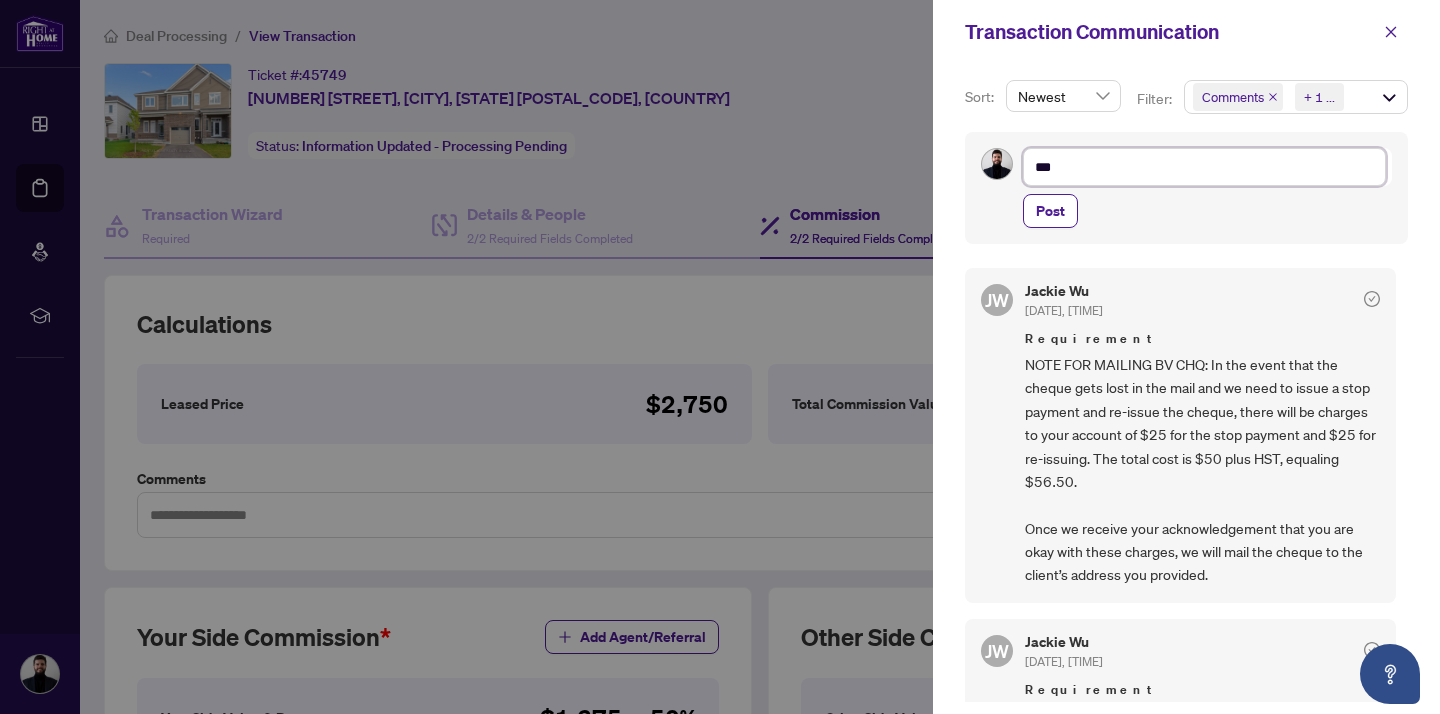 type on "****" 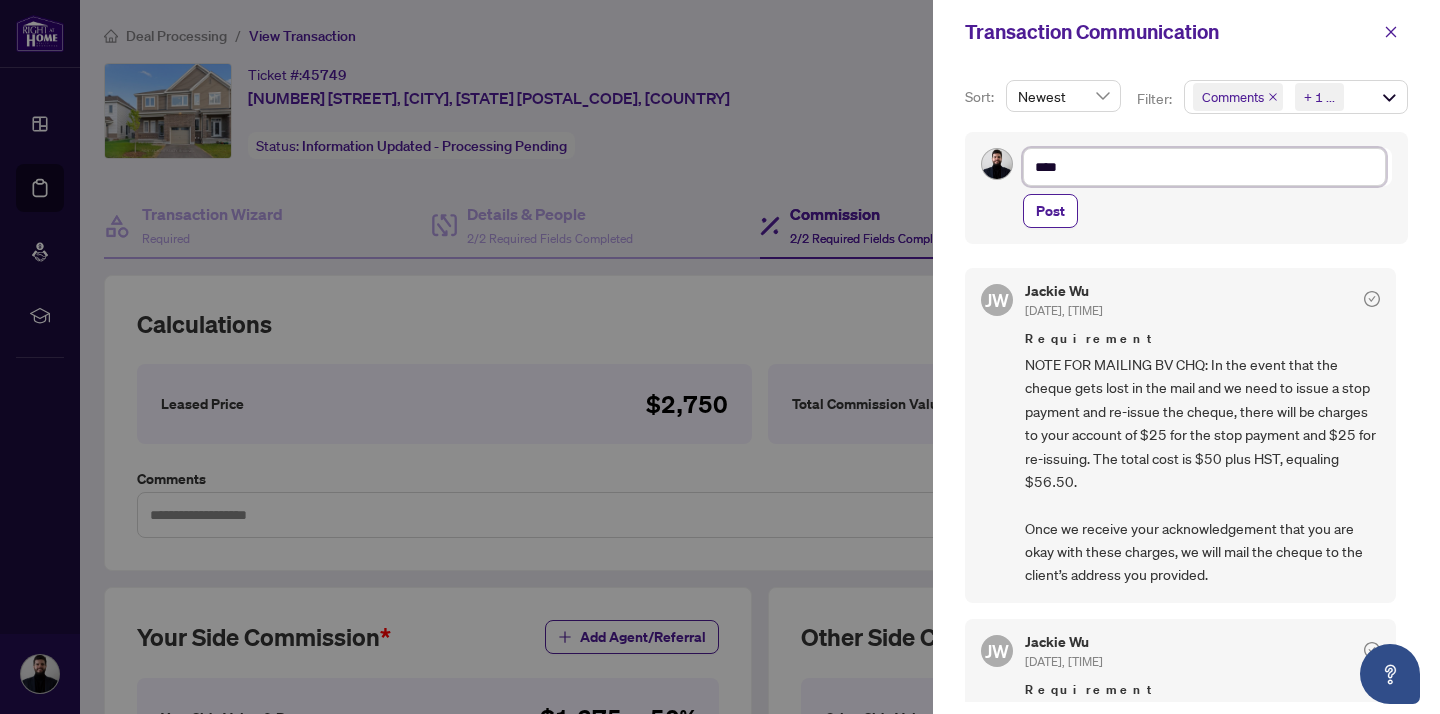 type on "*****" 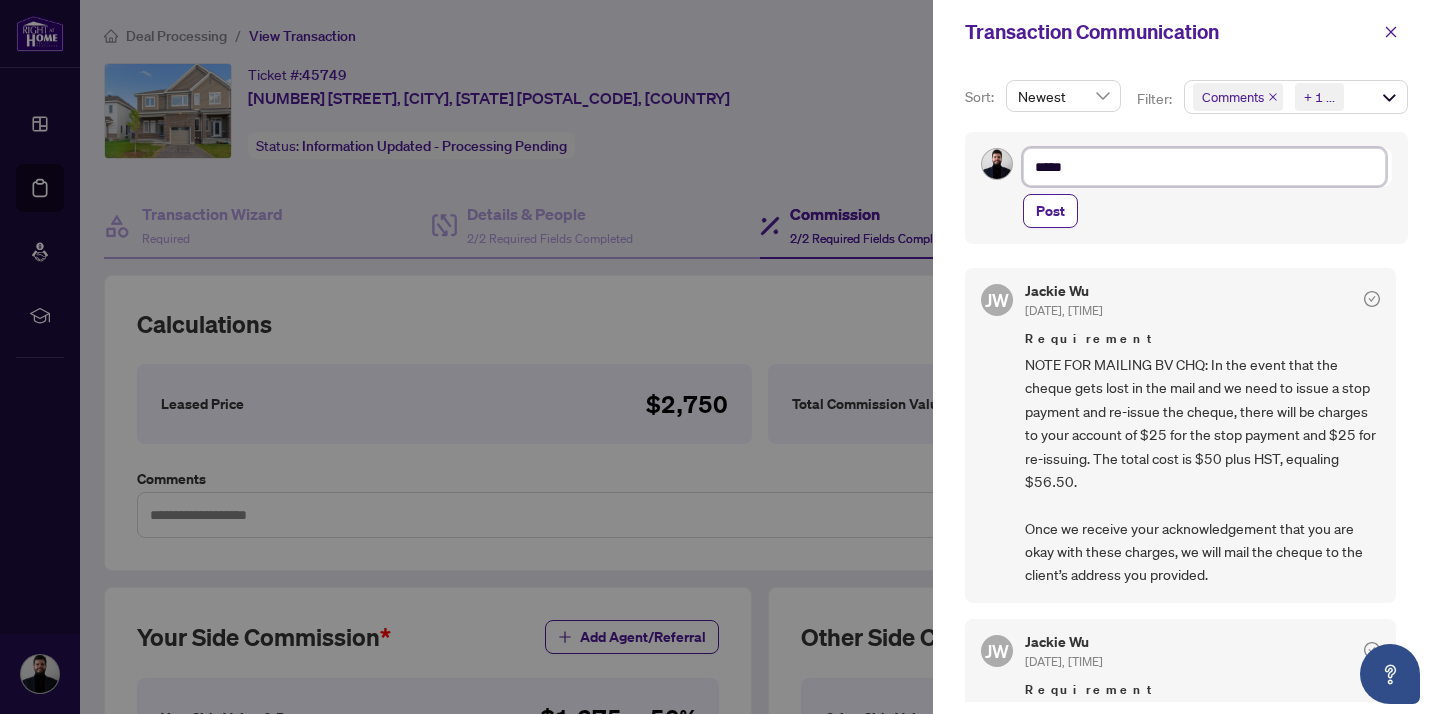 type on "*****" 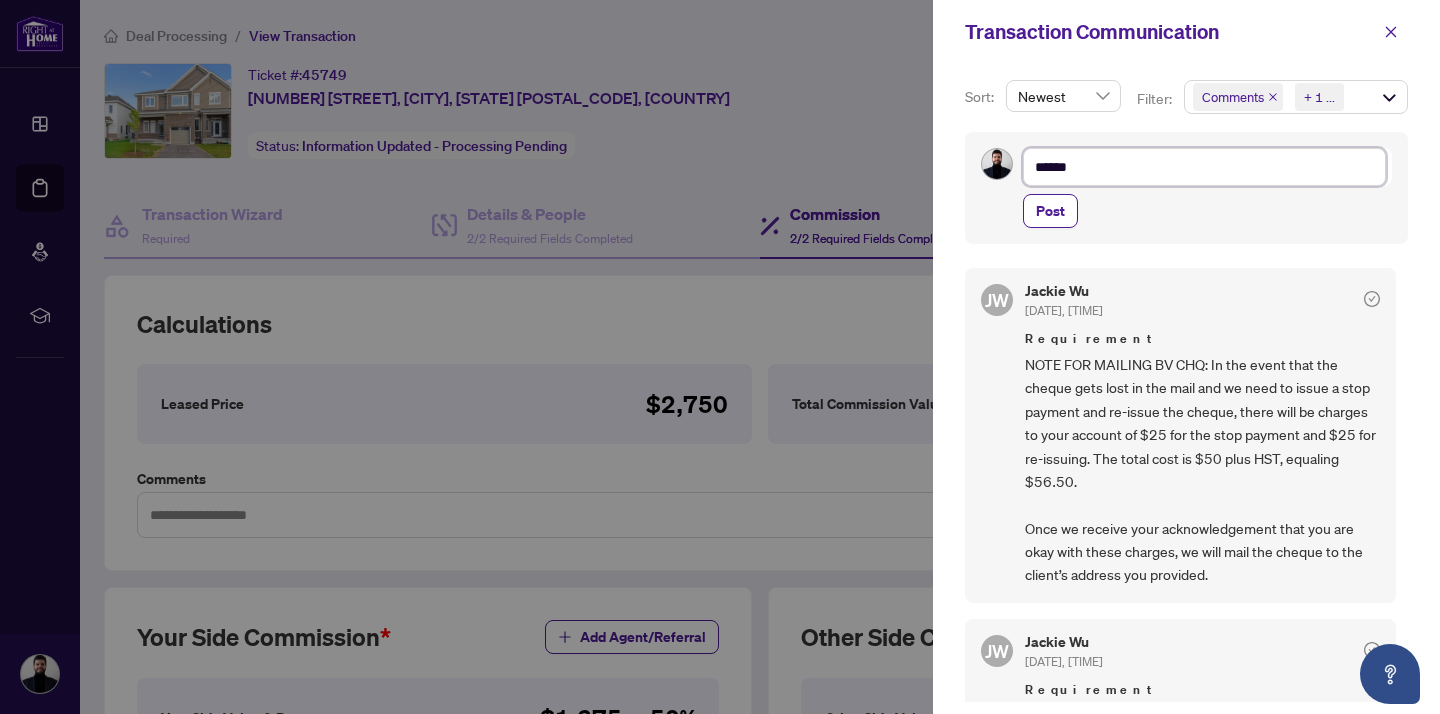 type on "*******" 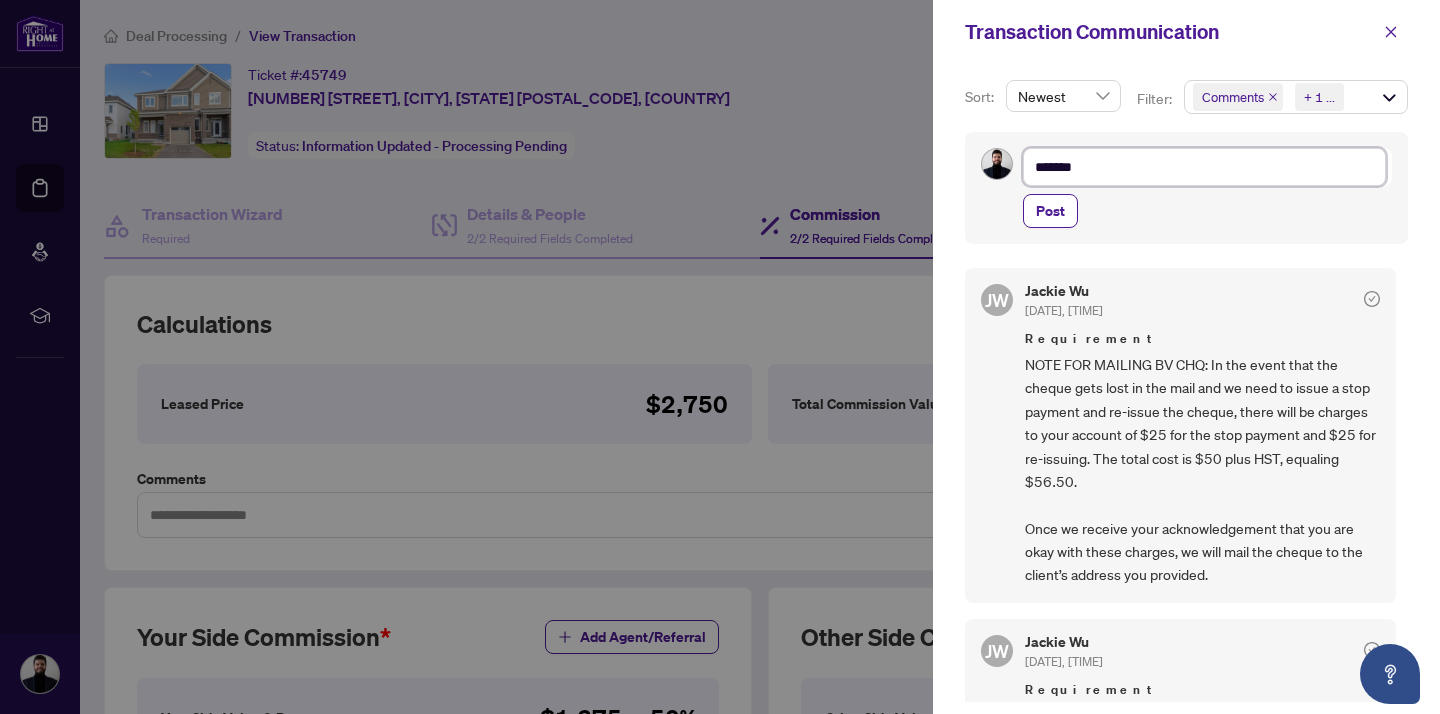 type on "*******" 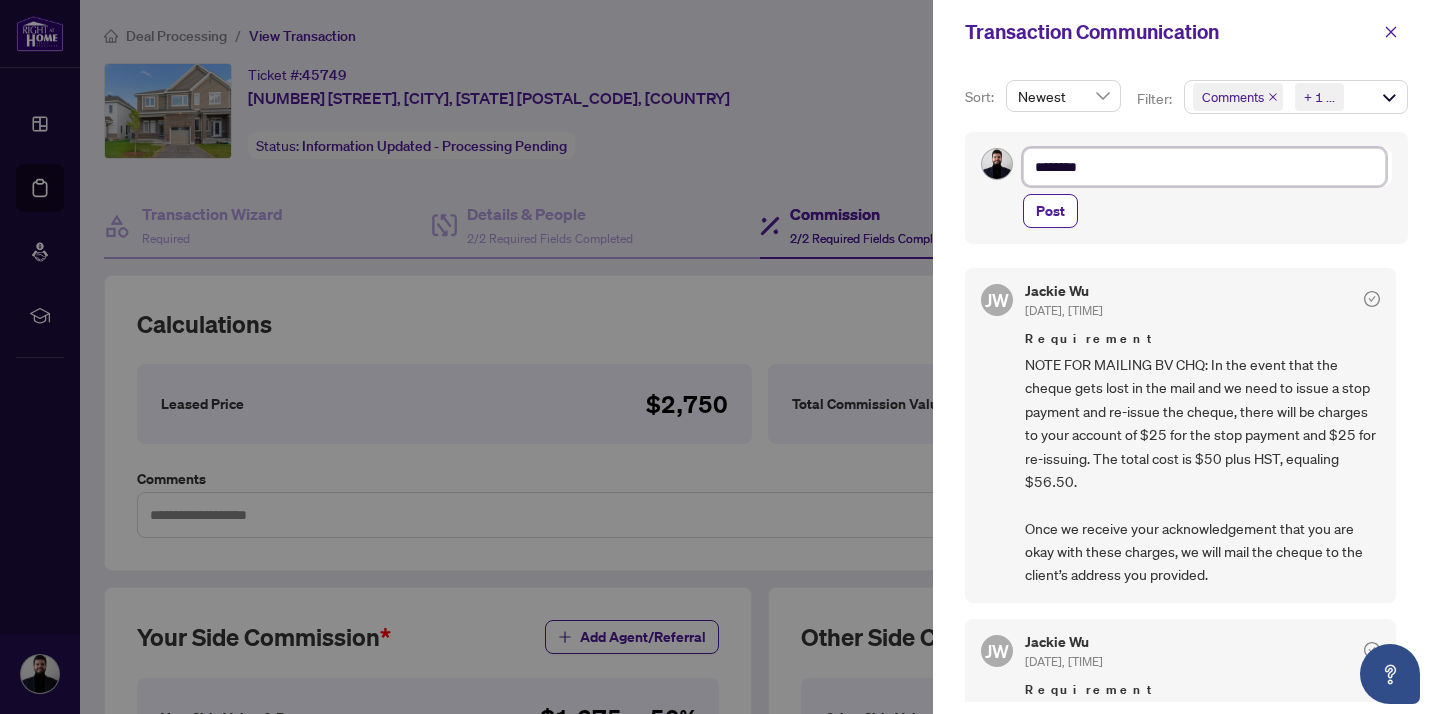 type on "*********" 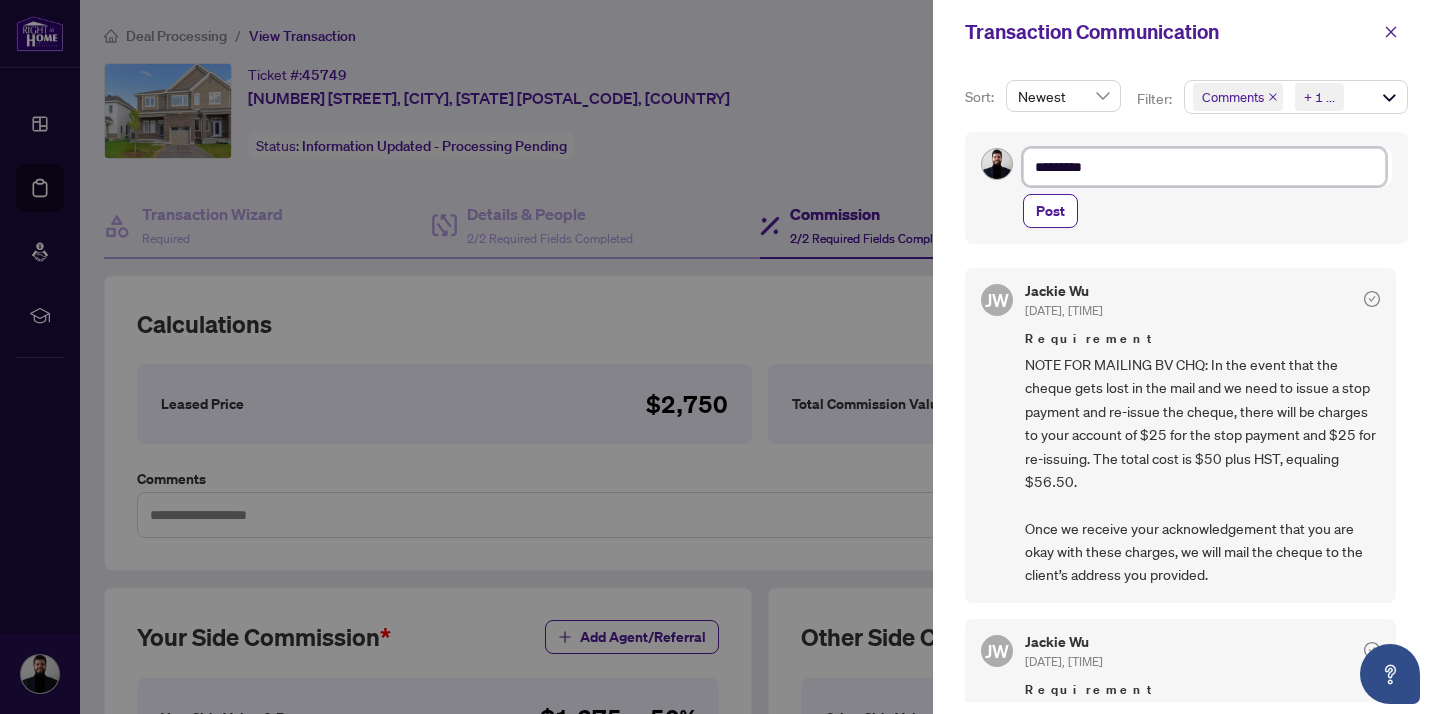 type on "*********" 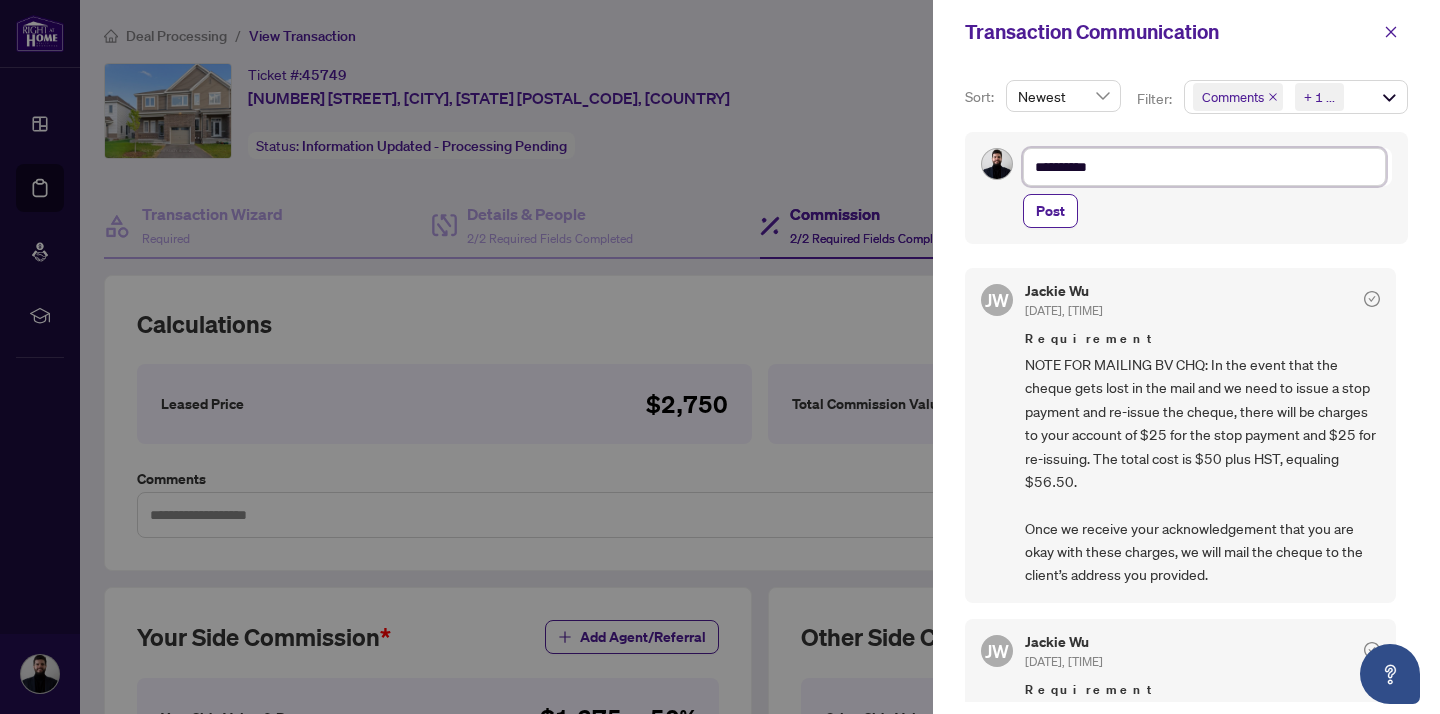 type on "**********" 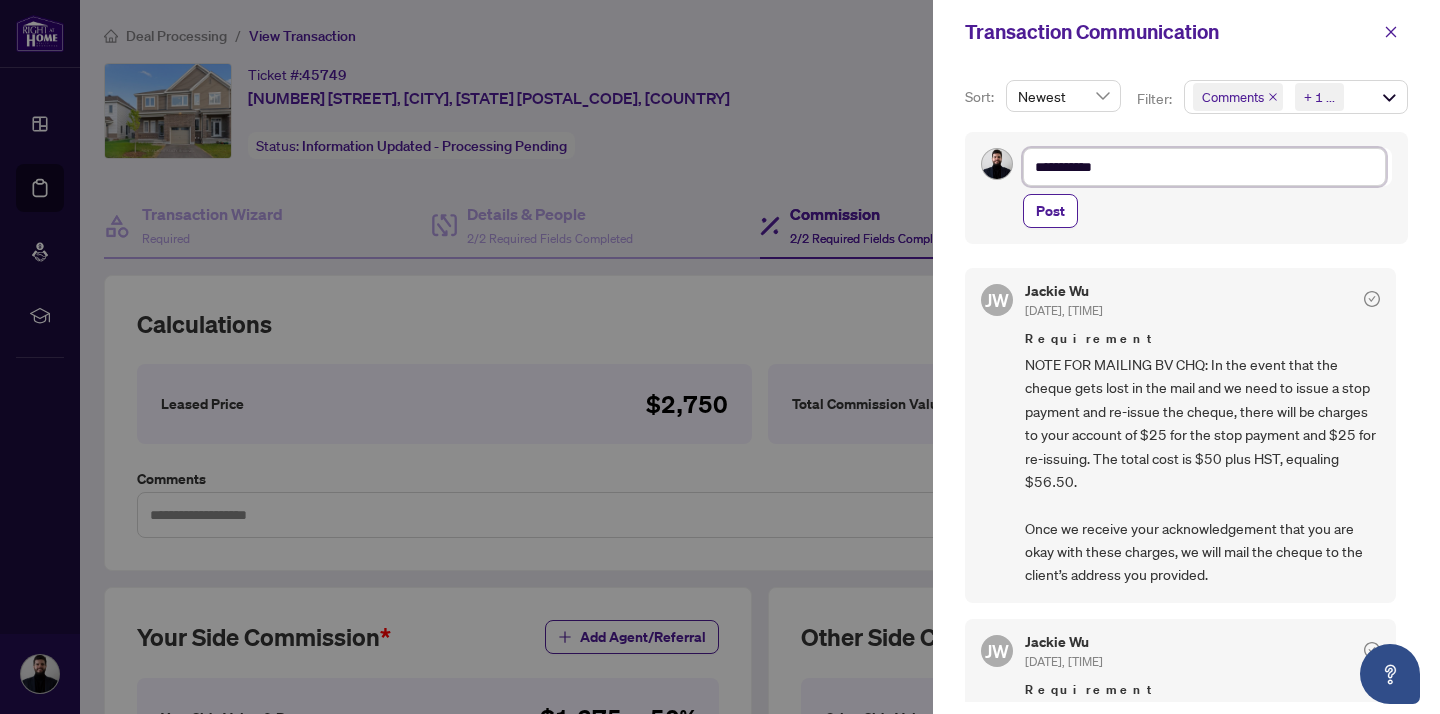 type on "**********" 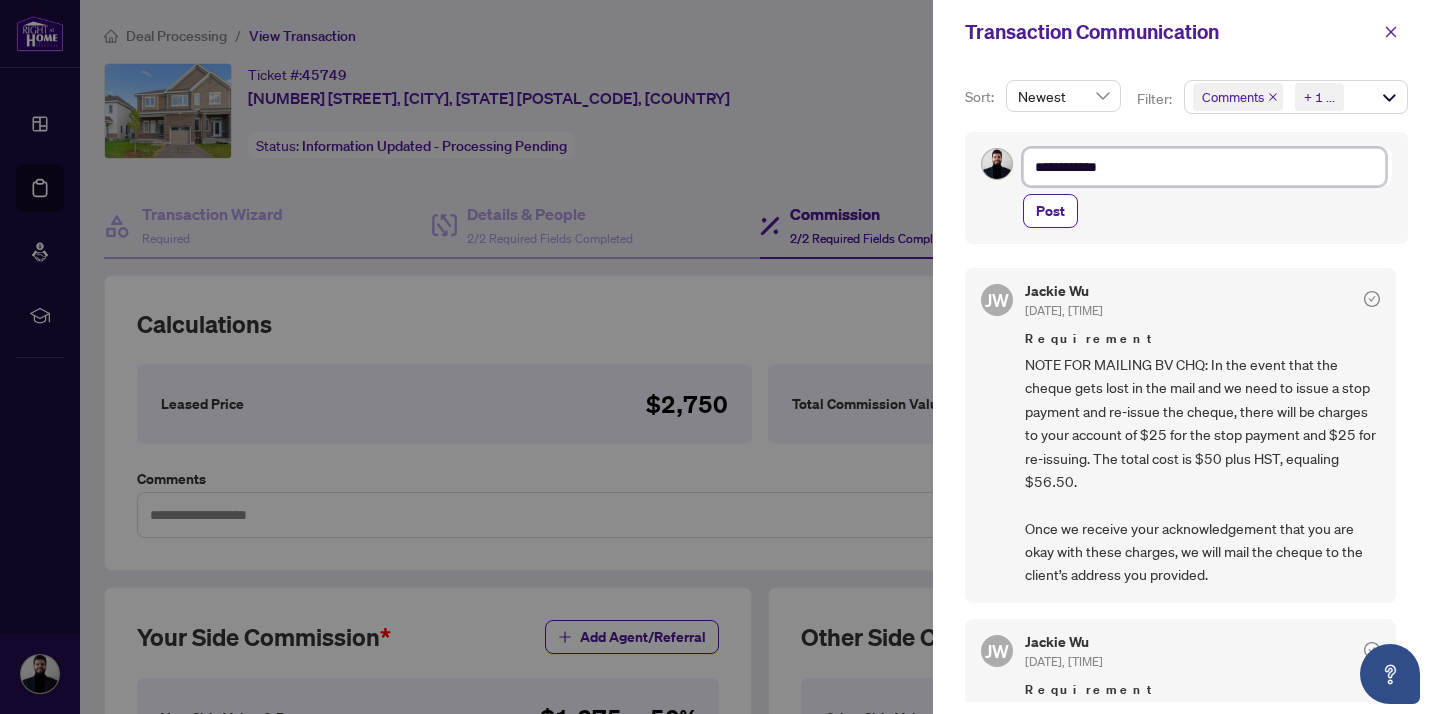 type on "**********" 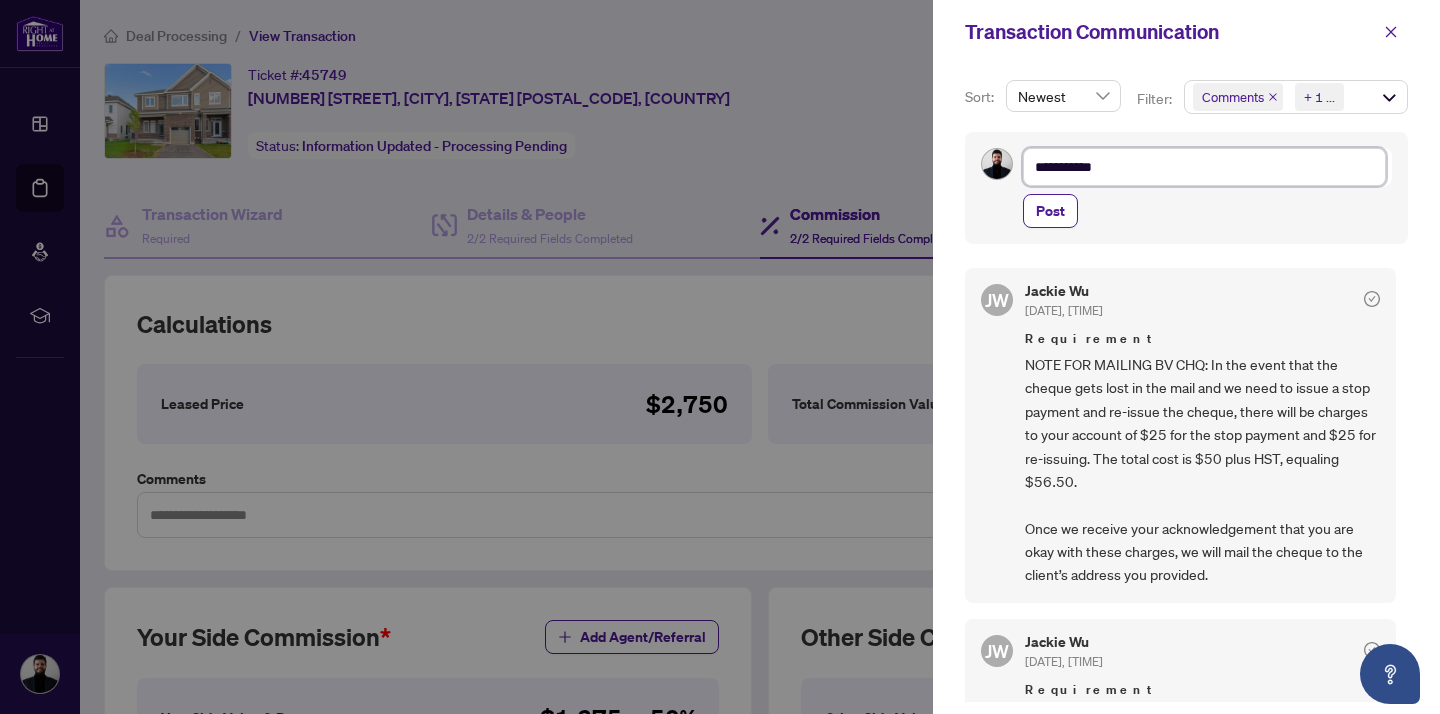 type on "**********" 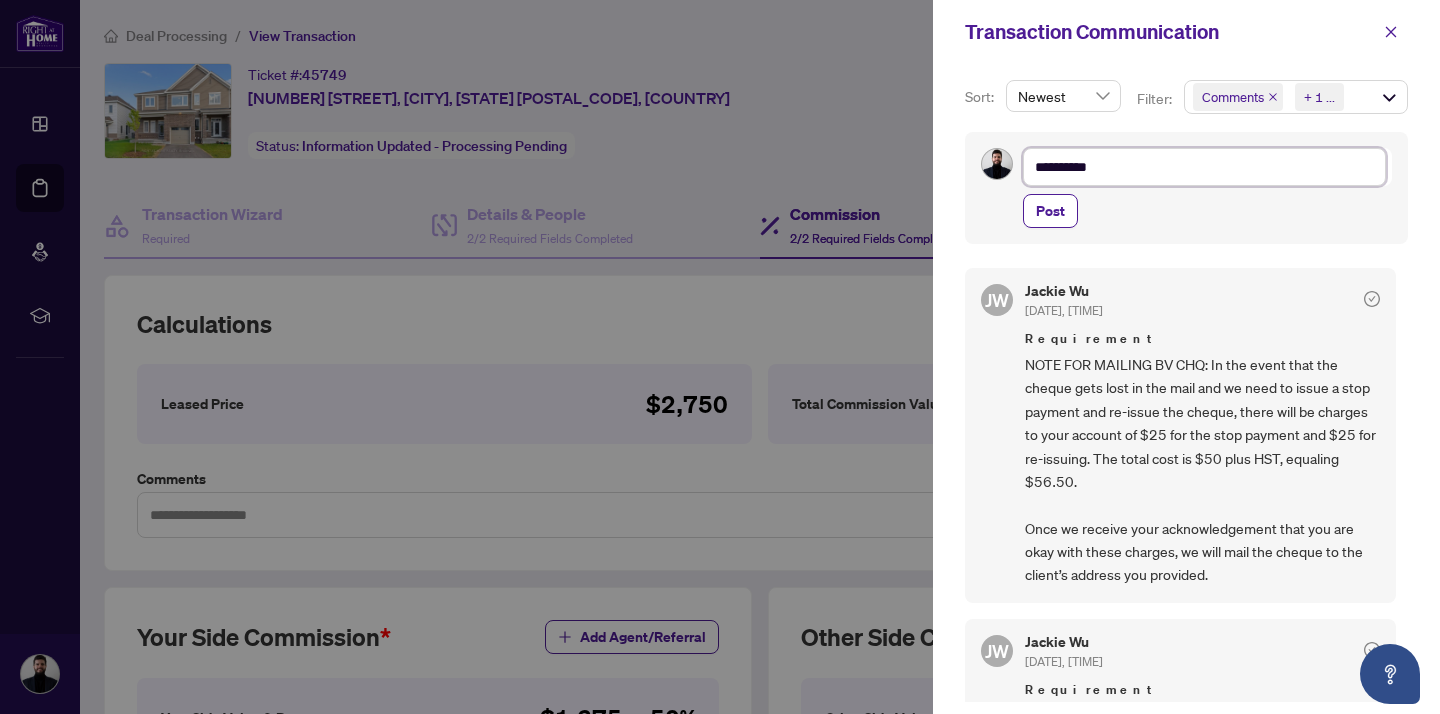 type on "*********" 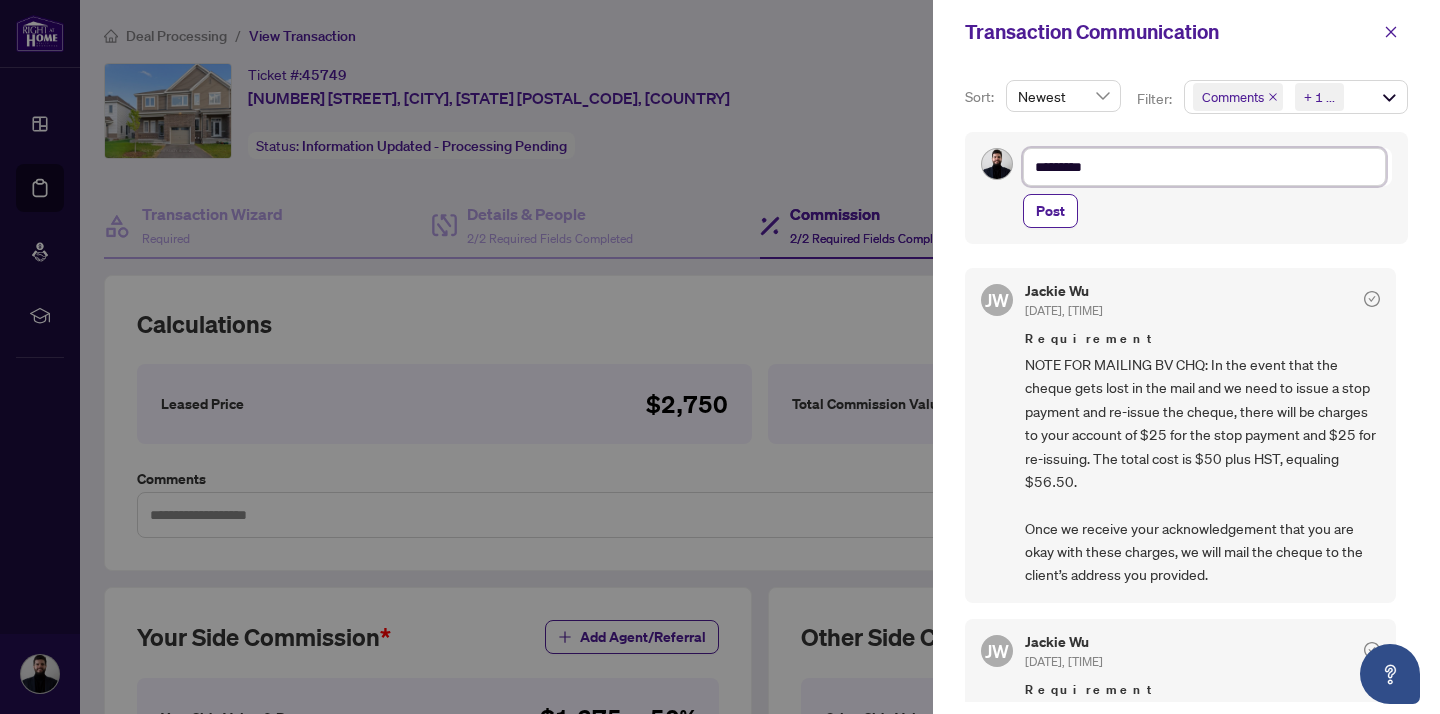 type on "**********" 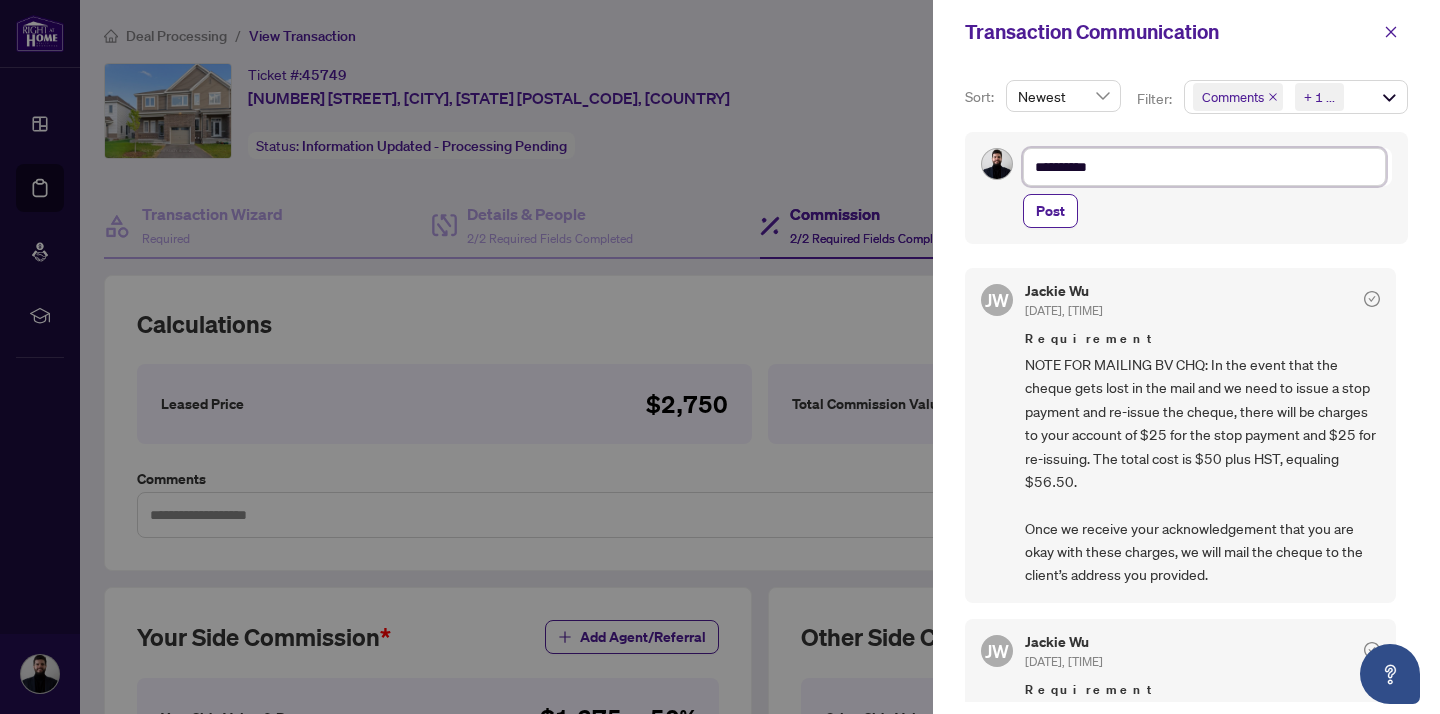 type on "**********" 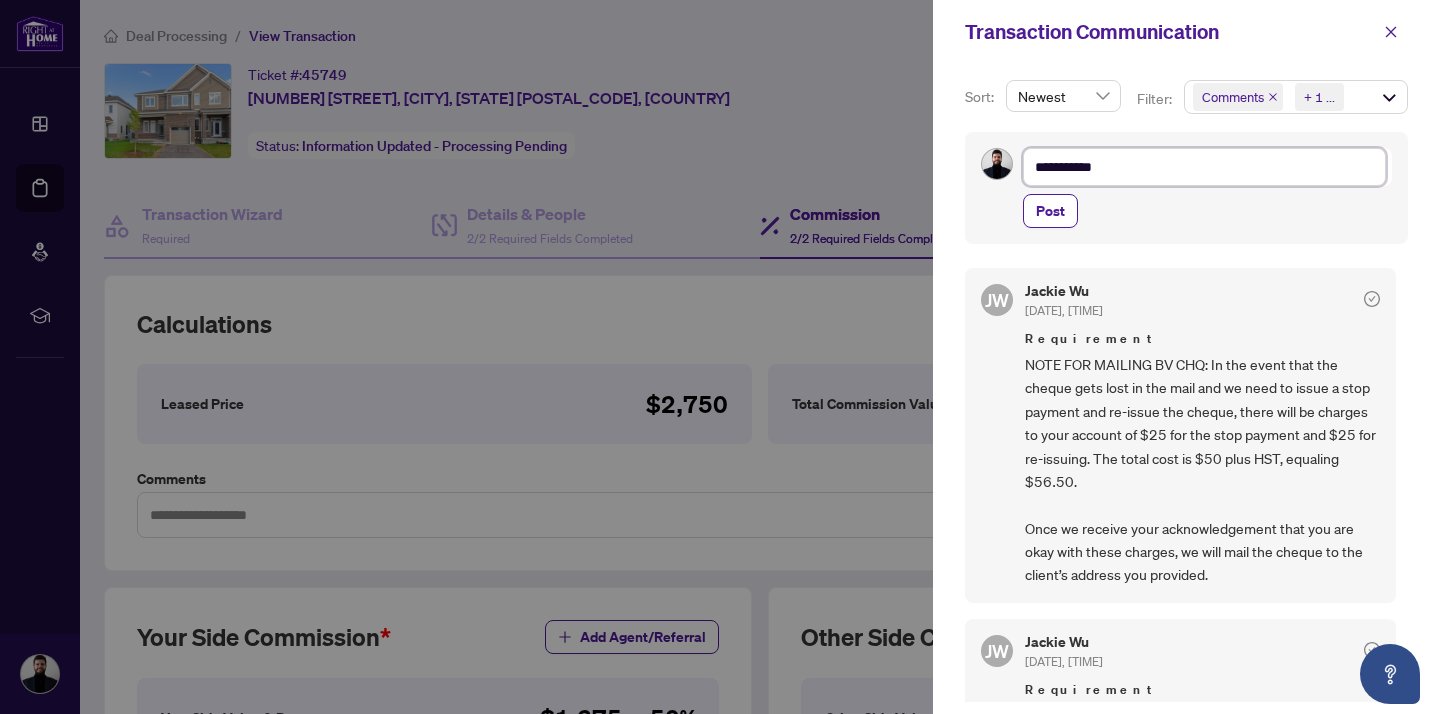 type on "**********" 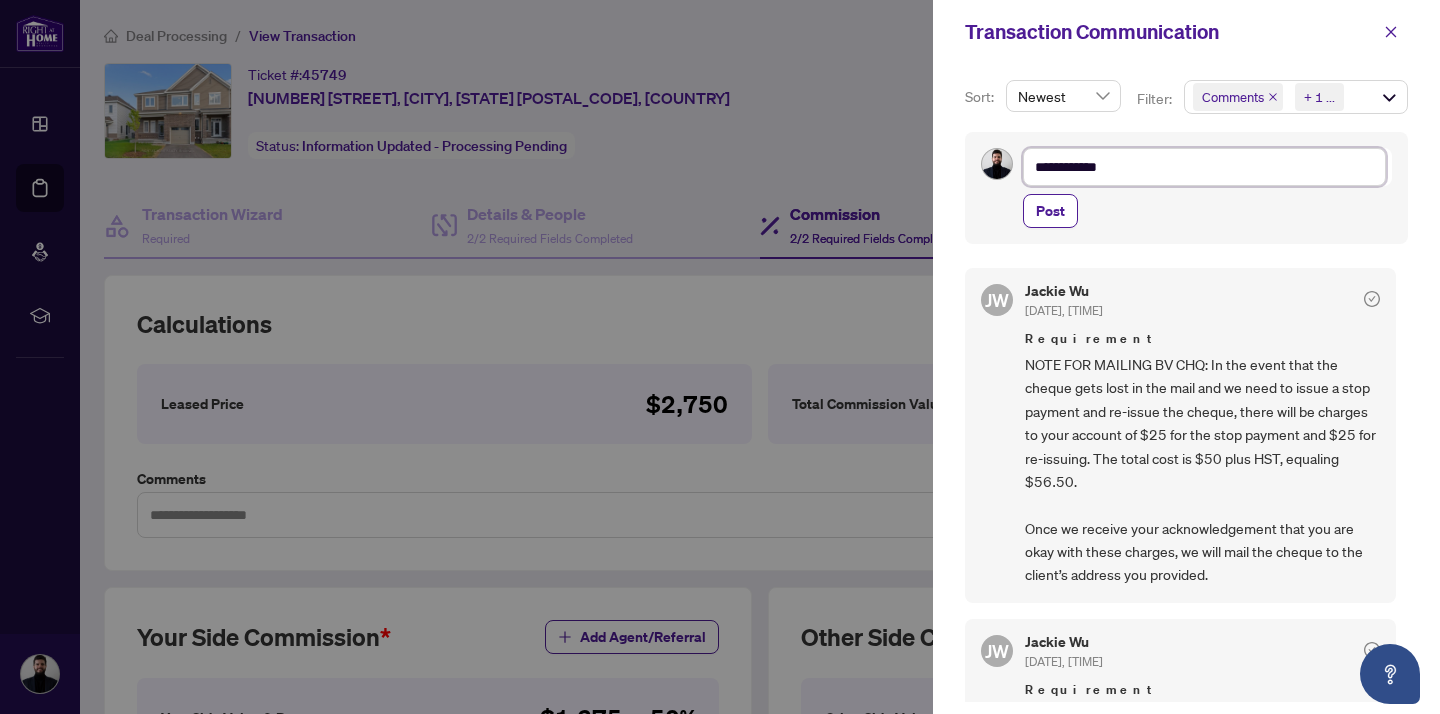 type on "**********" 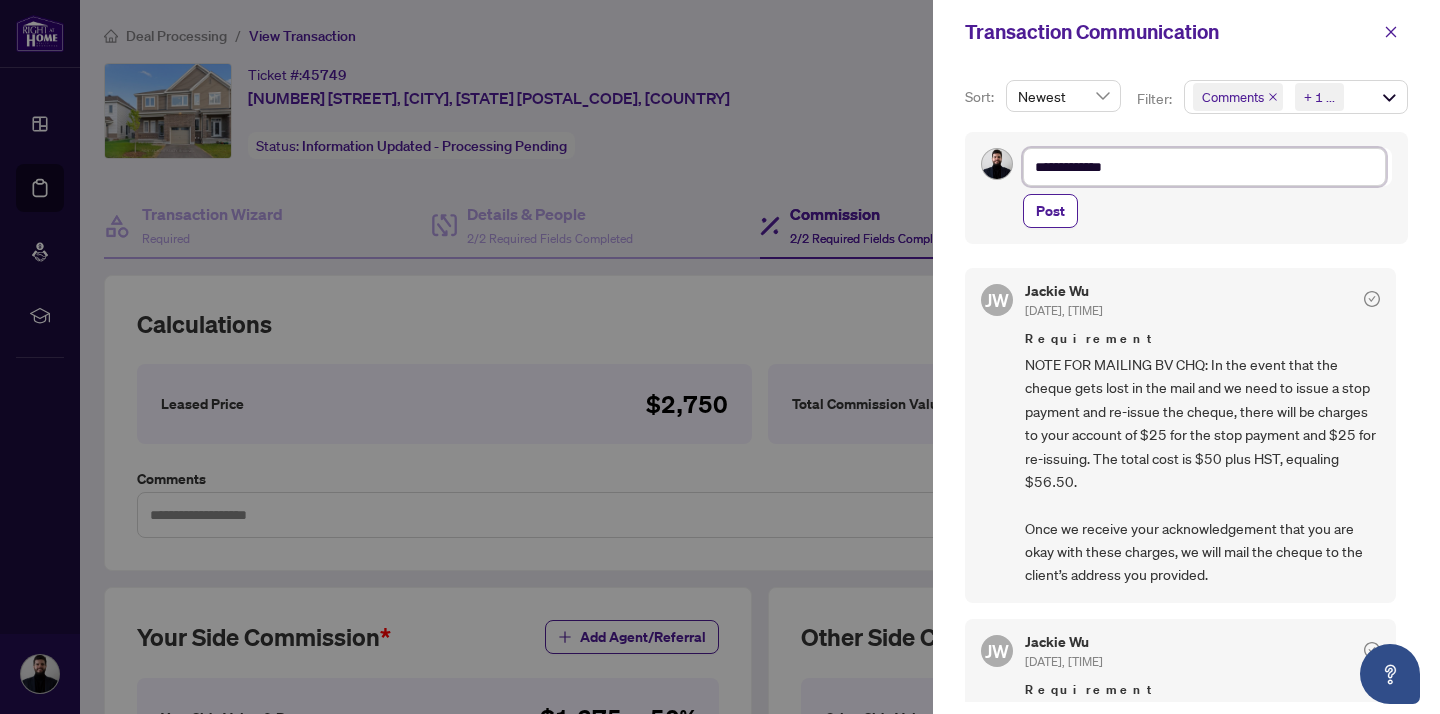 type on "**********" 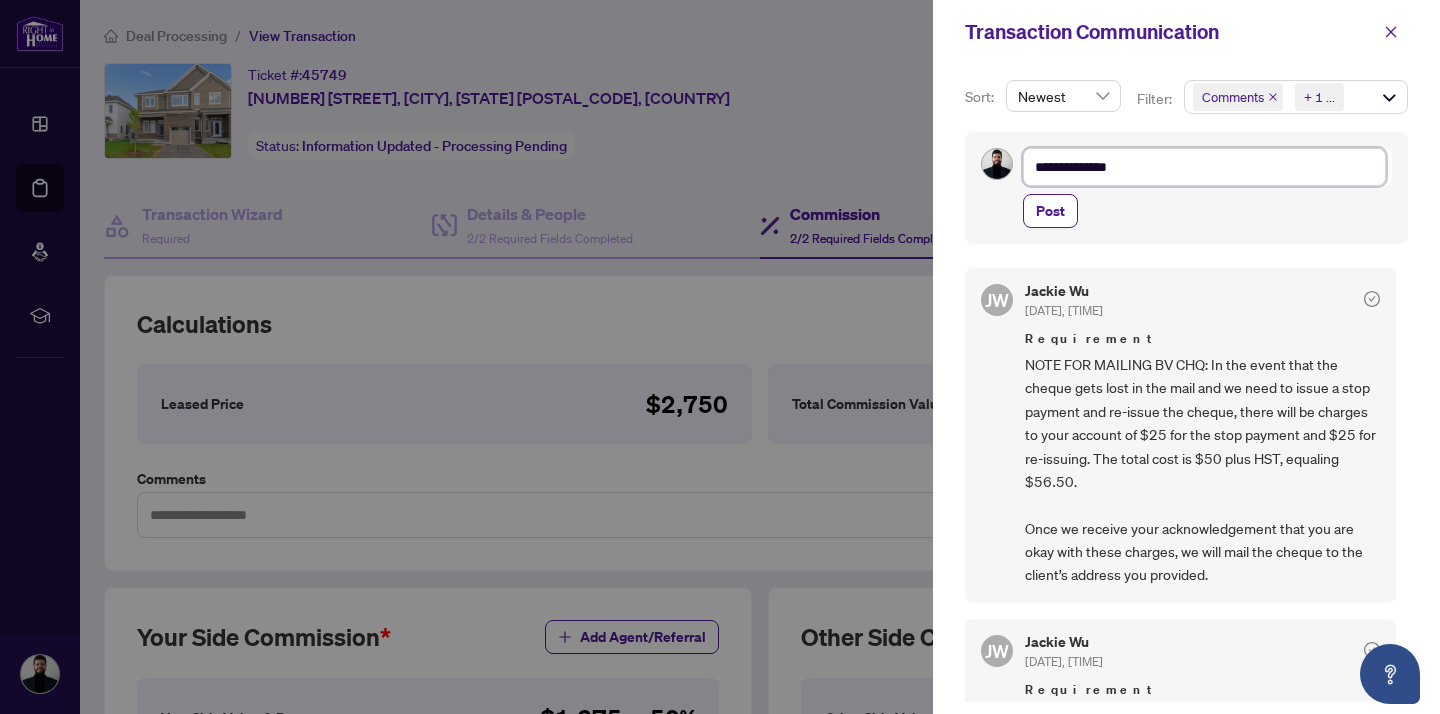 type on "**********" 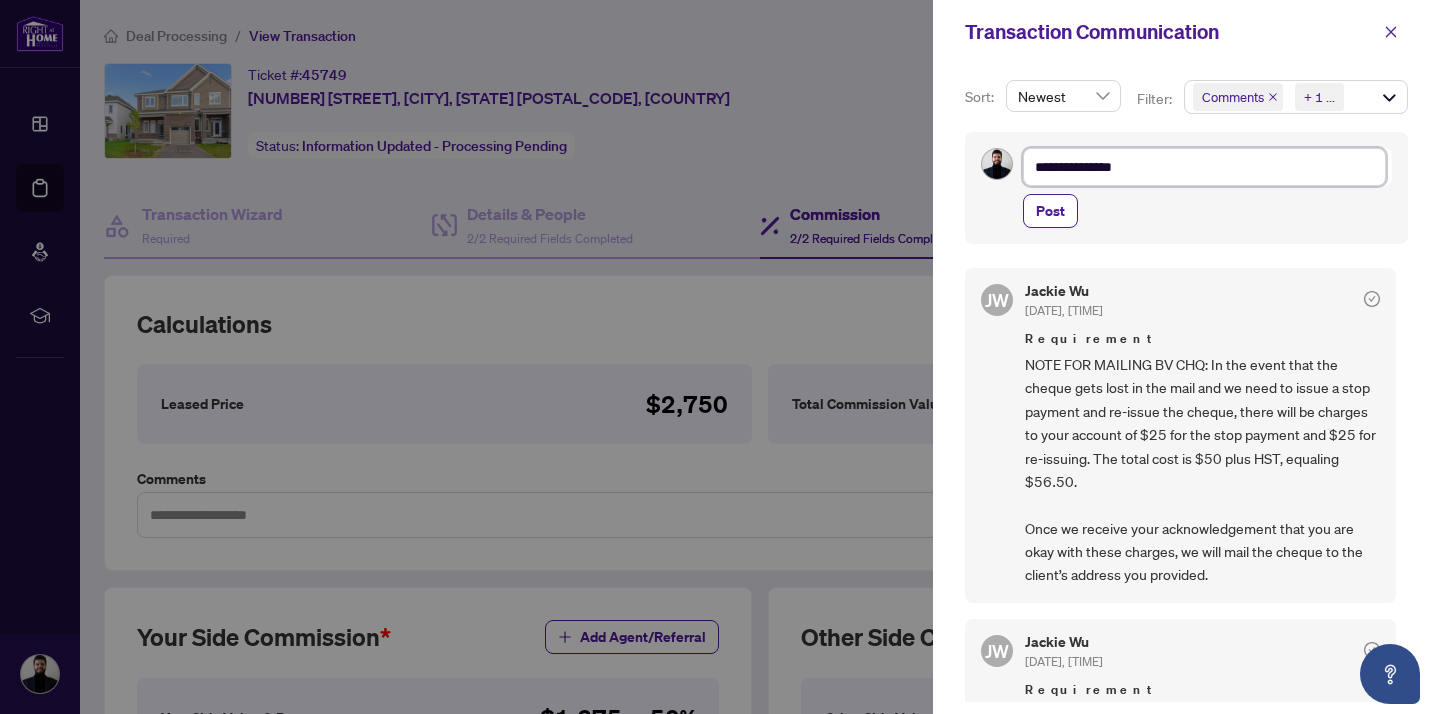 type on "**********" 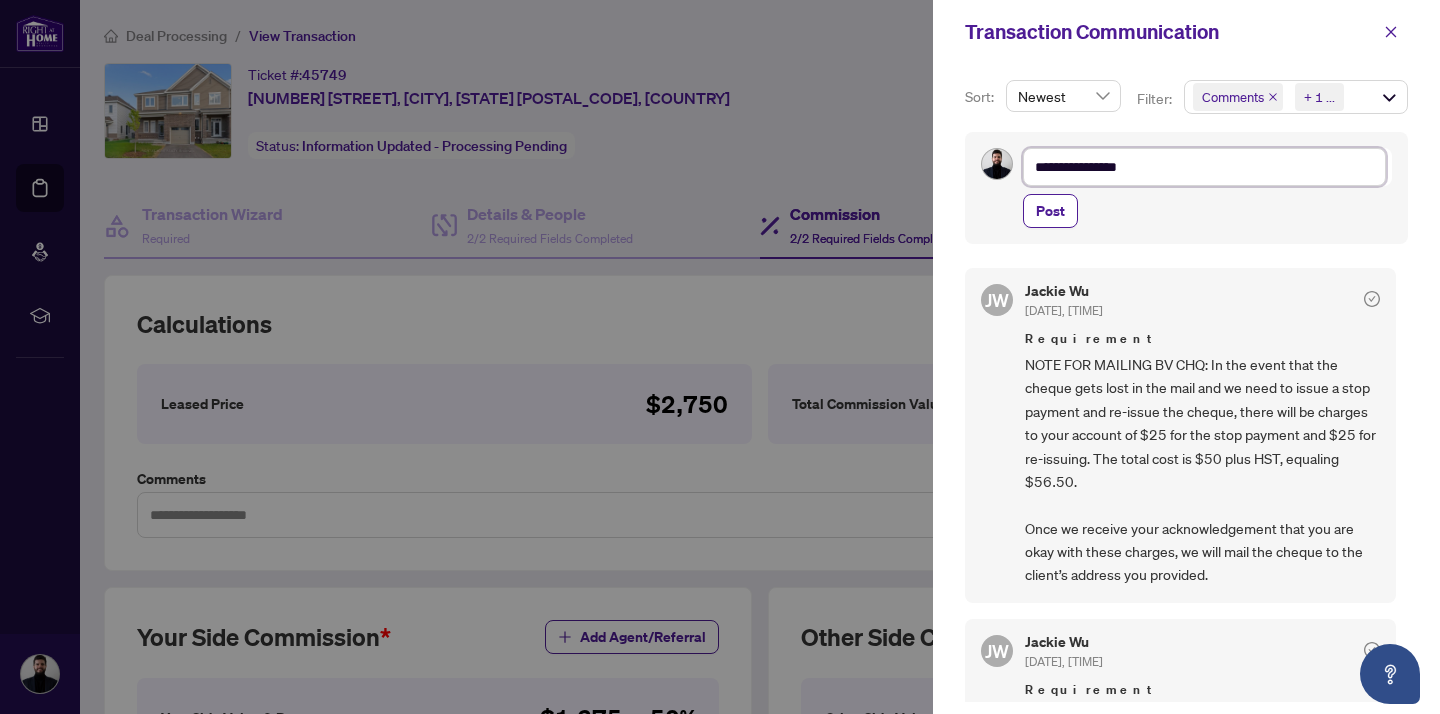 type on "**********" 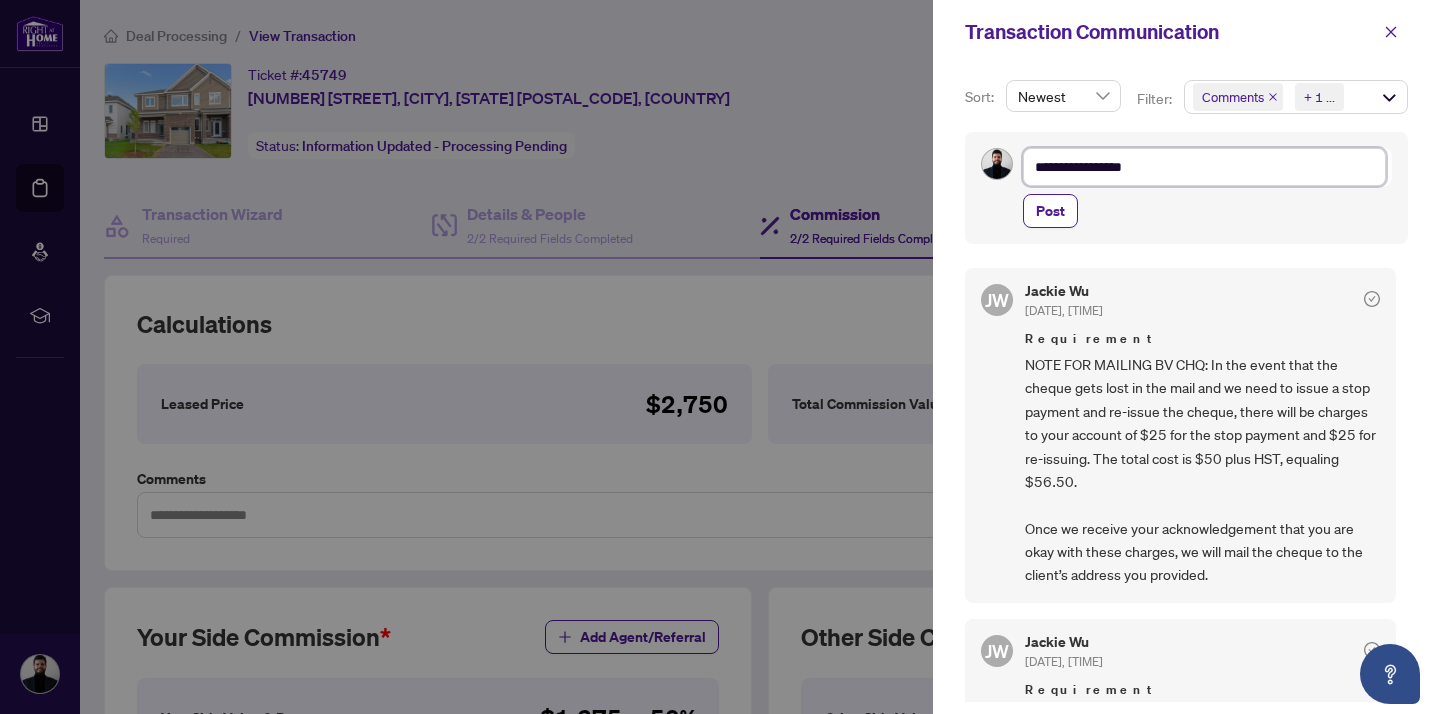 type on "**********" 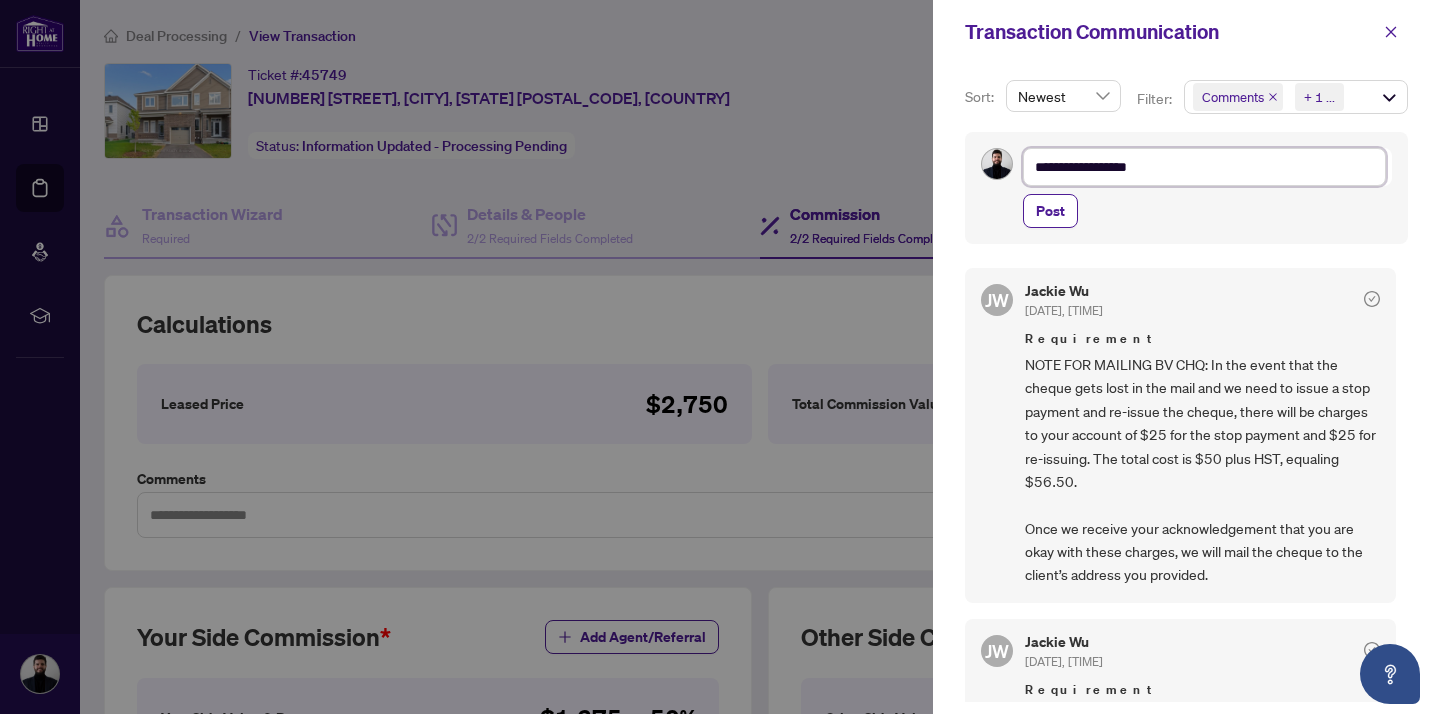 type on "**********" 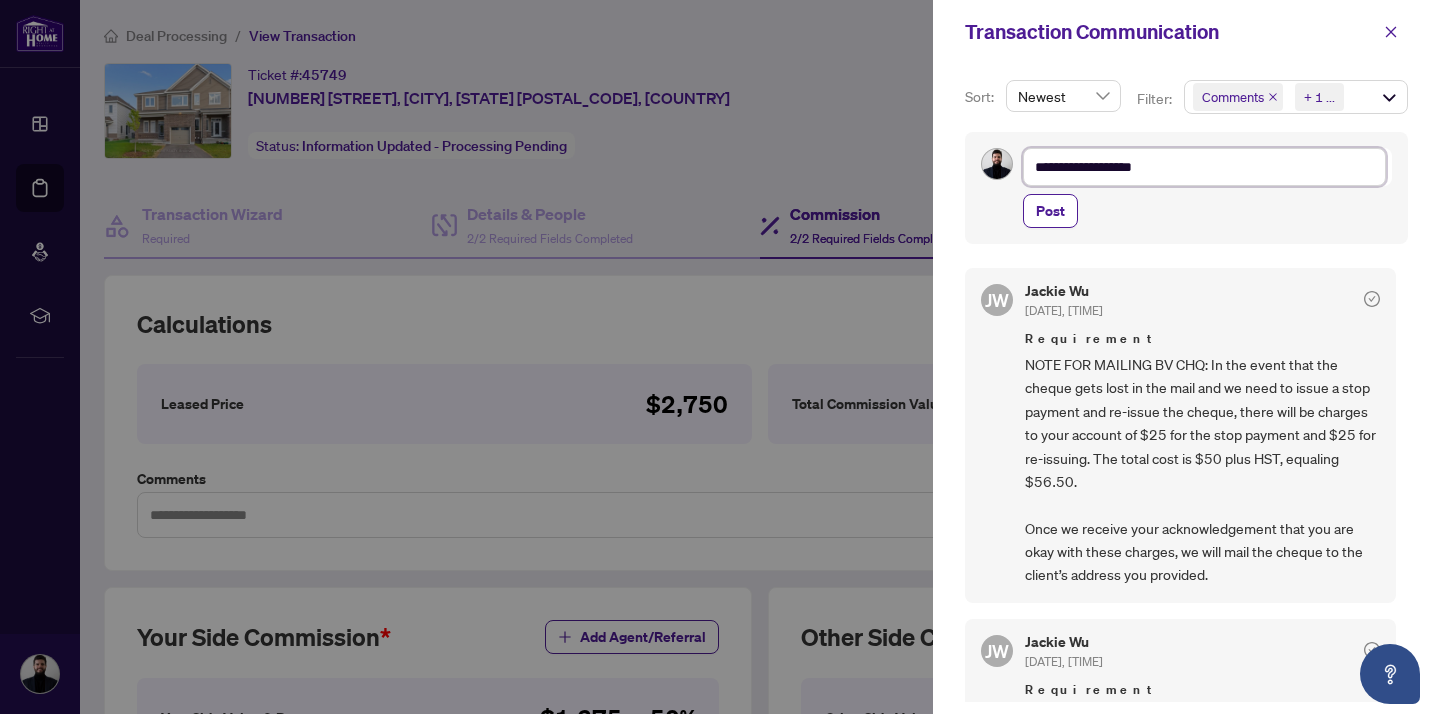 type on "**********" 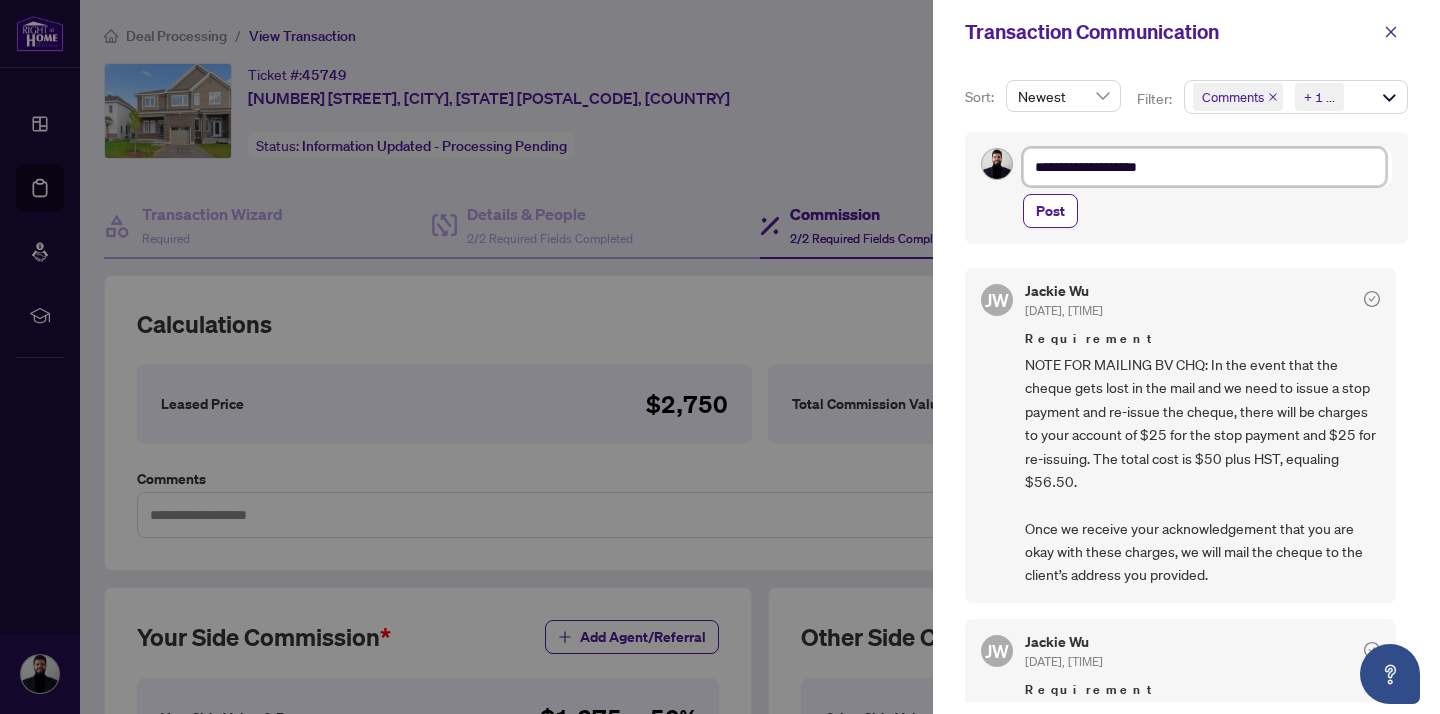 type on "**********" 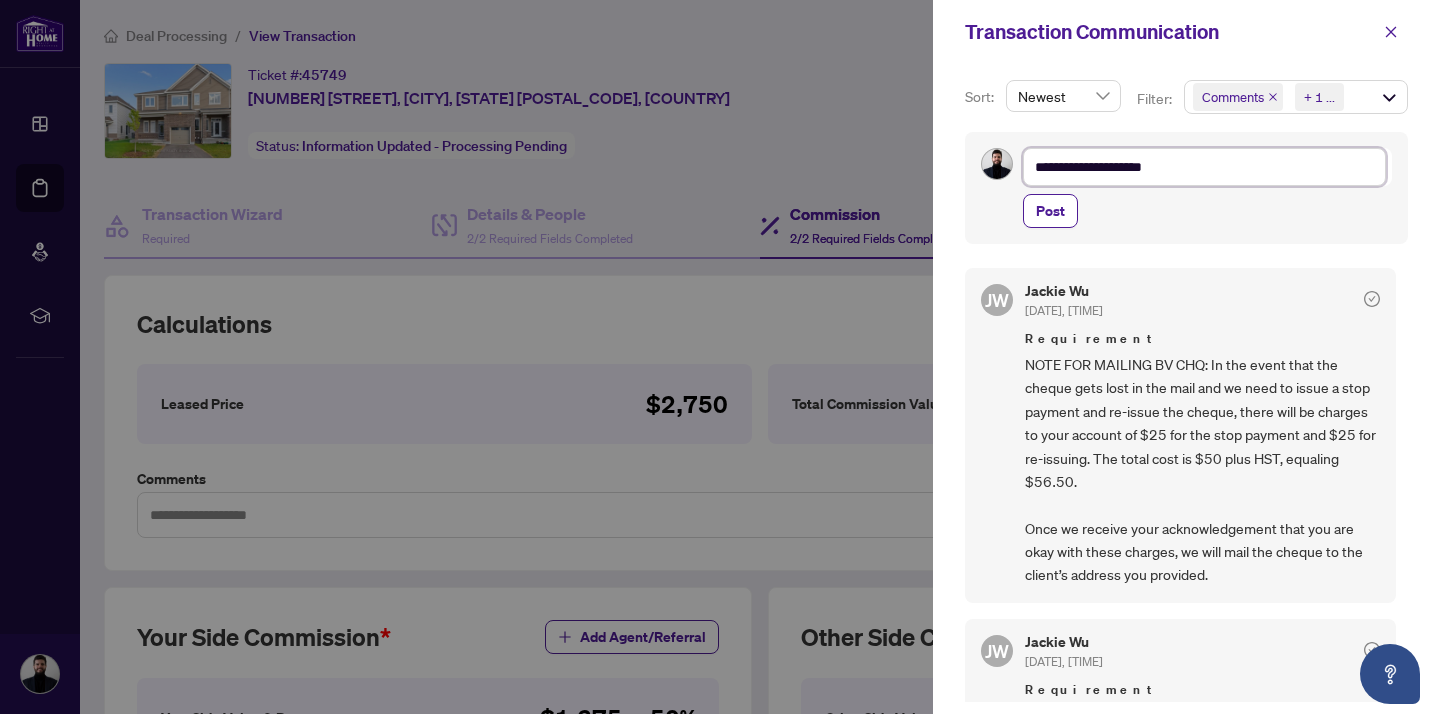 type on "**********" 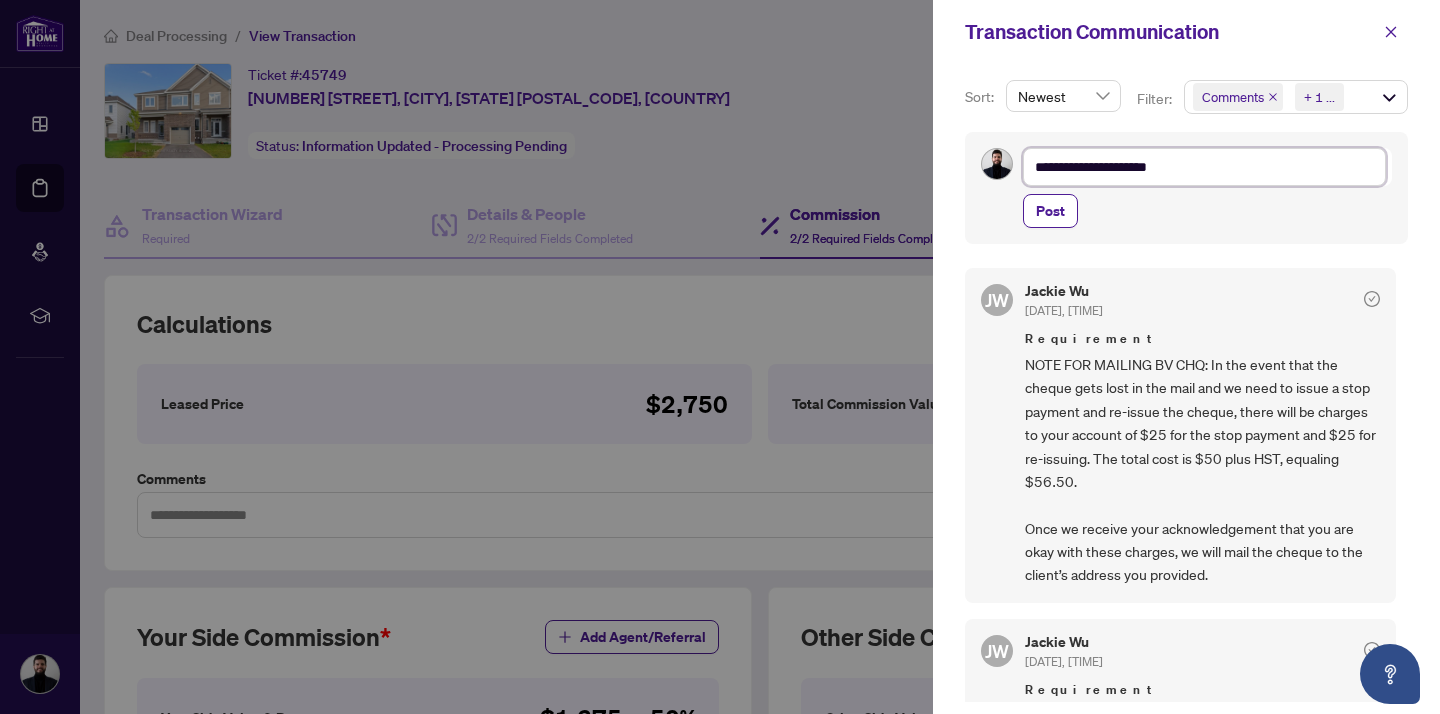 click on "**********" at bounding box center [1204, 167] 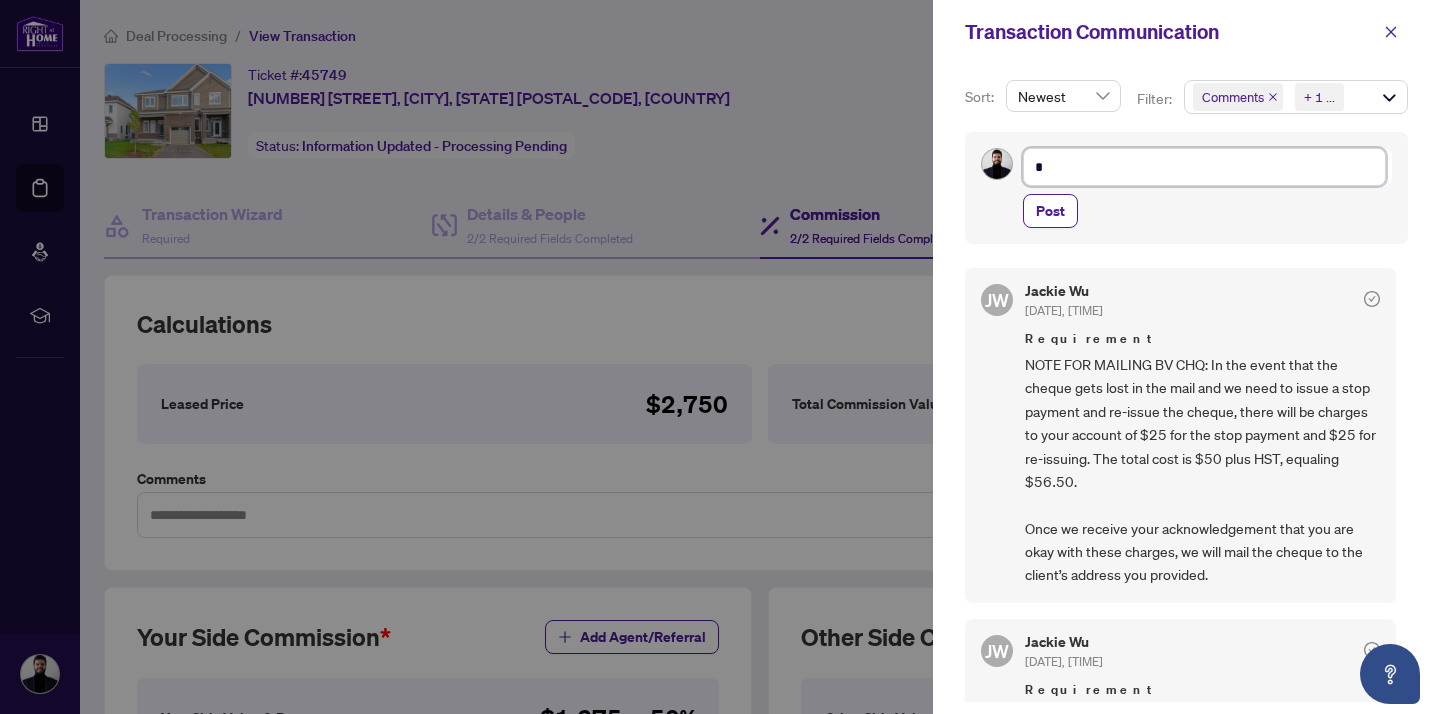 type on "**" 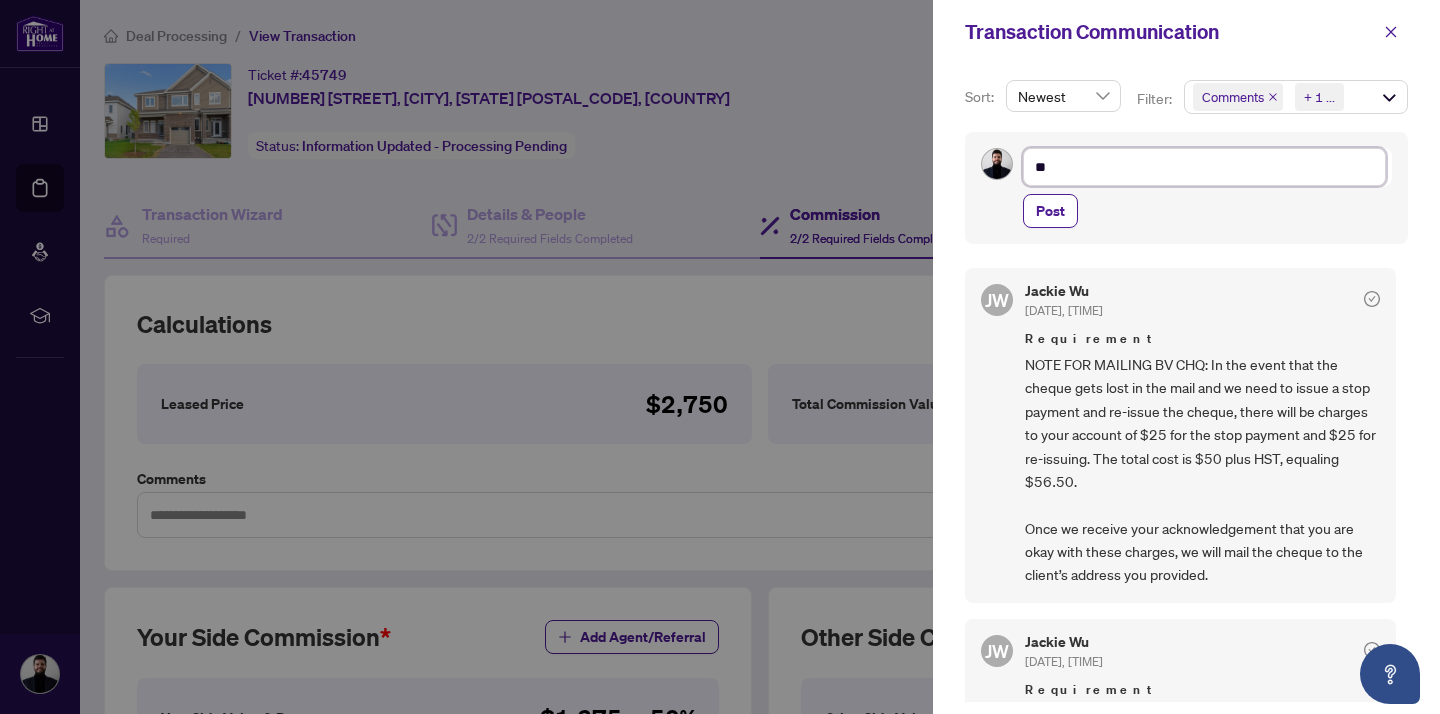 type on "***" 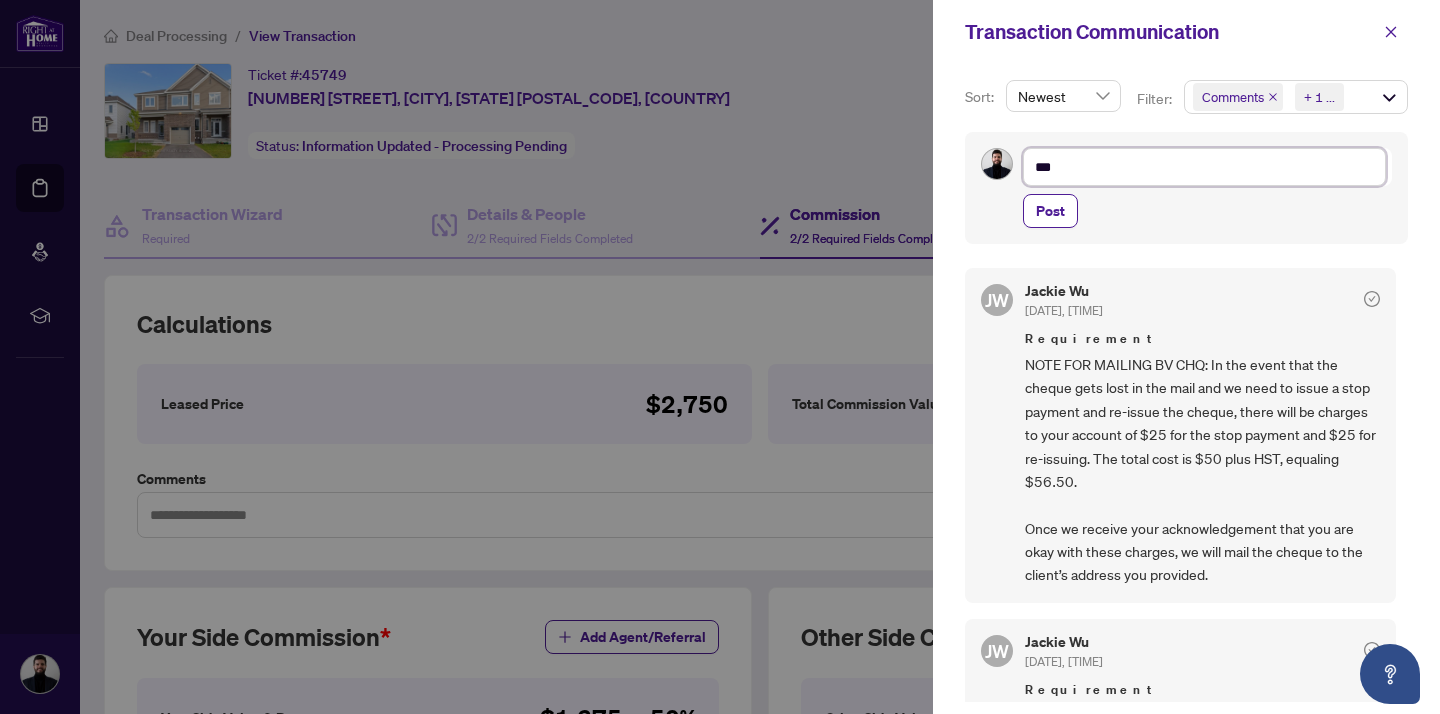 type on "***" 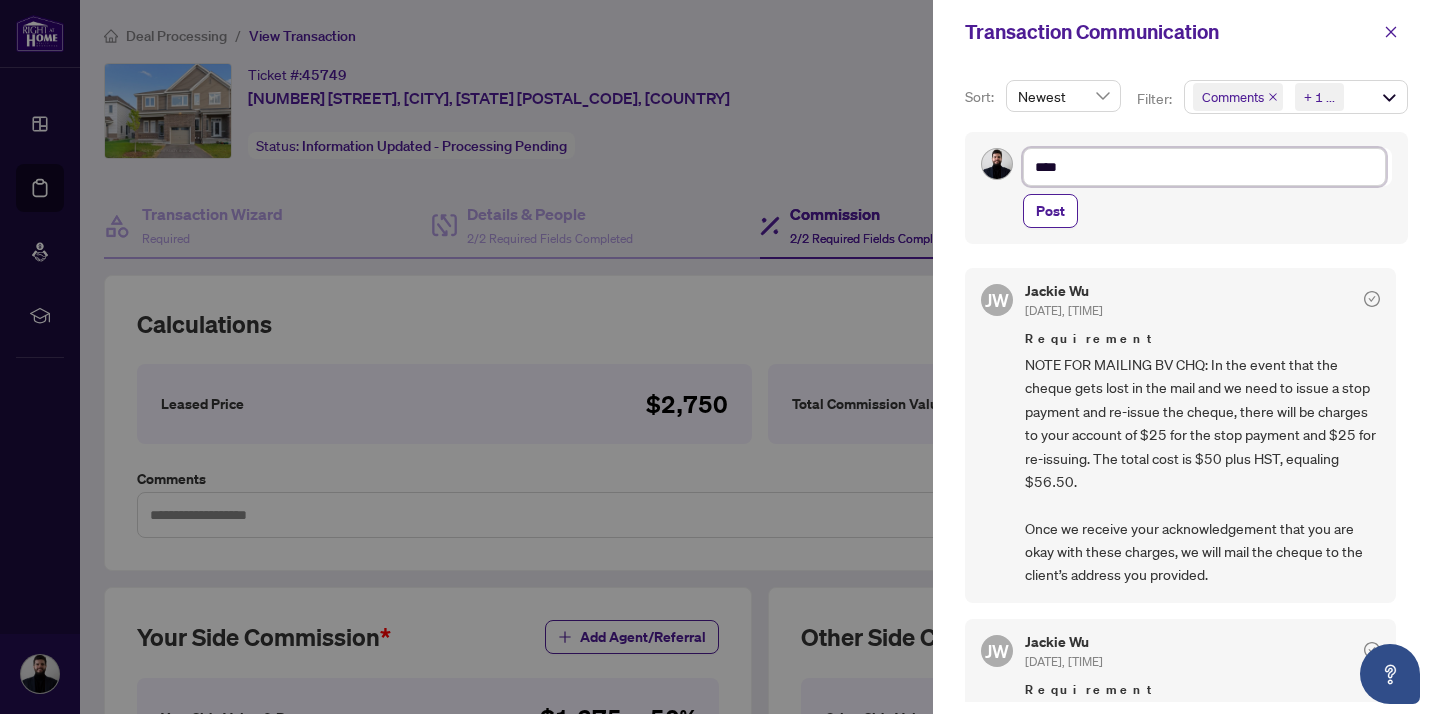 type on "*****" 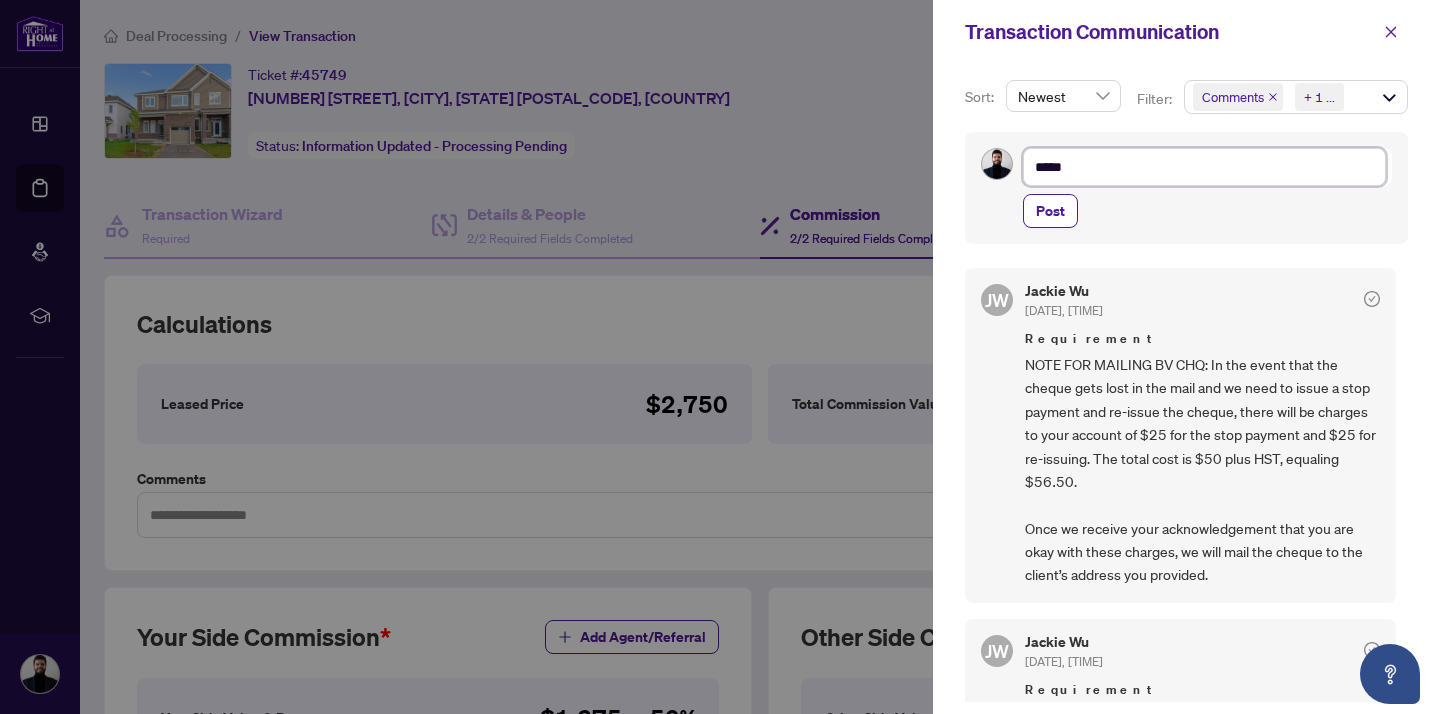 type on "******" 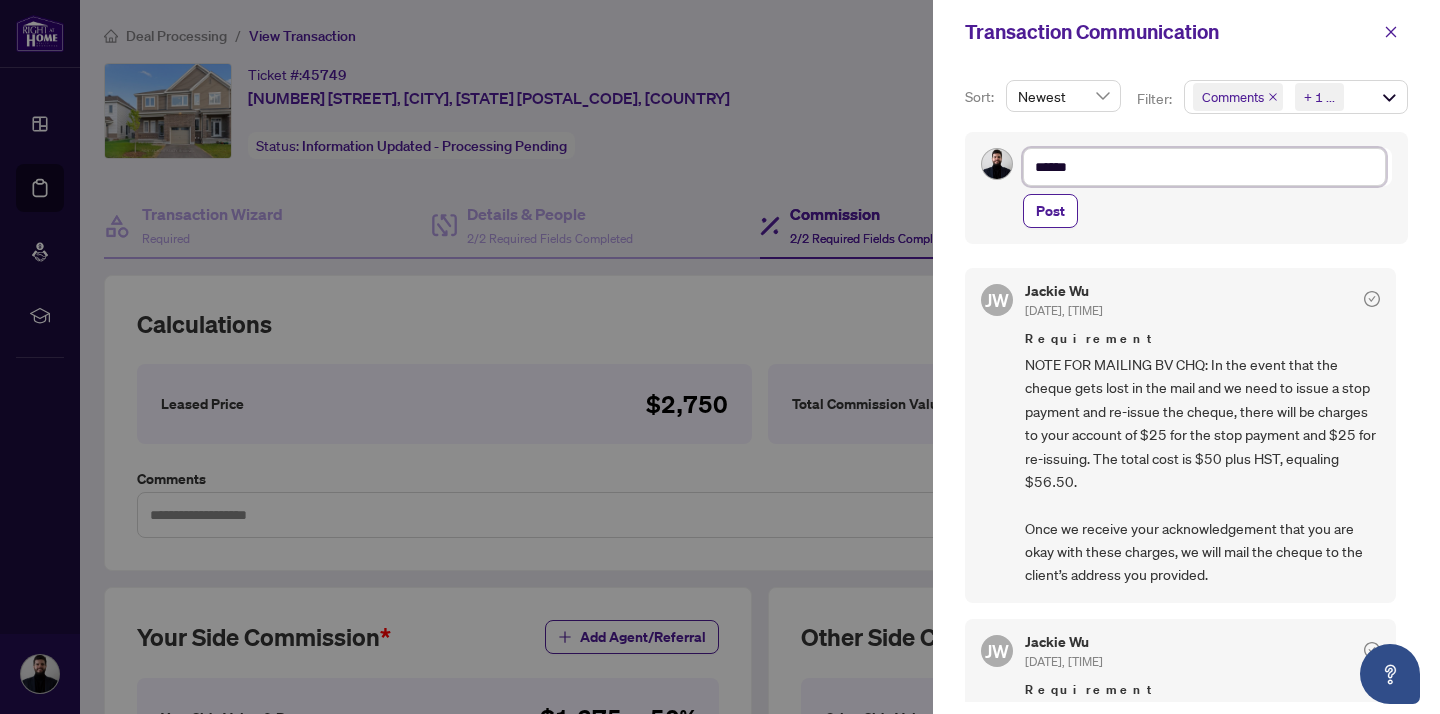 type on "******" 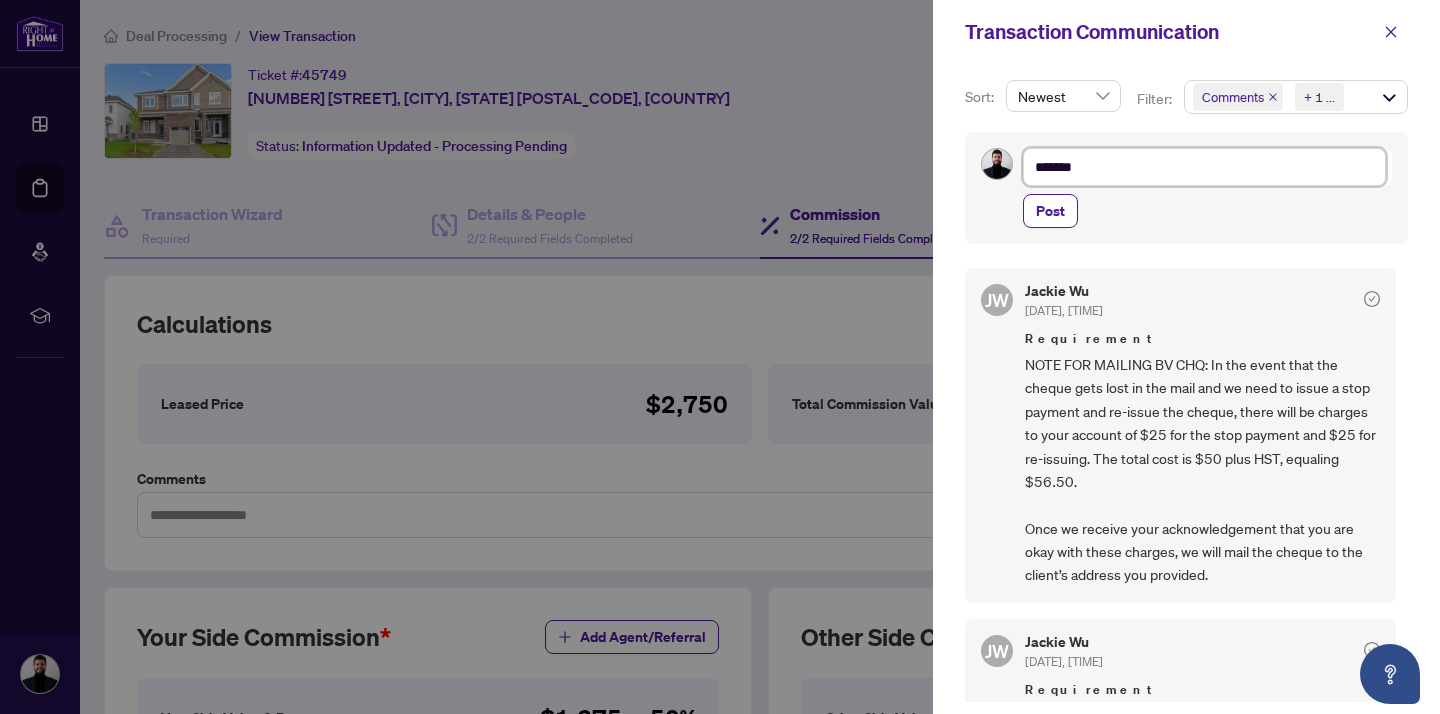 type on "********" 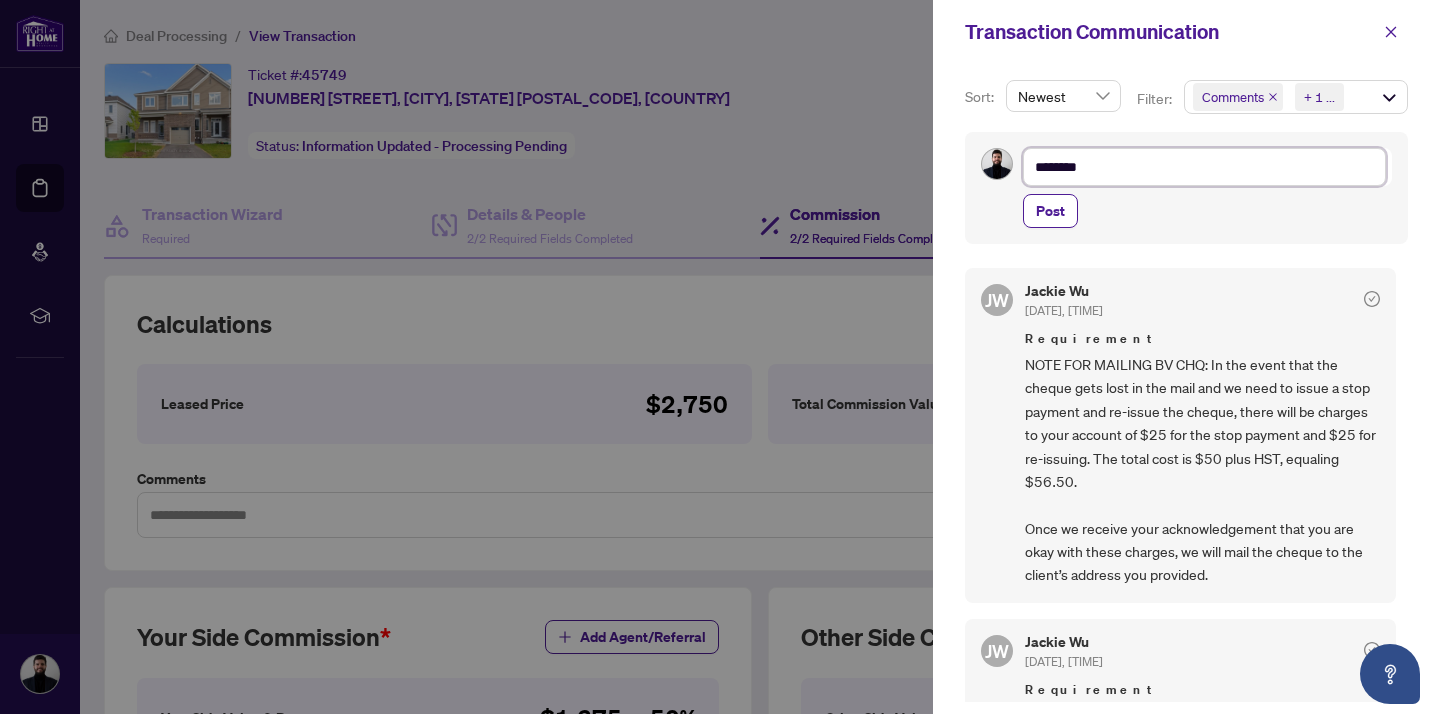 type on "*********" 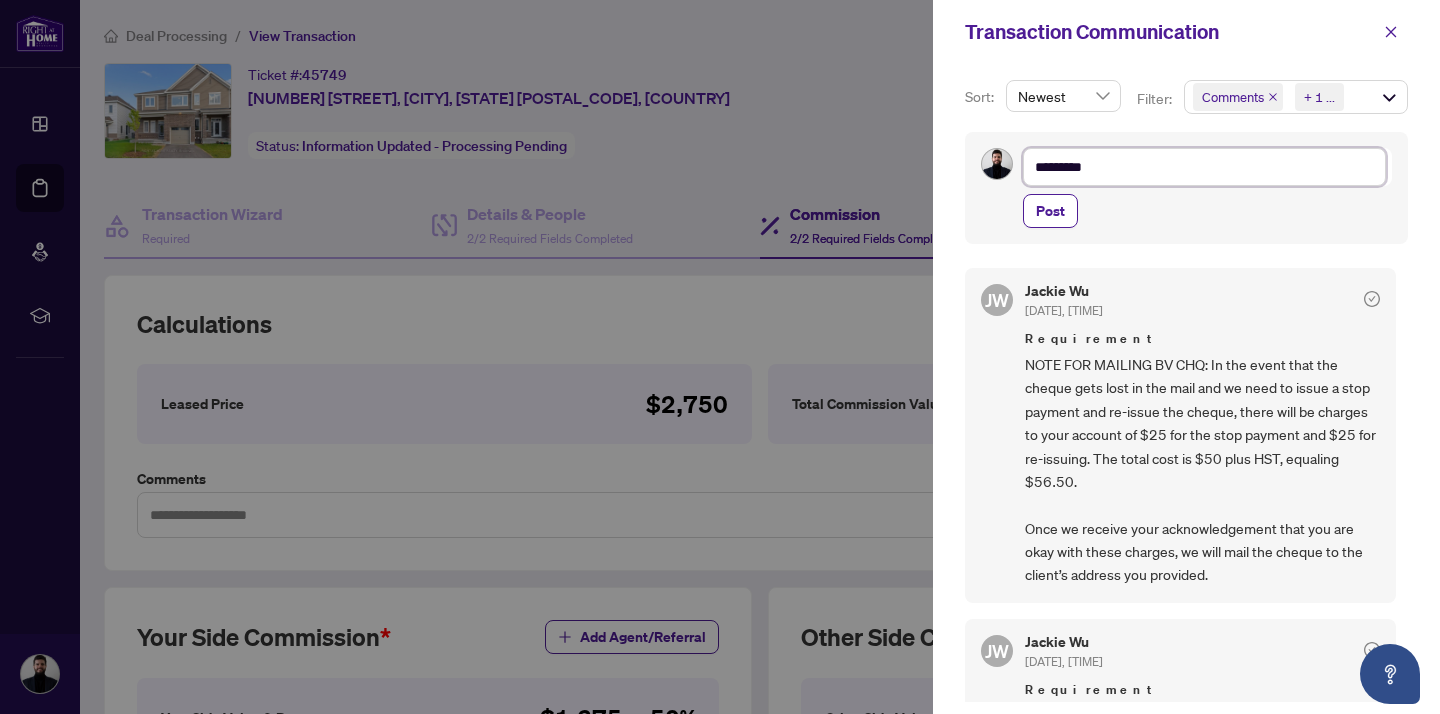 type on "**********" 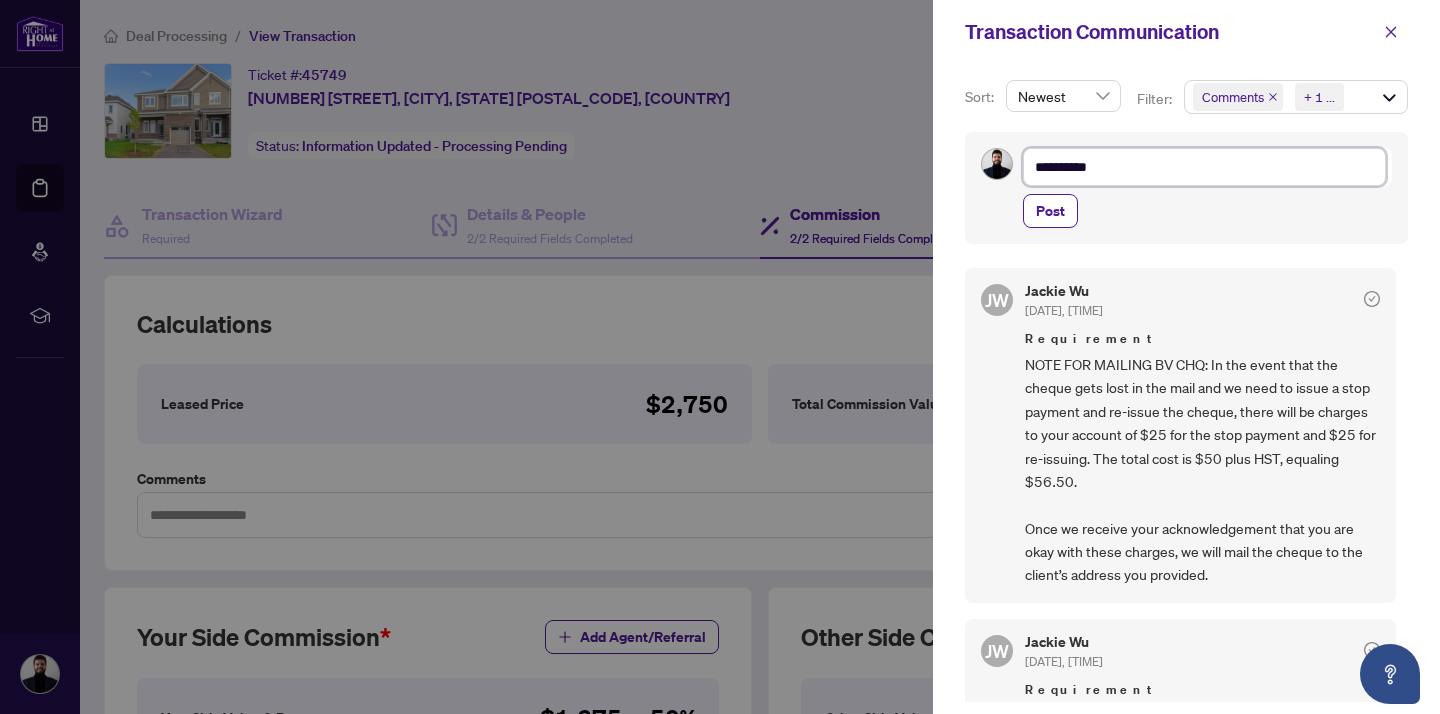 type on "**********" 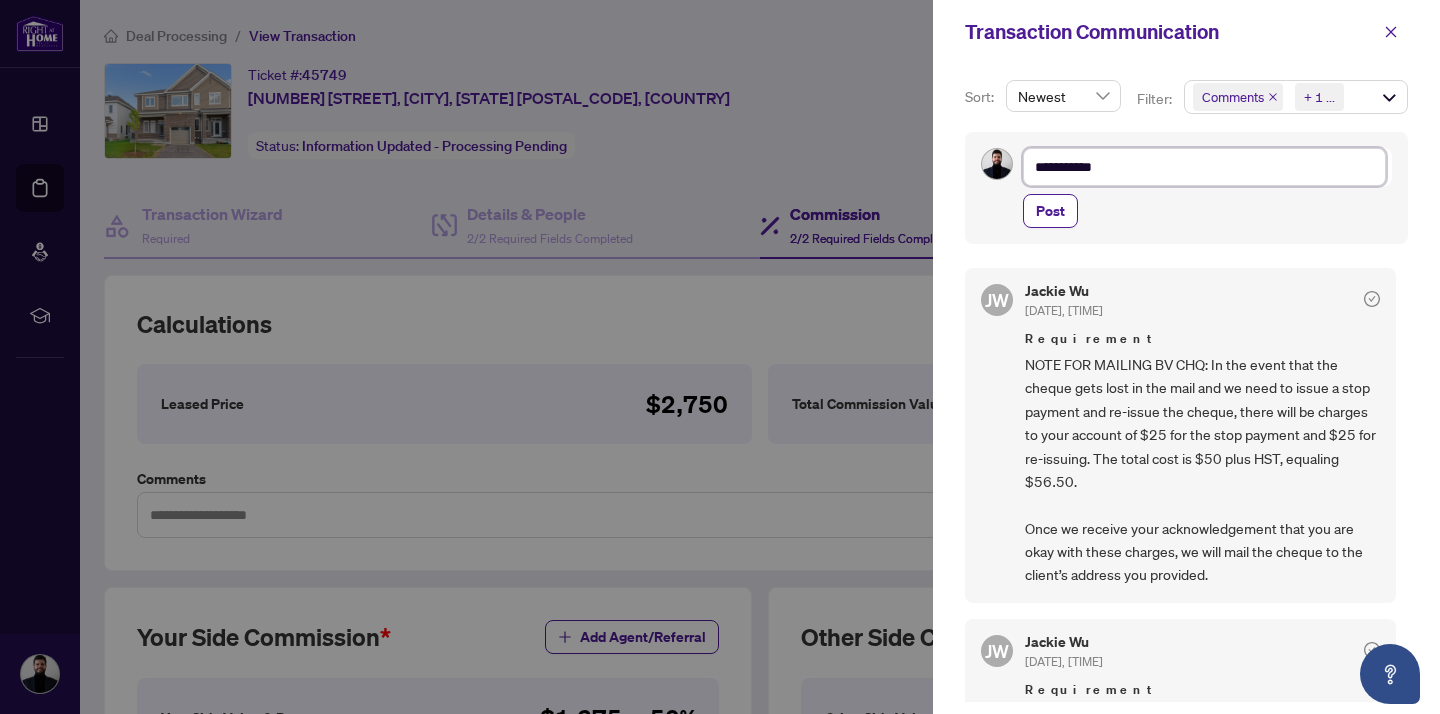 type on "**********" 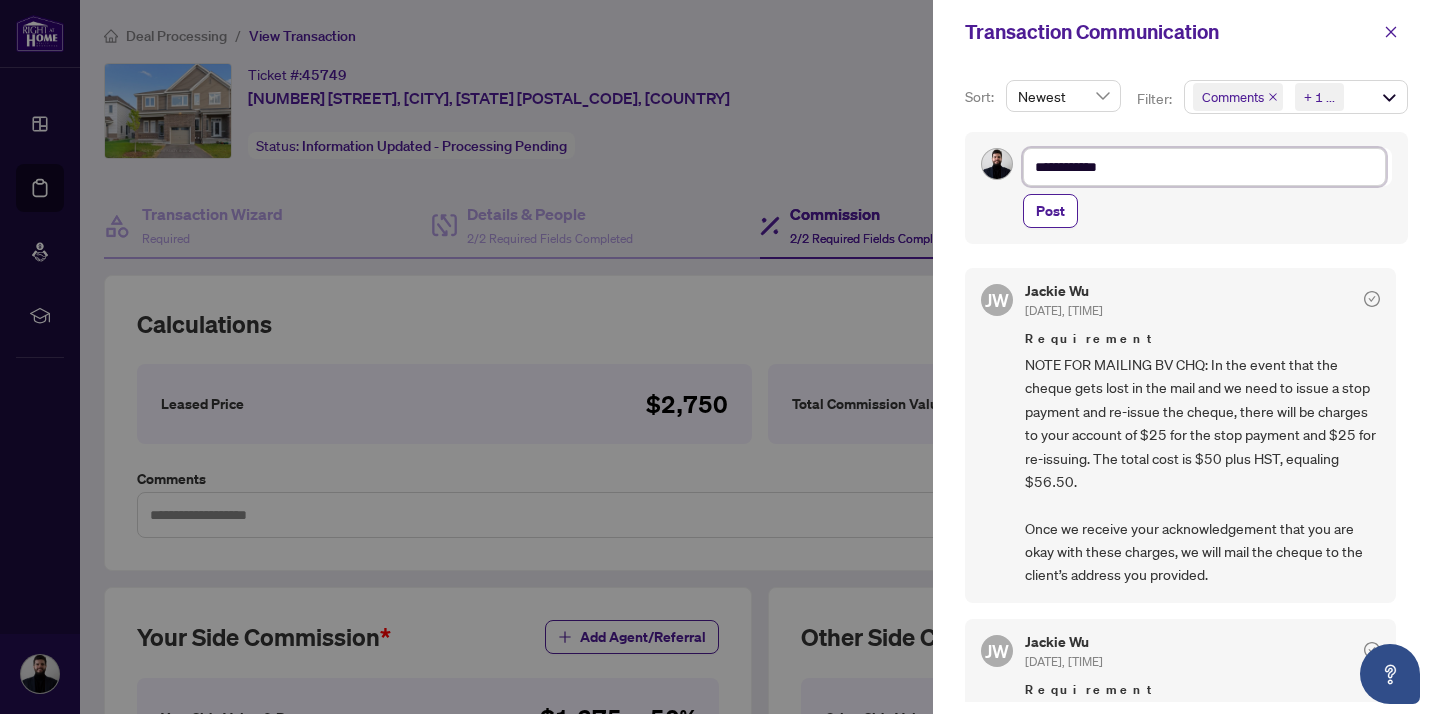 type on "**********" 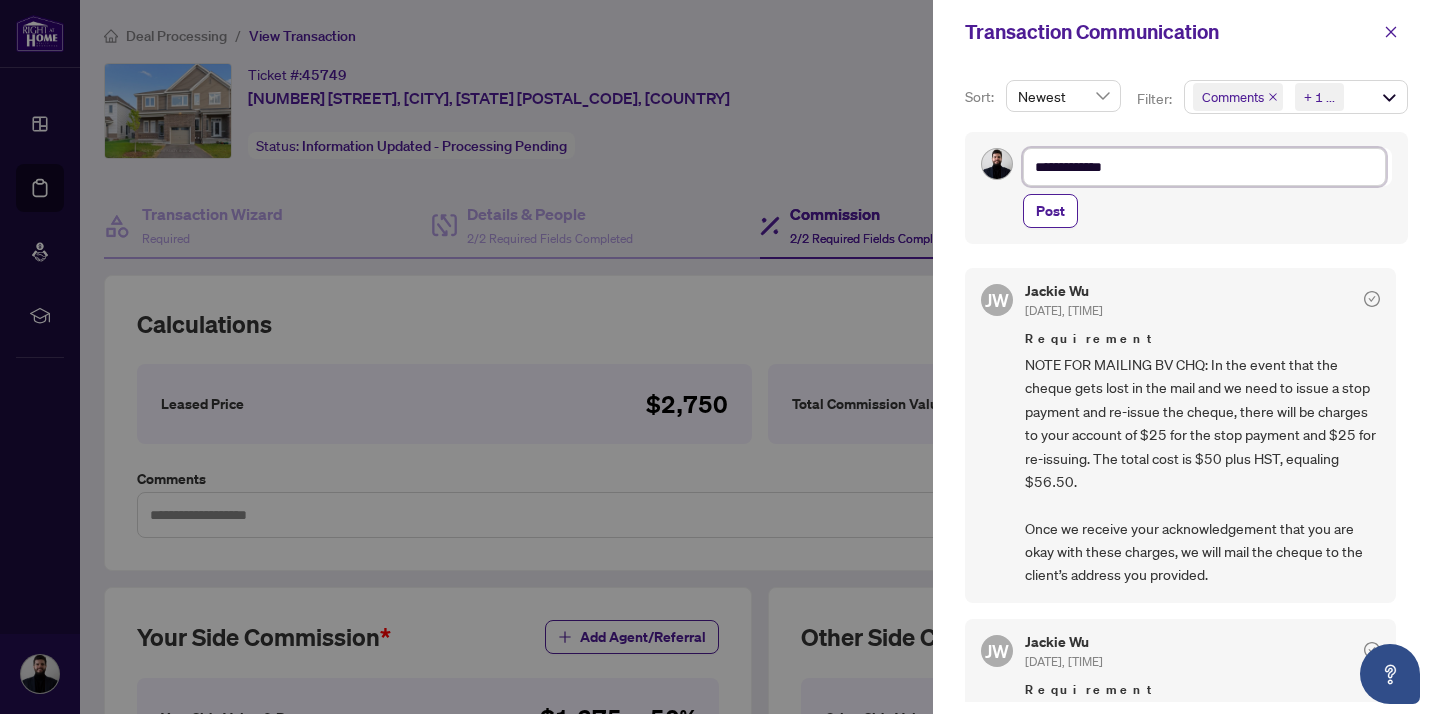 type on "**********" 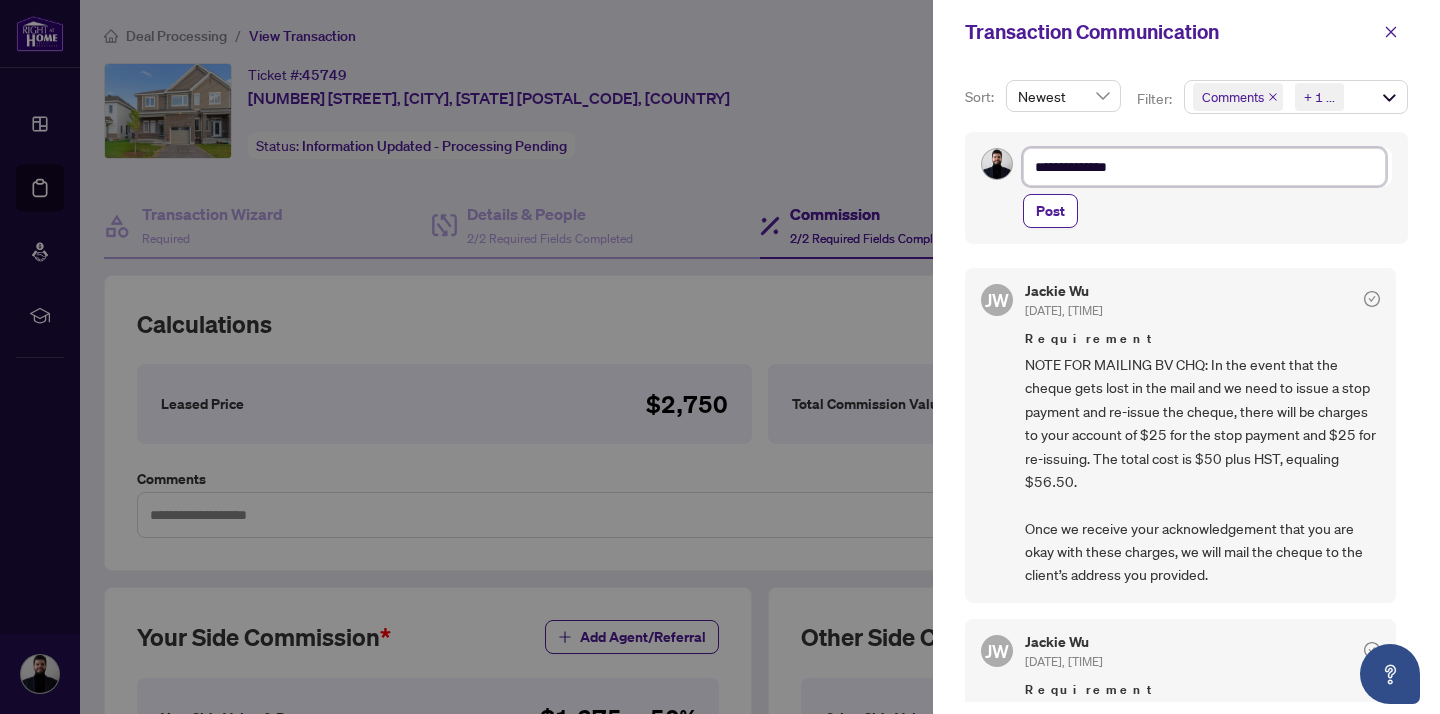 type on "**********" 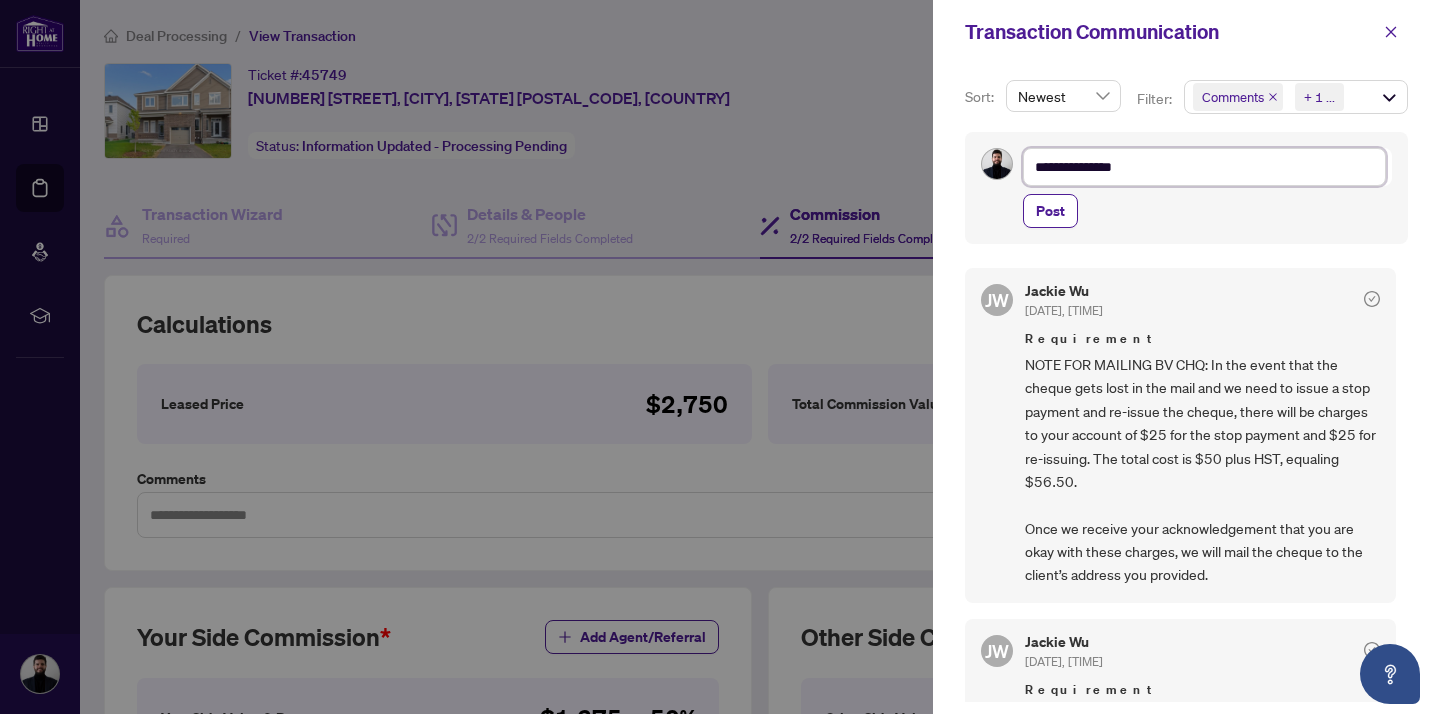 type on "**********" 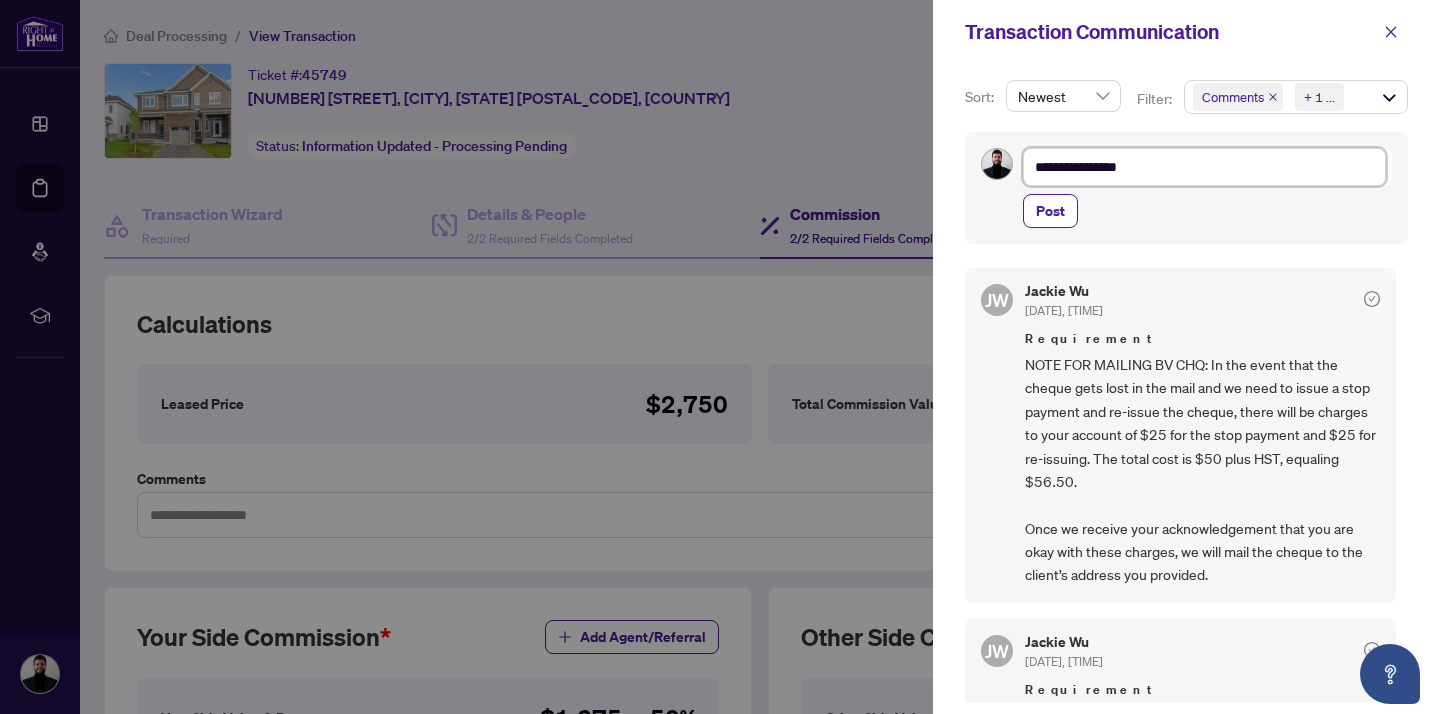 type on "**********" 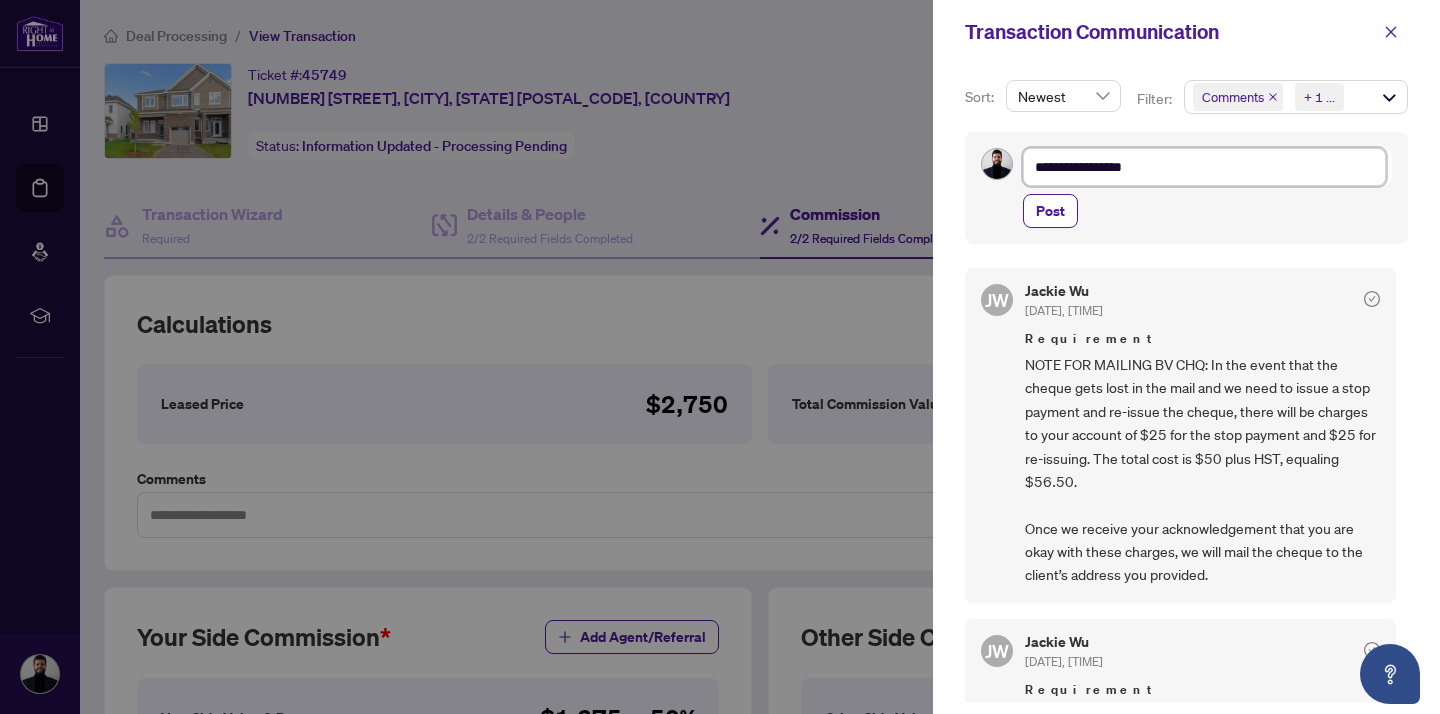 type on "**********" 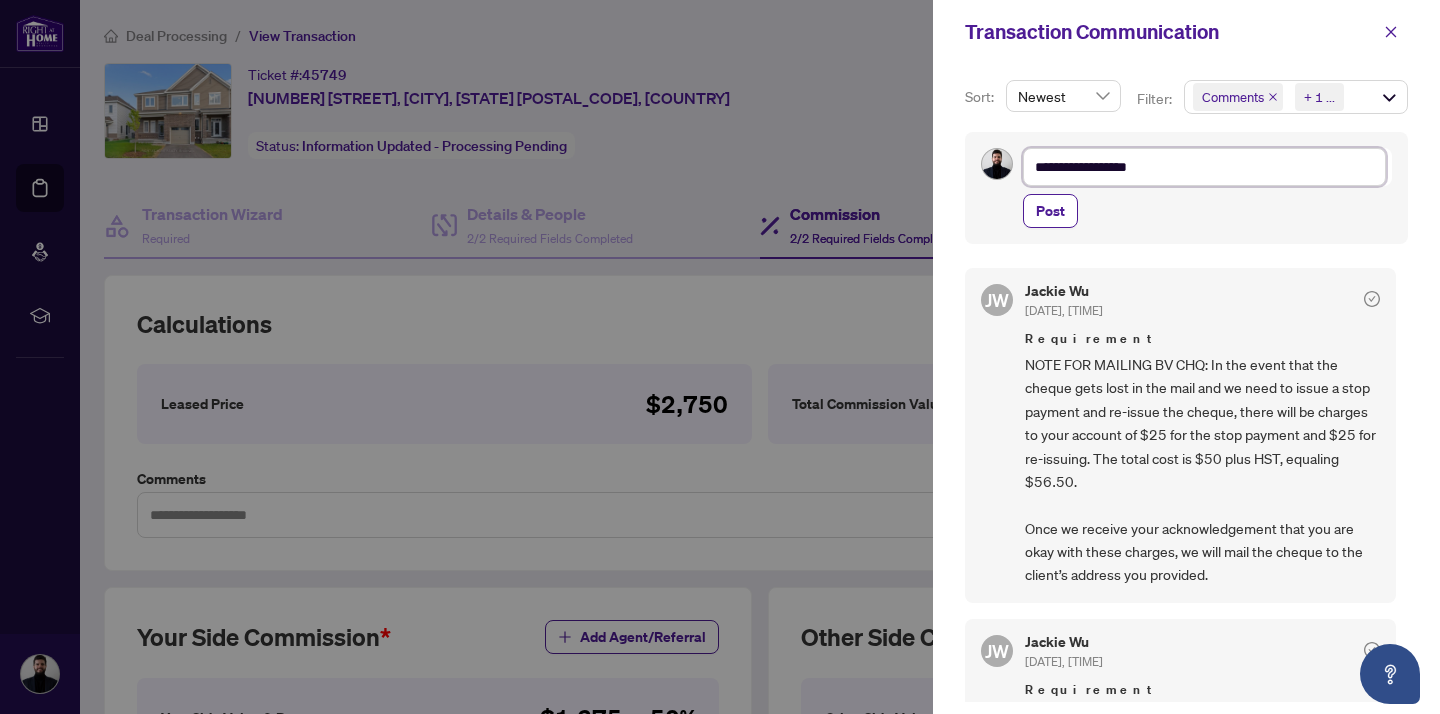 type on "**********" 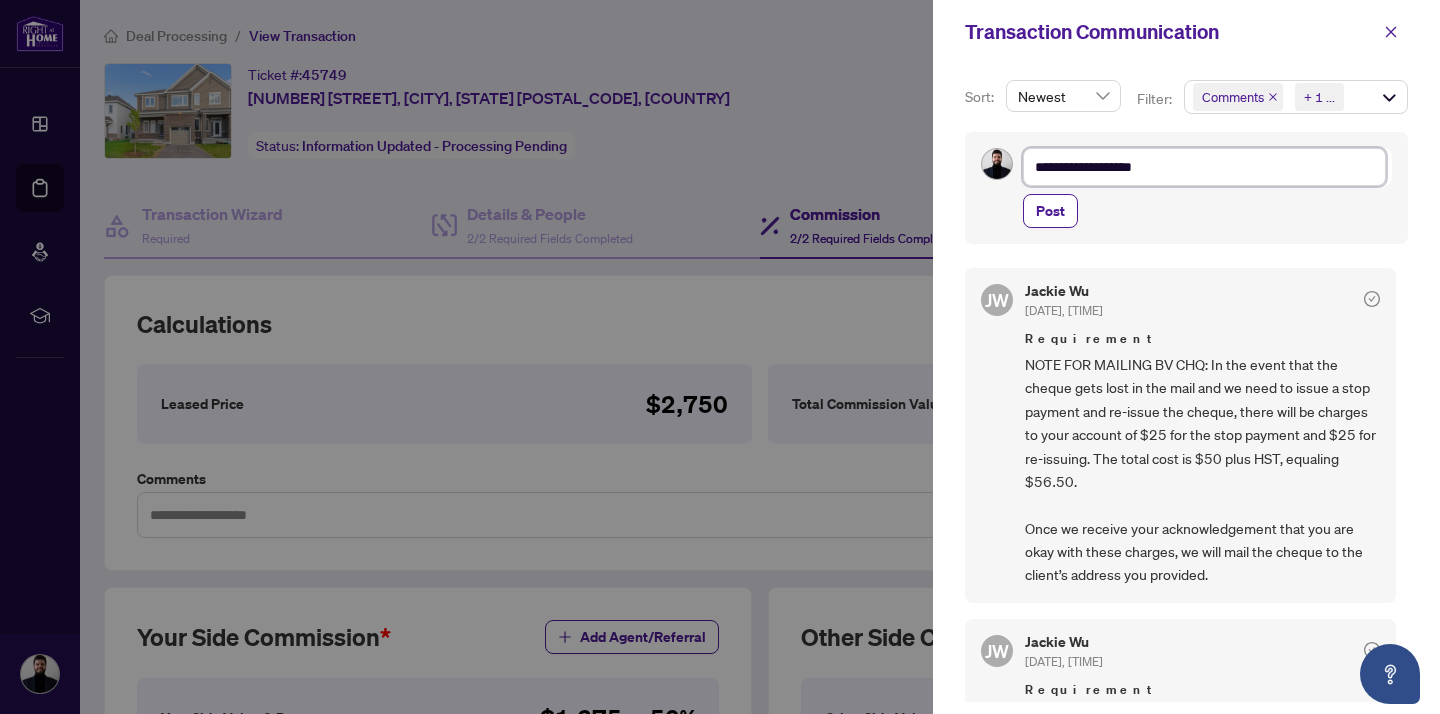 type on "**********" 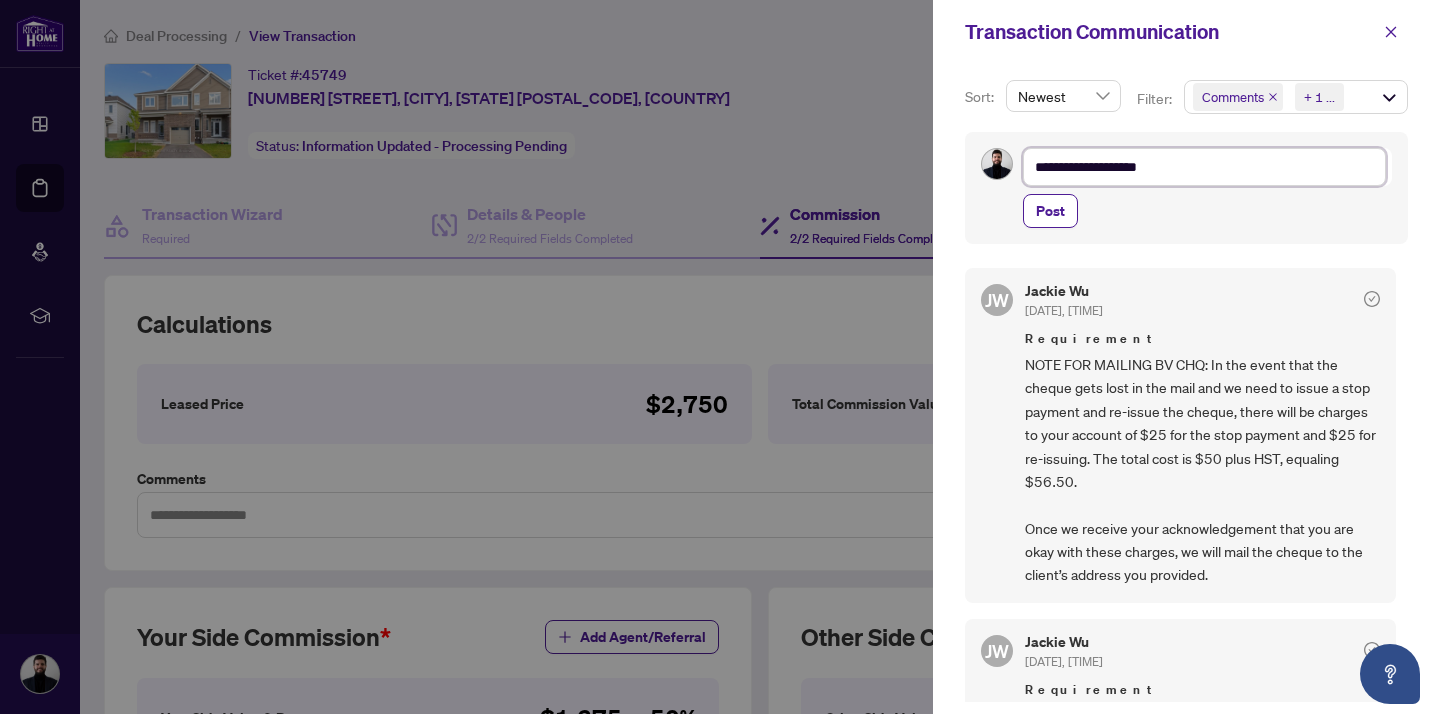 type on "**********" 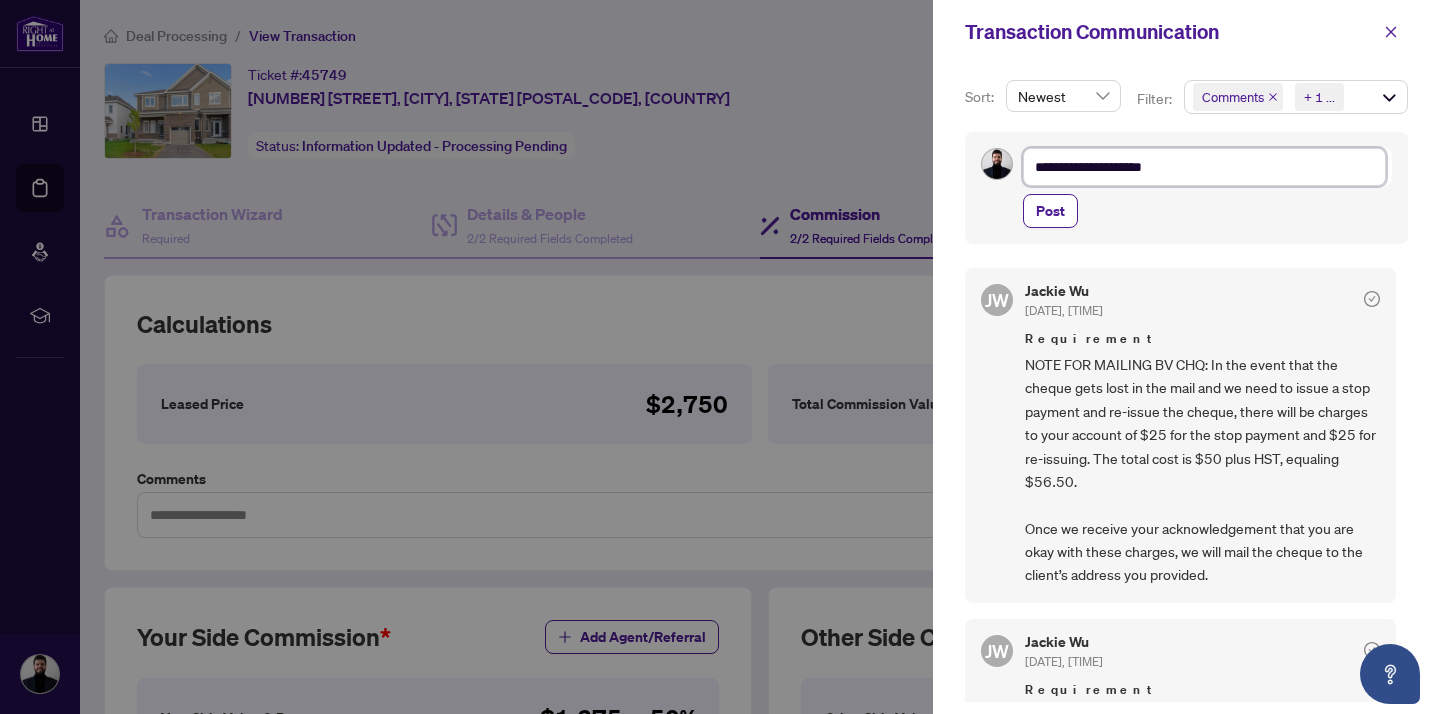 type on "**********" 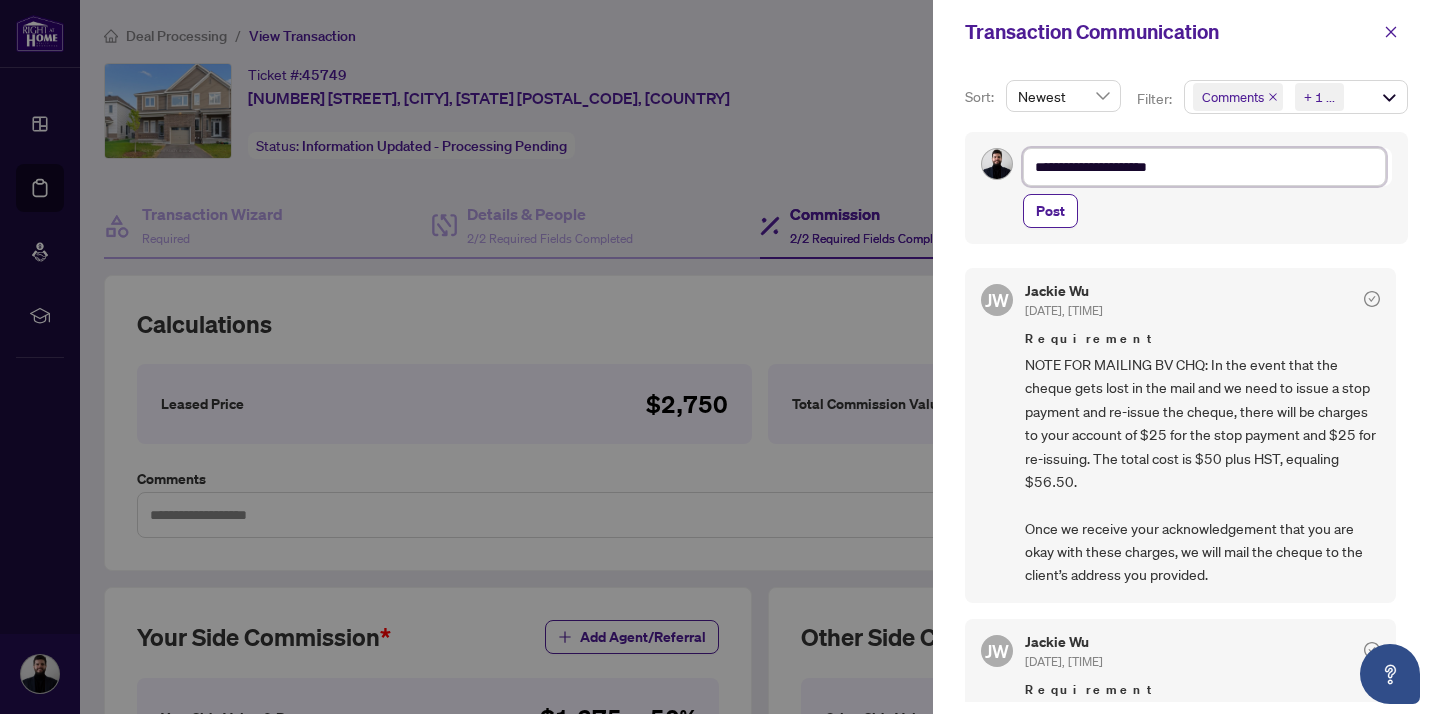 type on "**********" 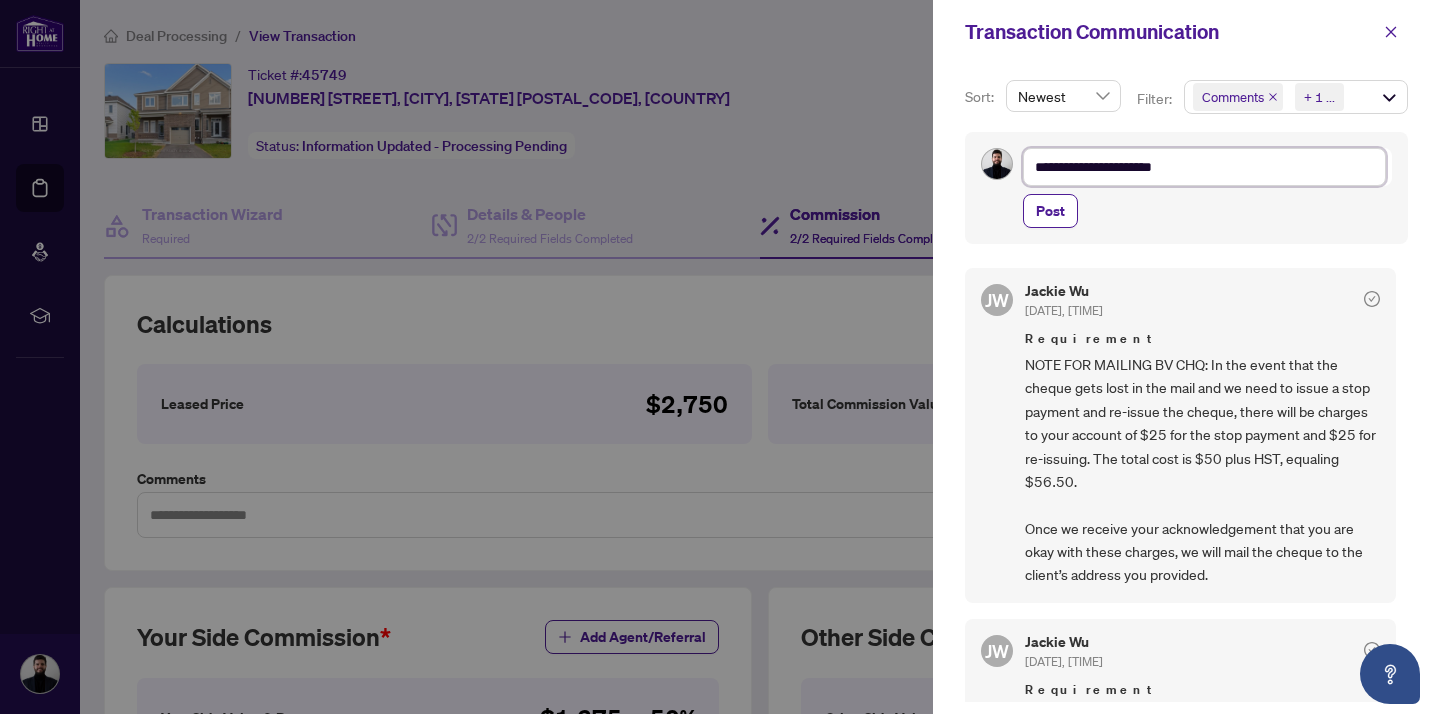 type on "**********" 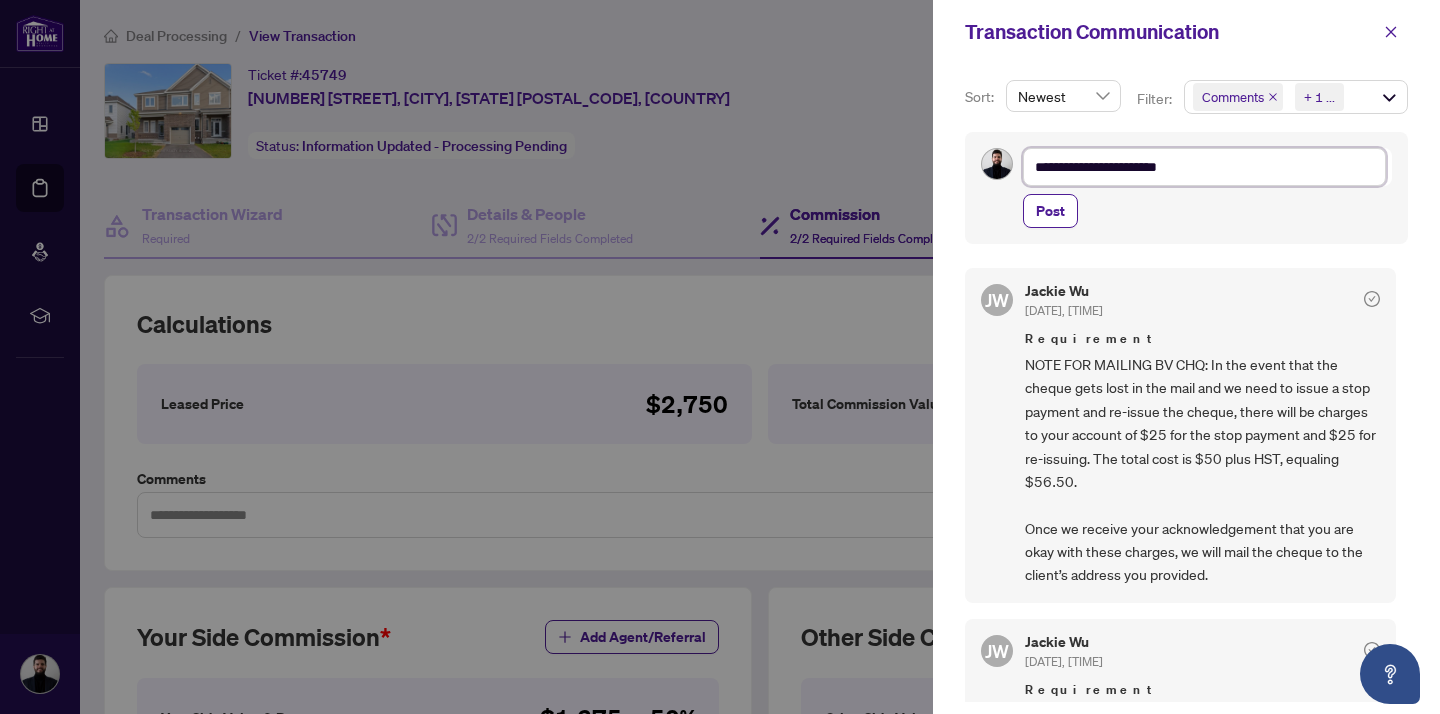 type on "**********" 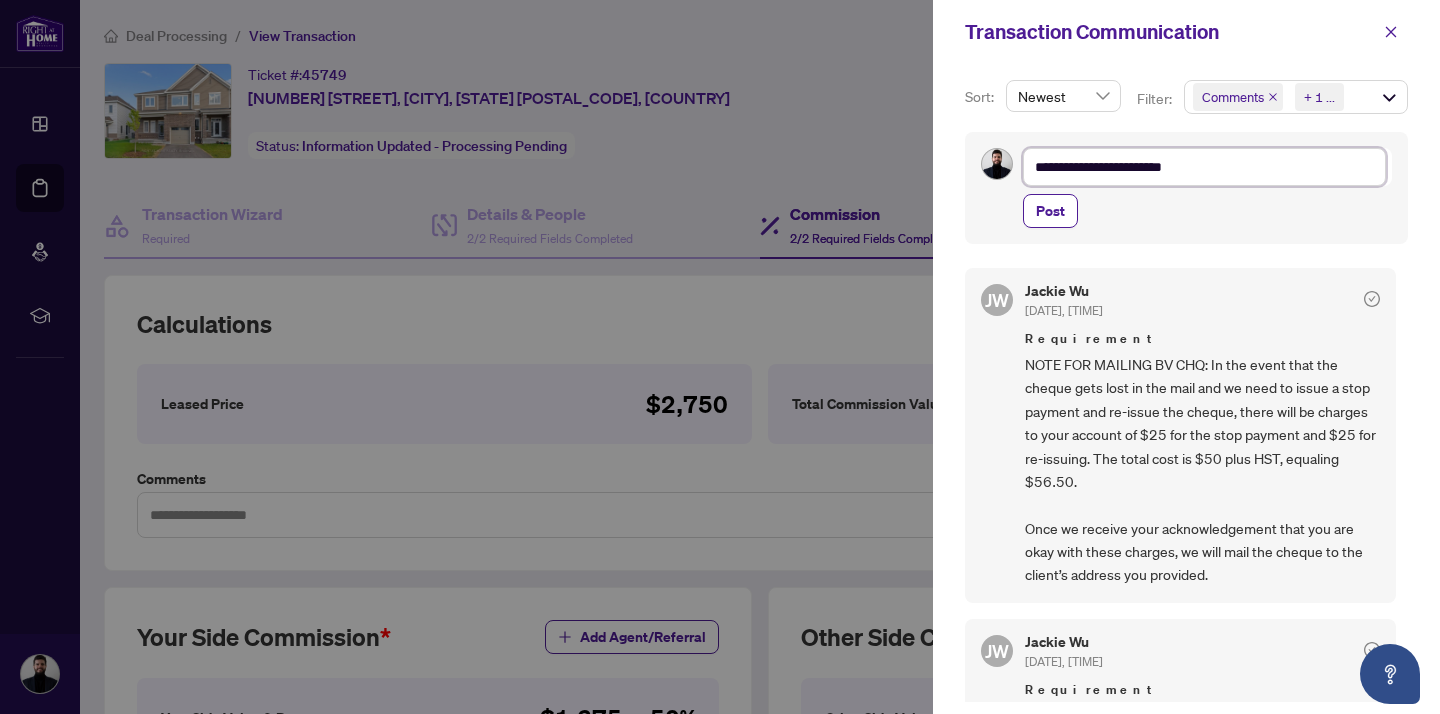 type on "**********" 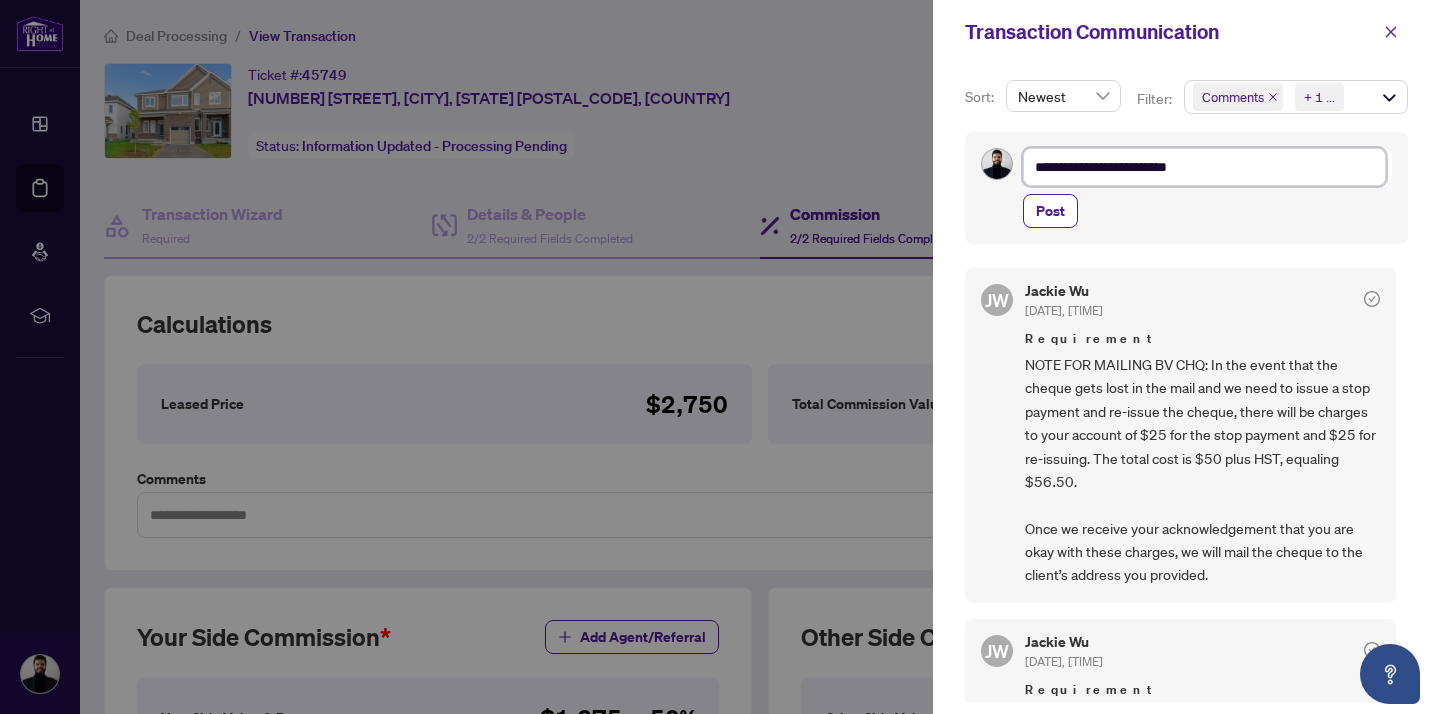 type on "**********" 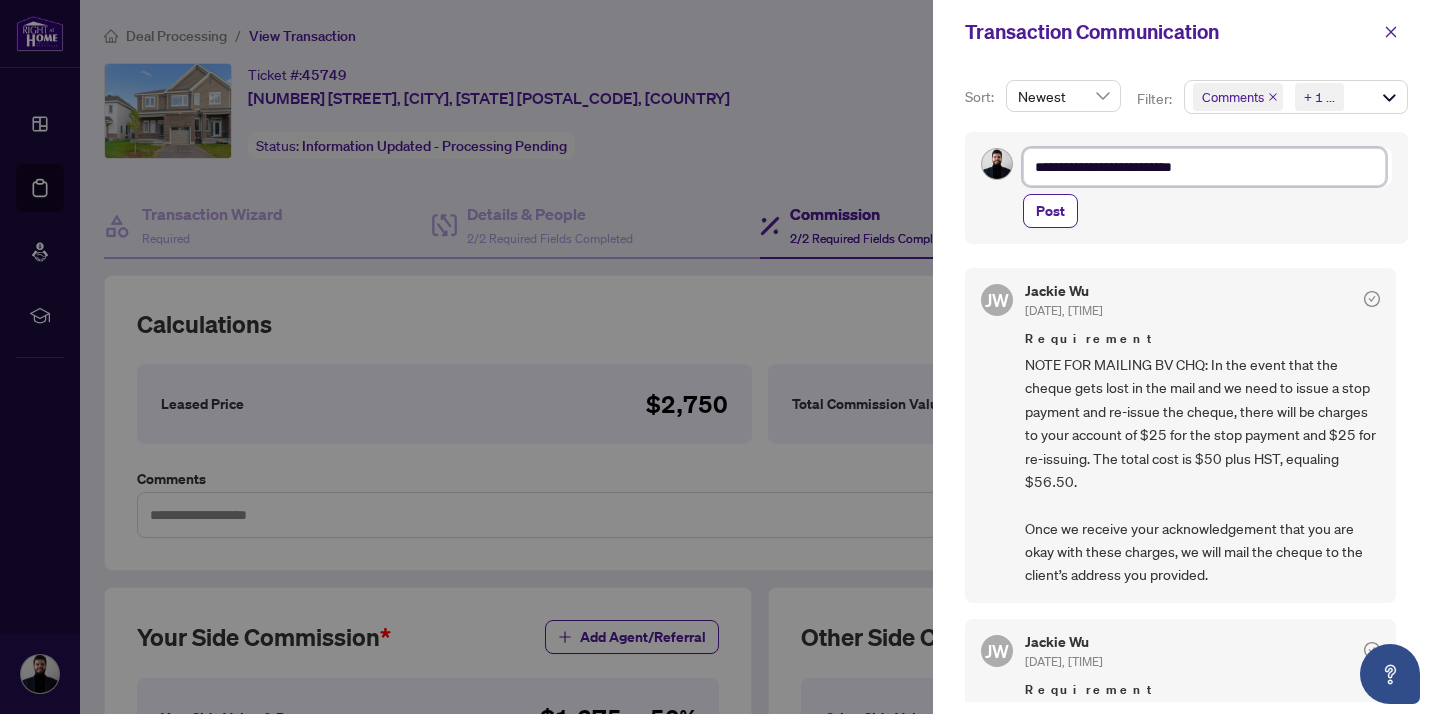 type on "**********" 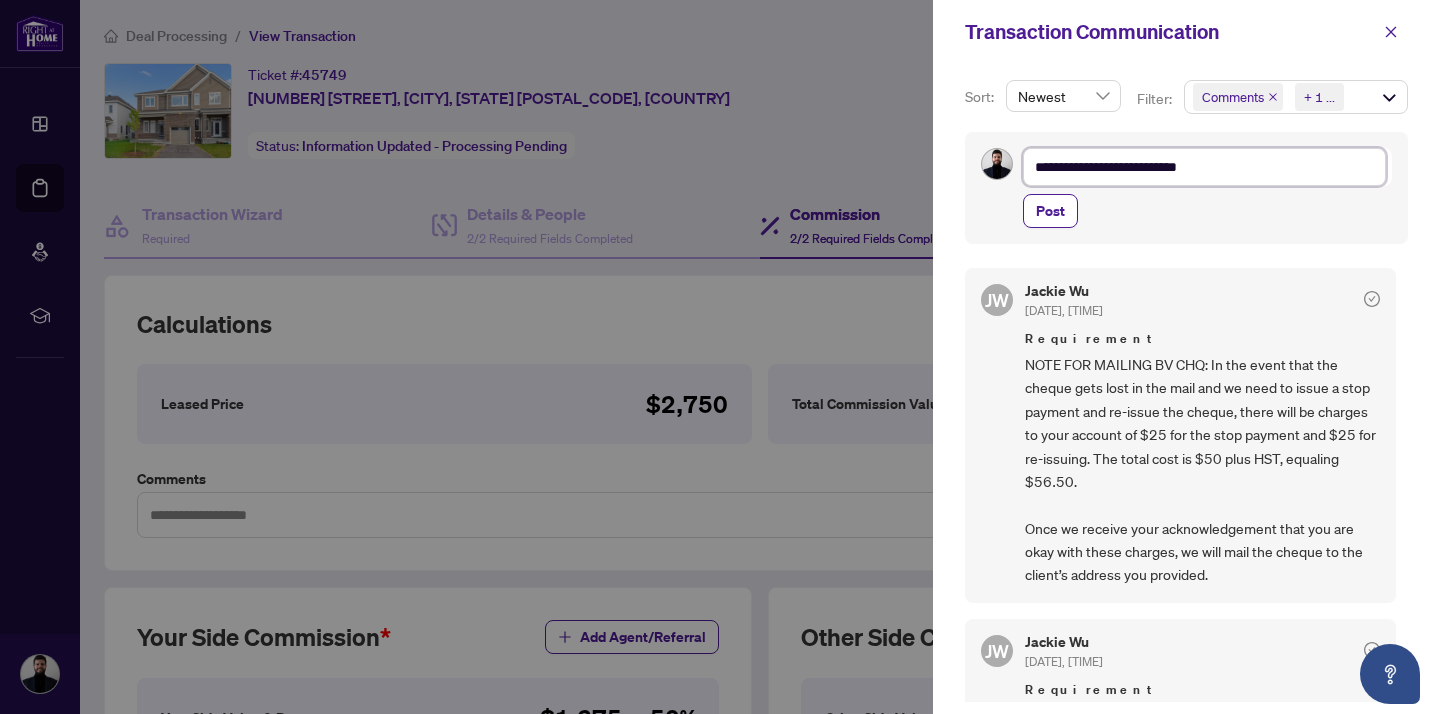 type on "**********" 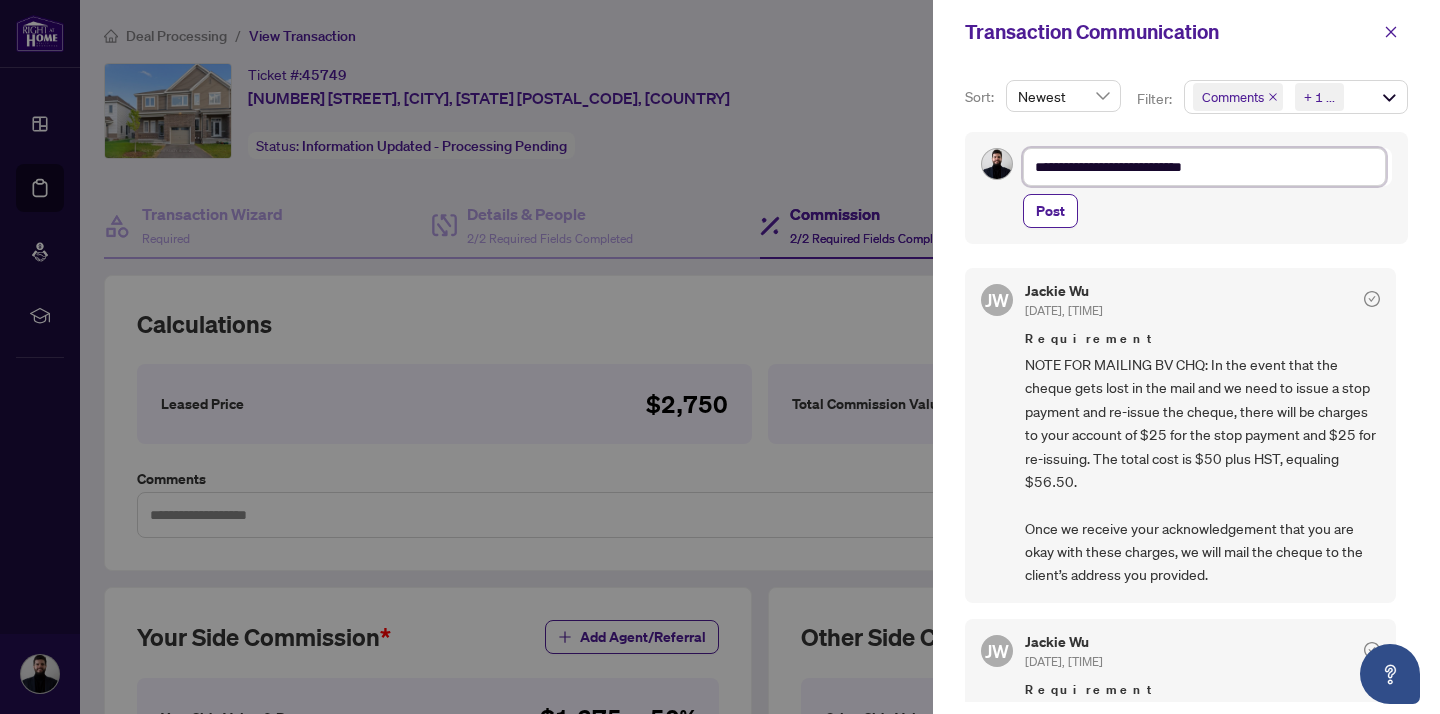 type on "**********" 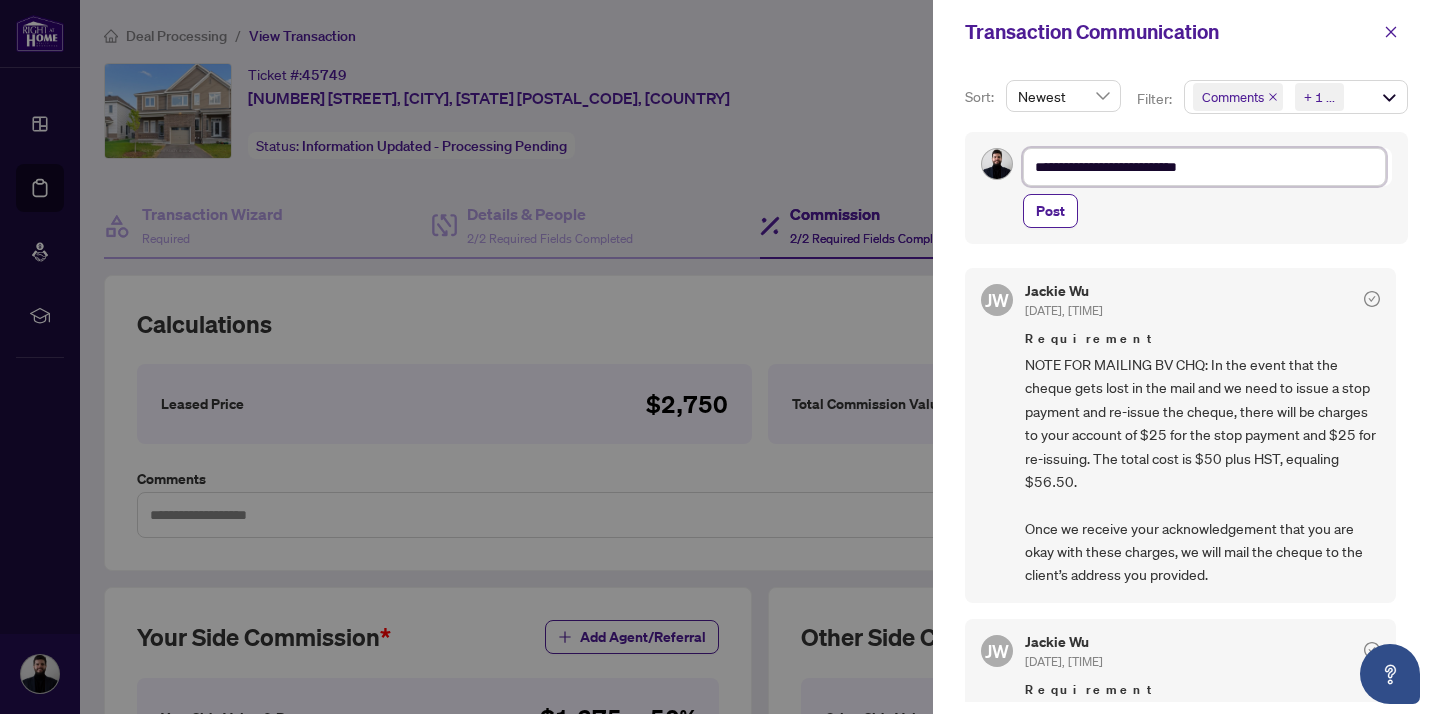 type on "**********" 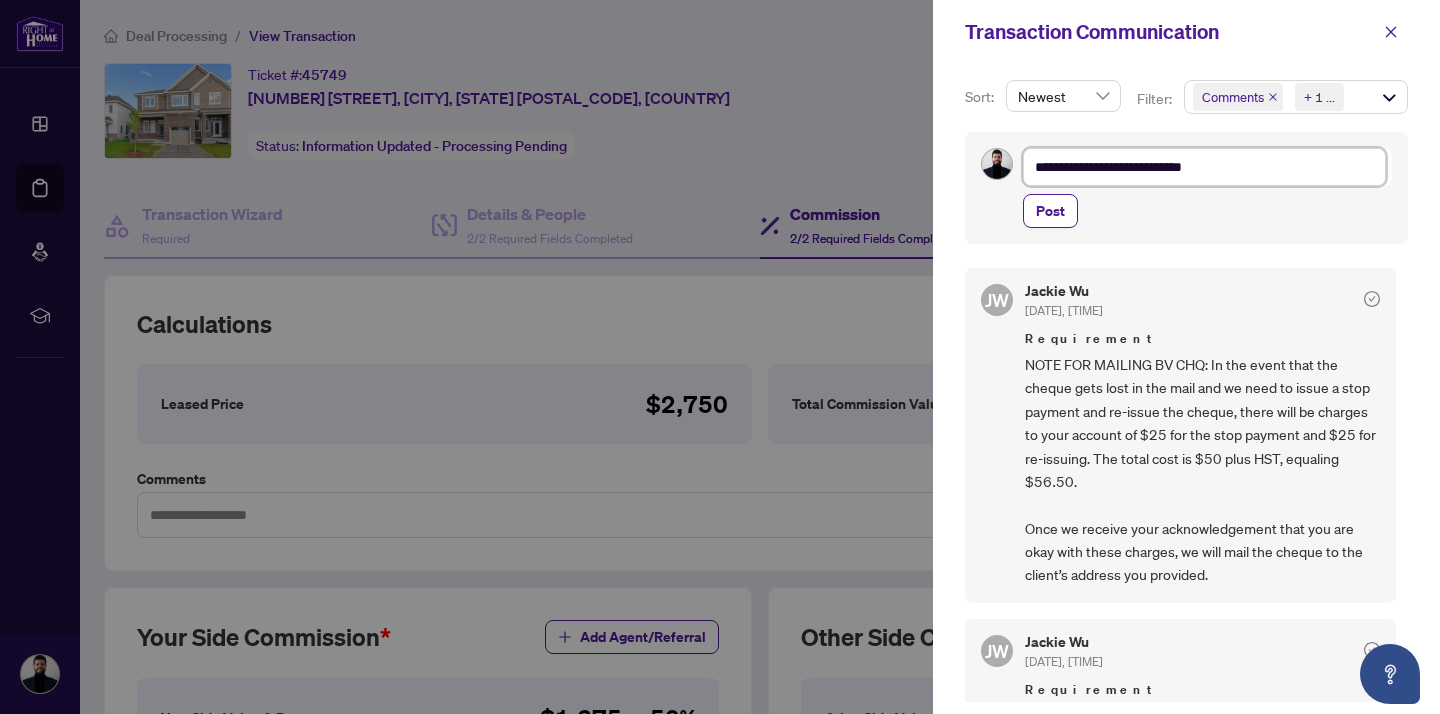 type on "**********" 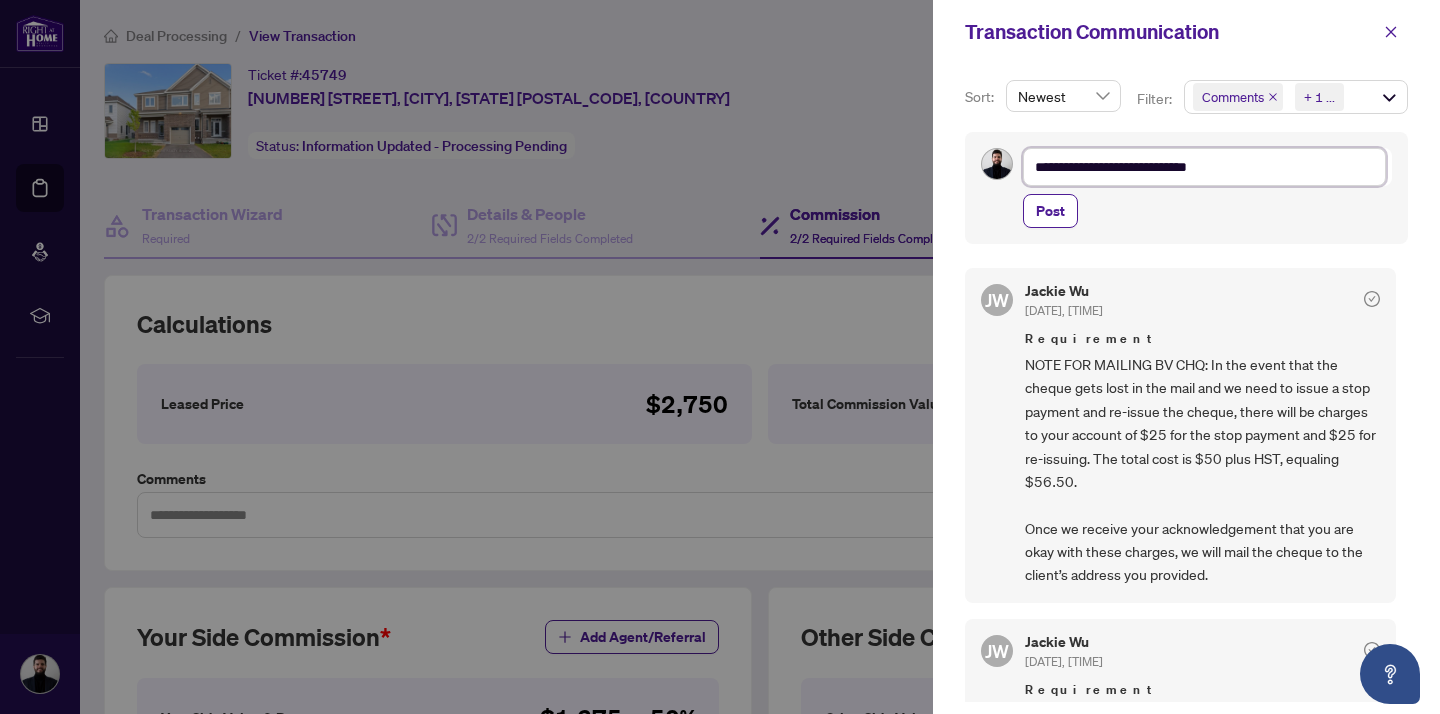 type on "**********" 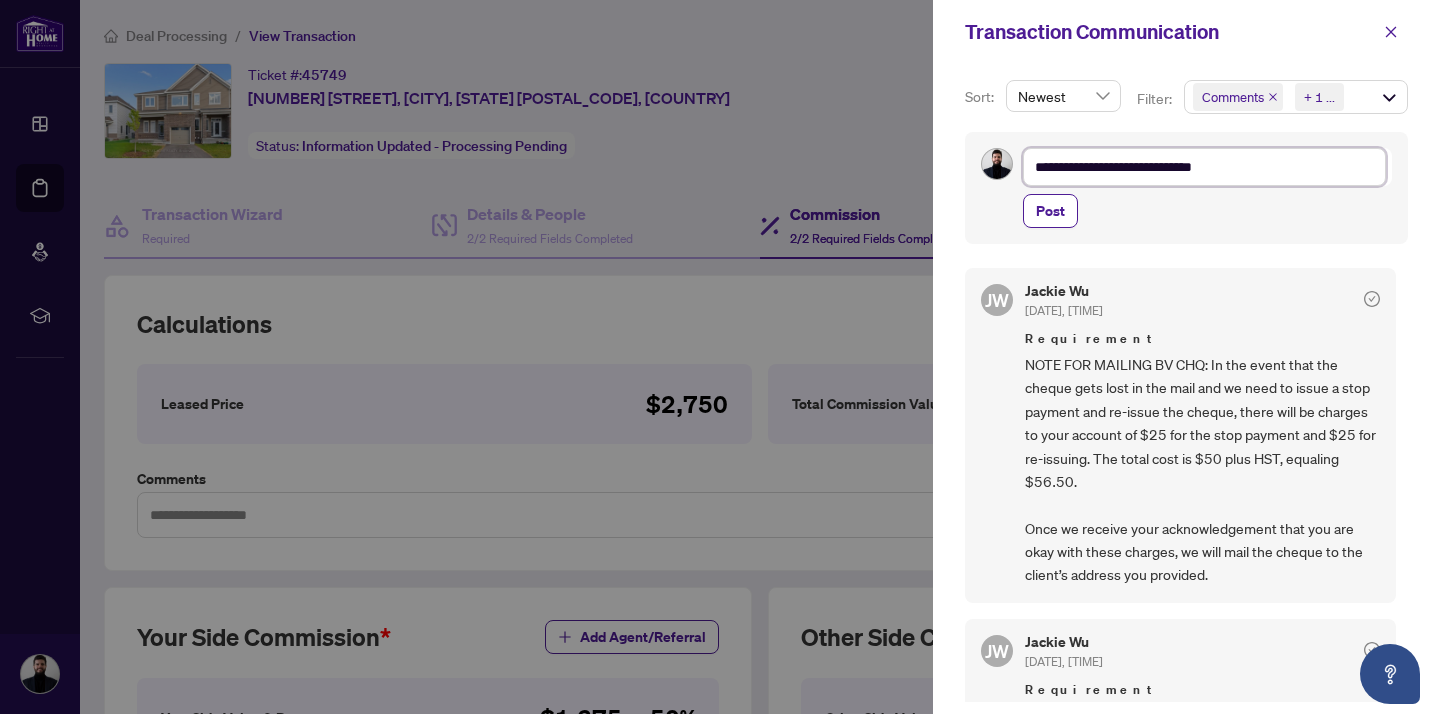 type on "**********" 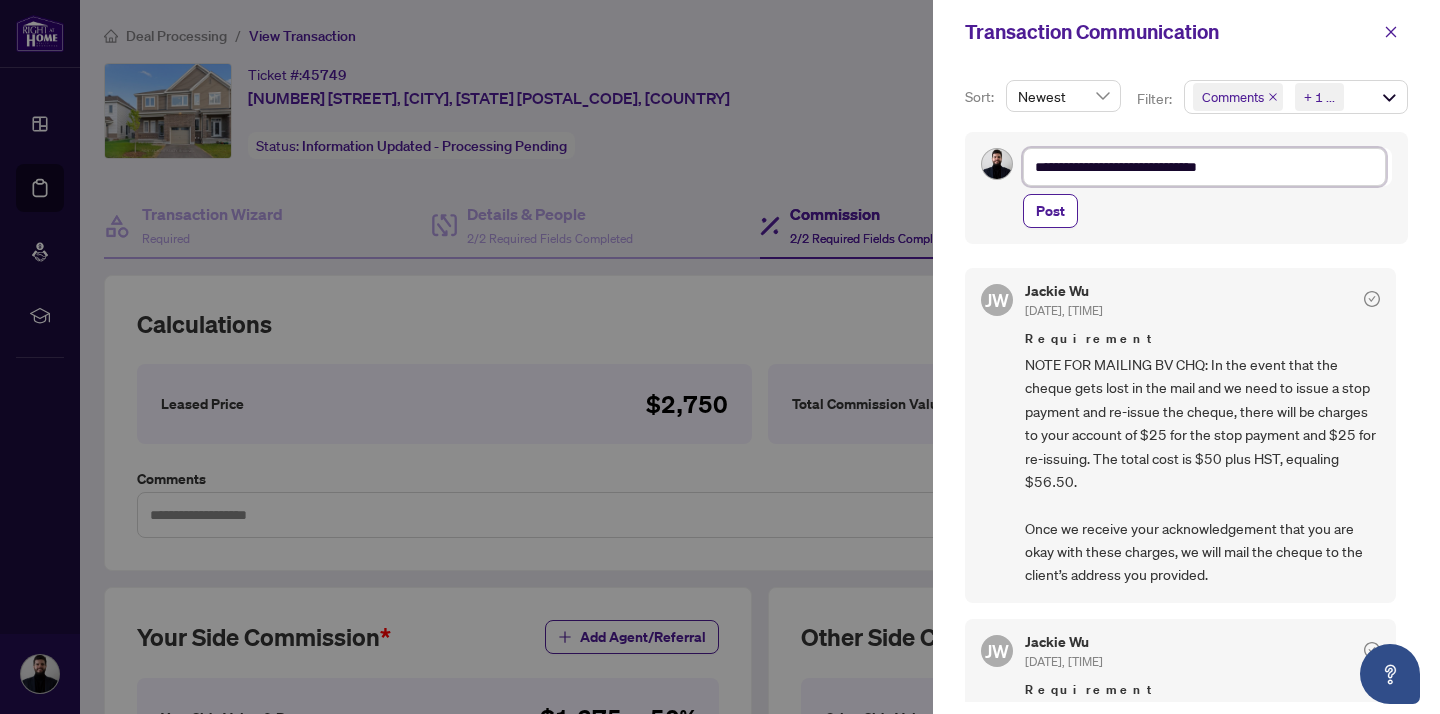 type on "**********" 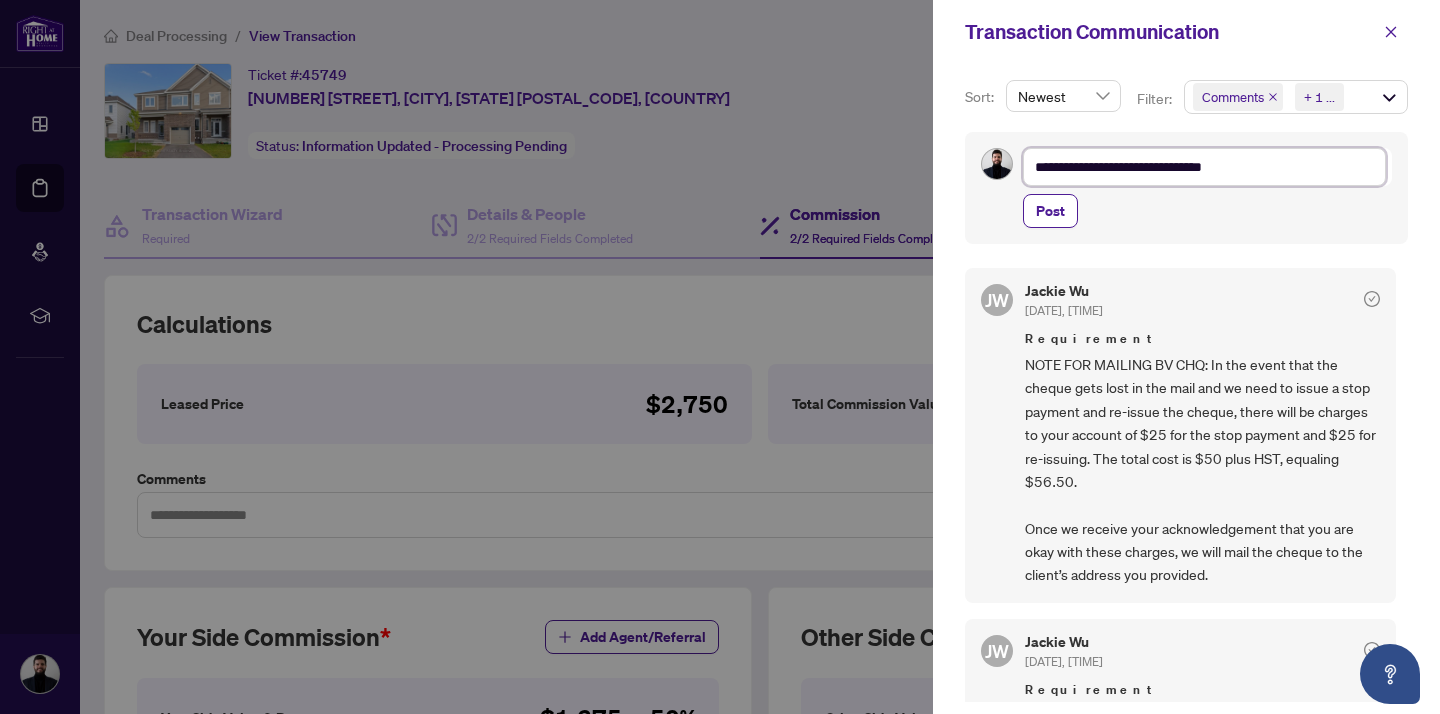 type on "**********" 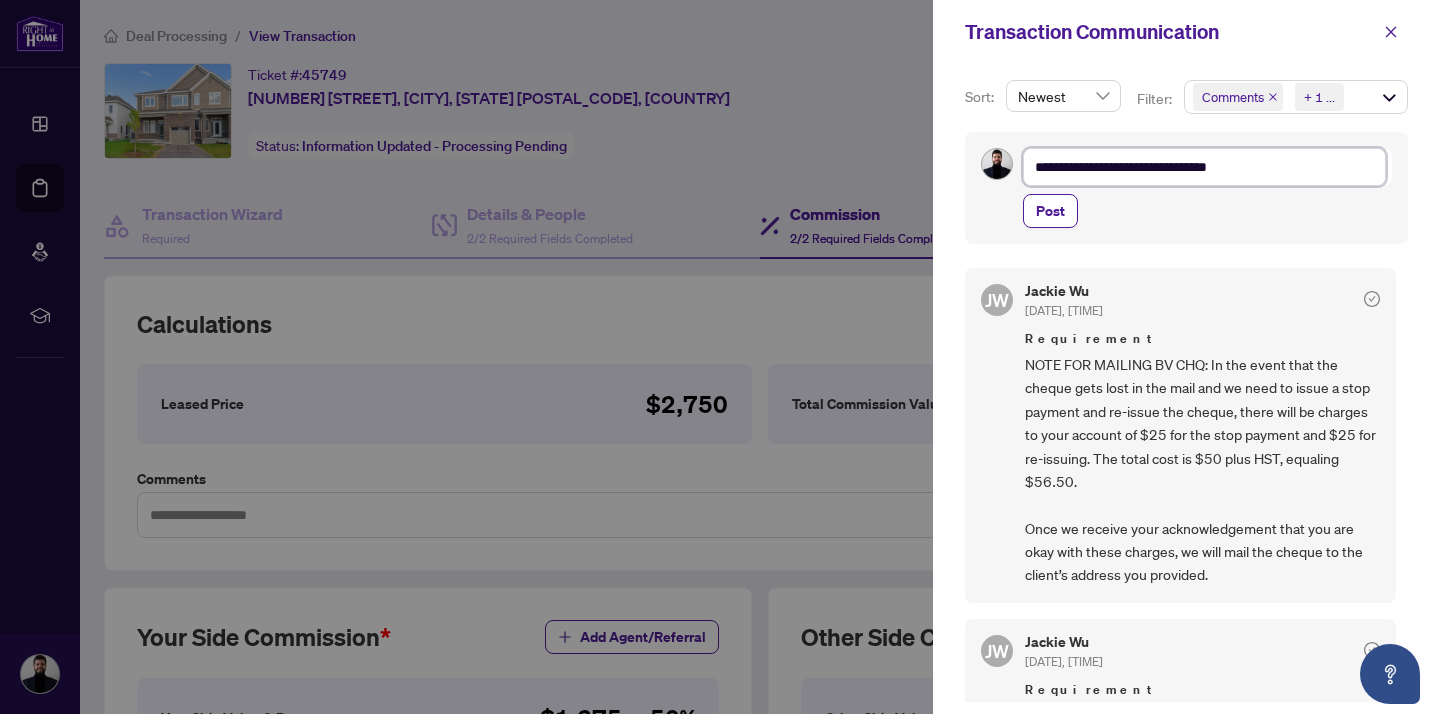 type on "**********" 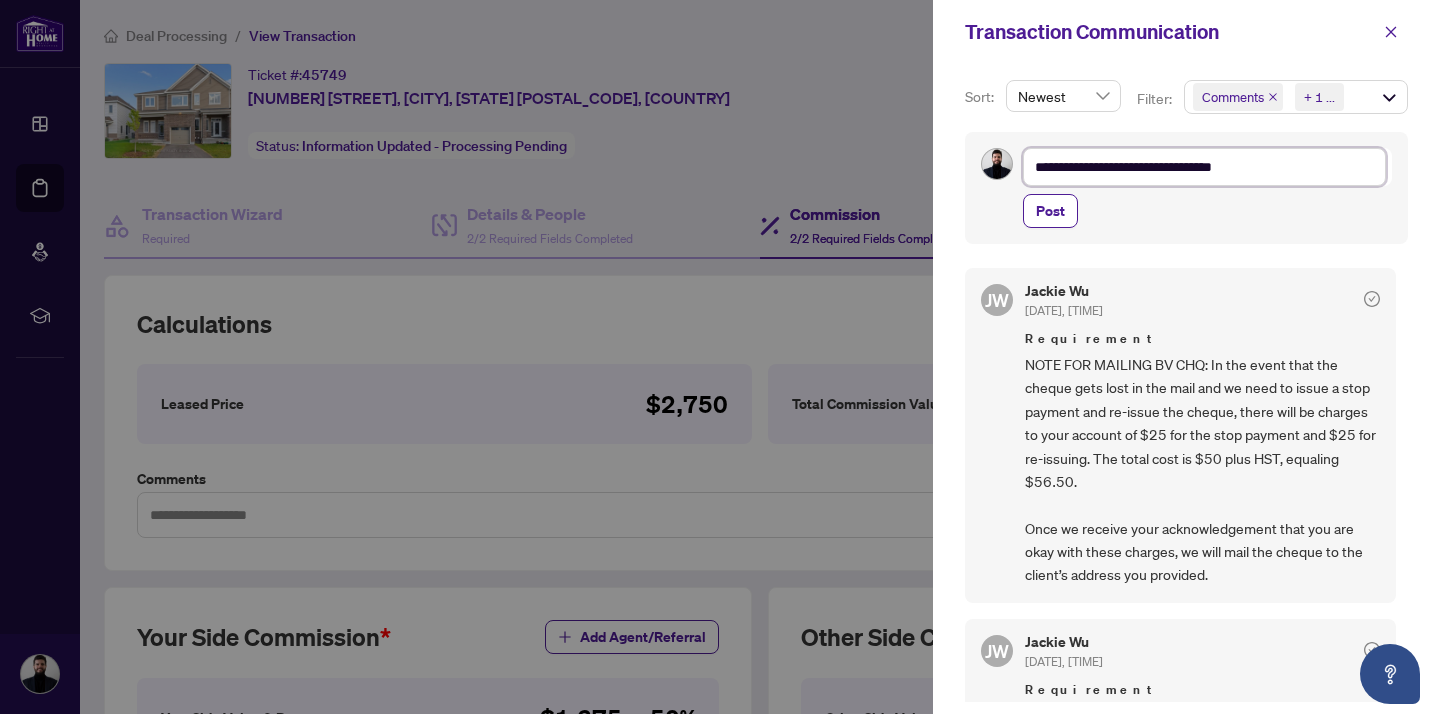 type on "**********" 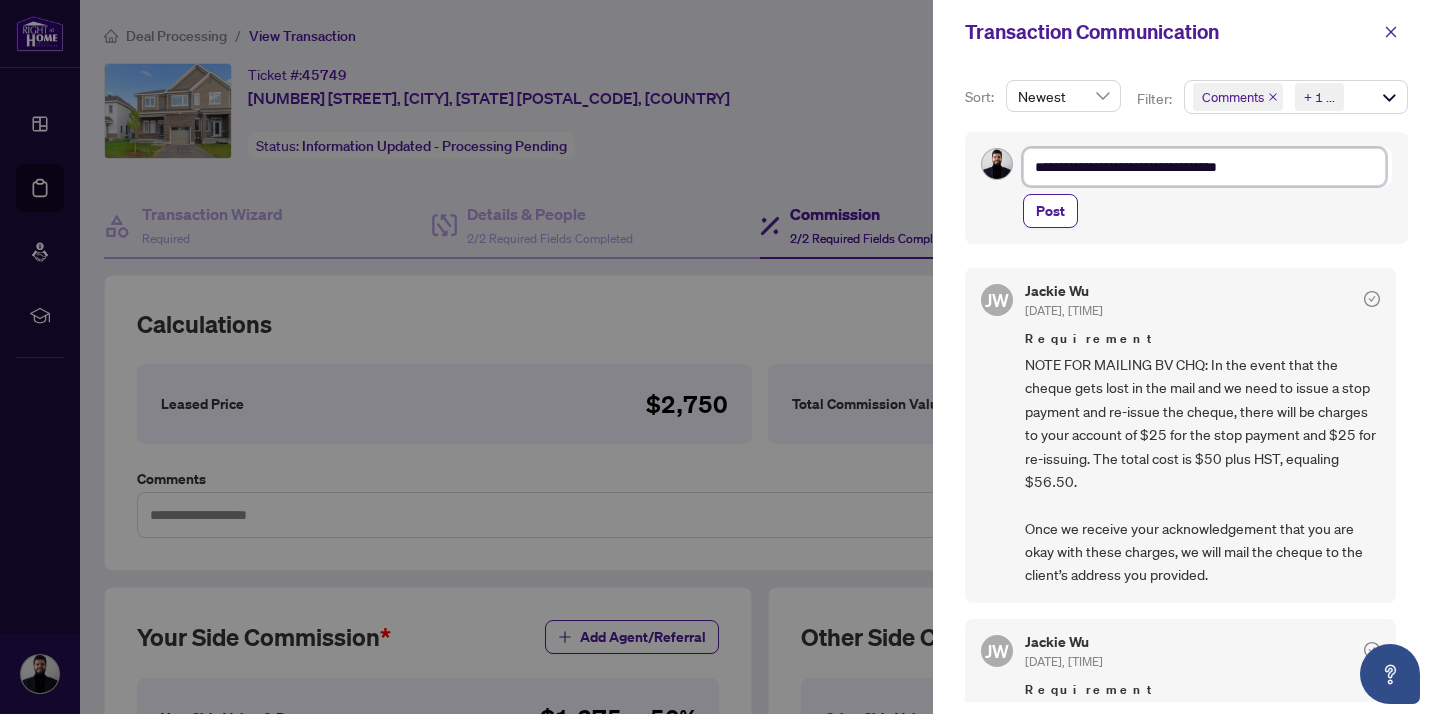 type on "**********" 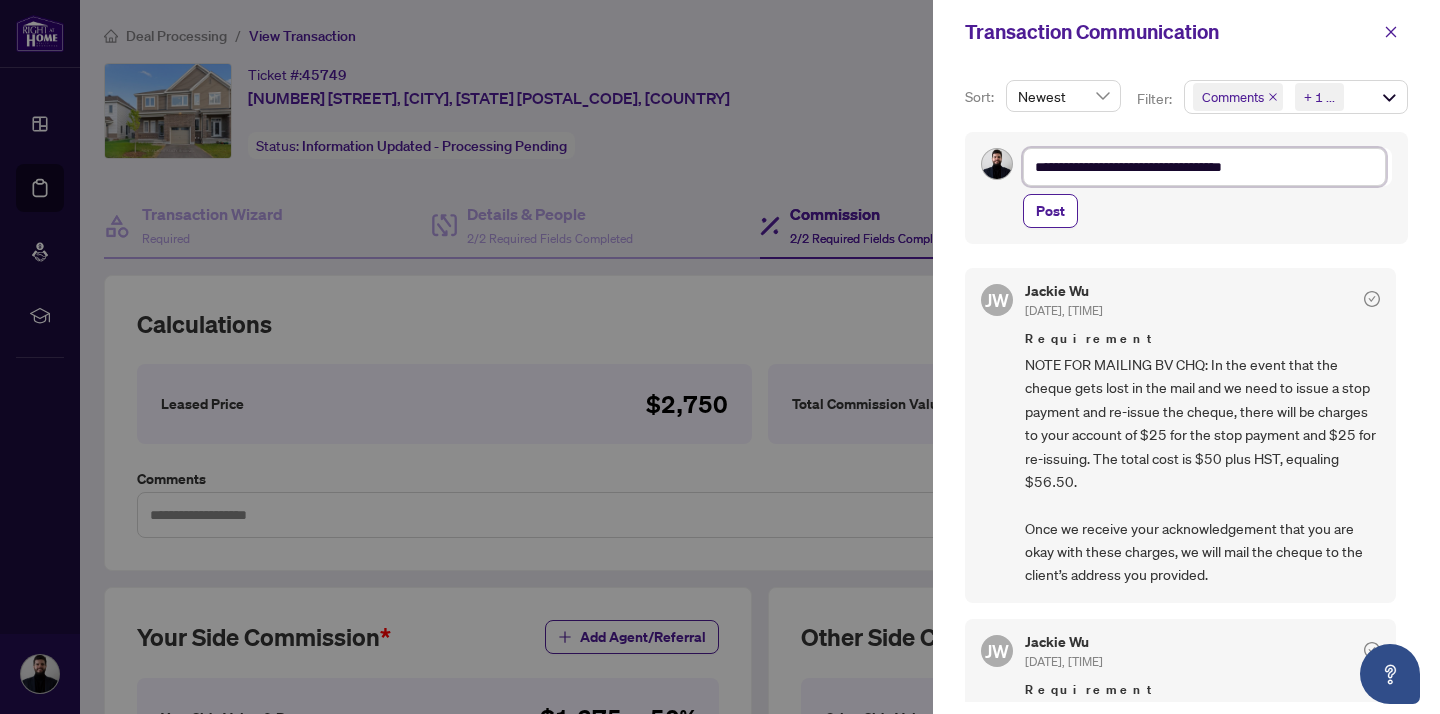 type on "**********" 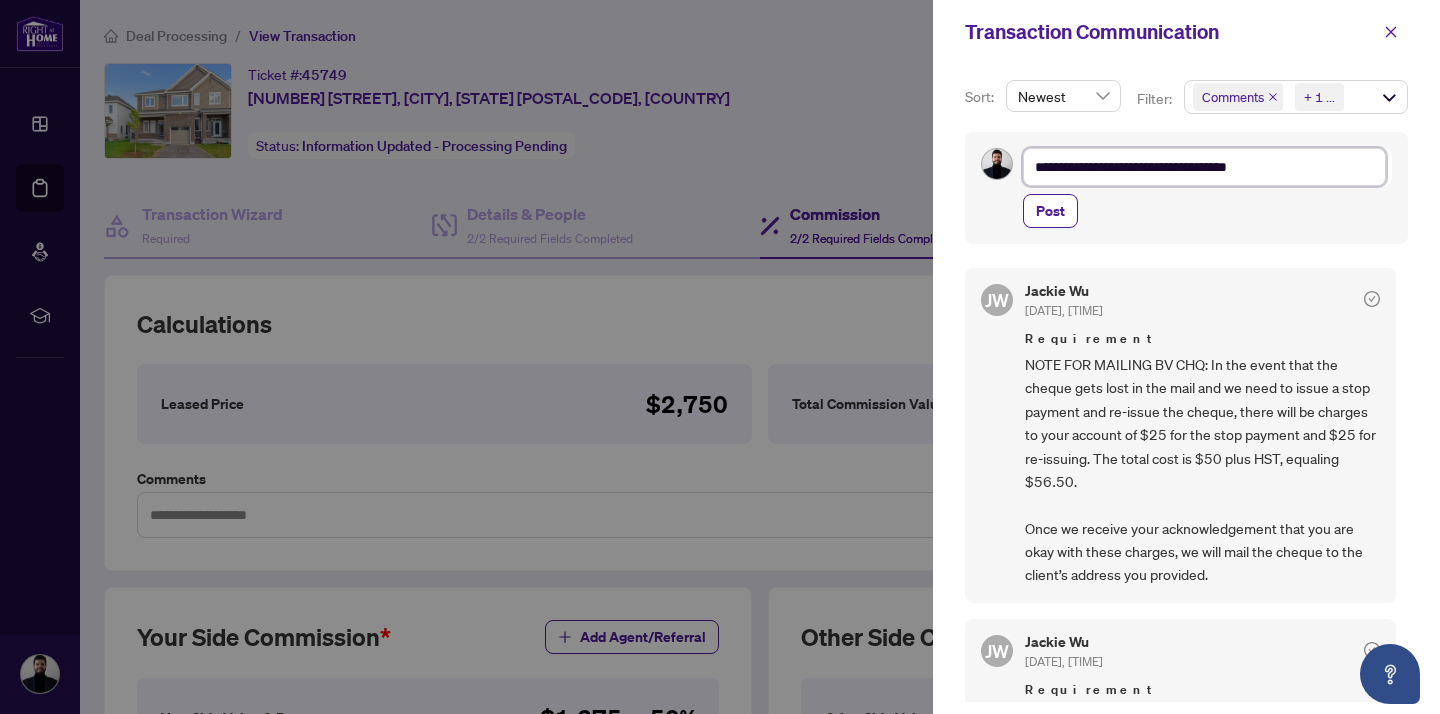 type on "**********" 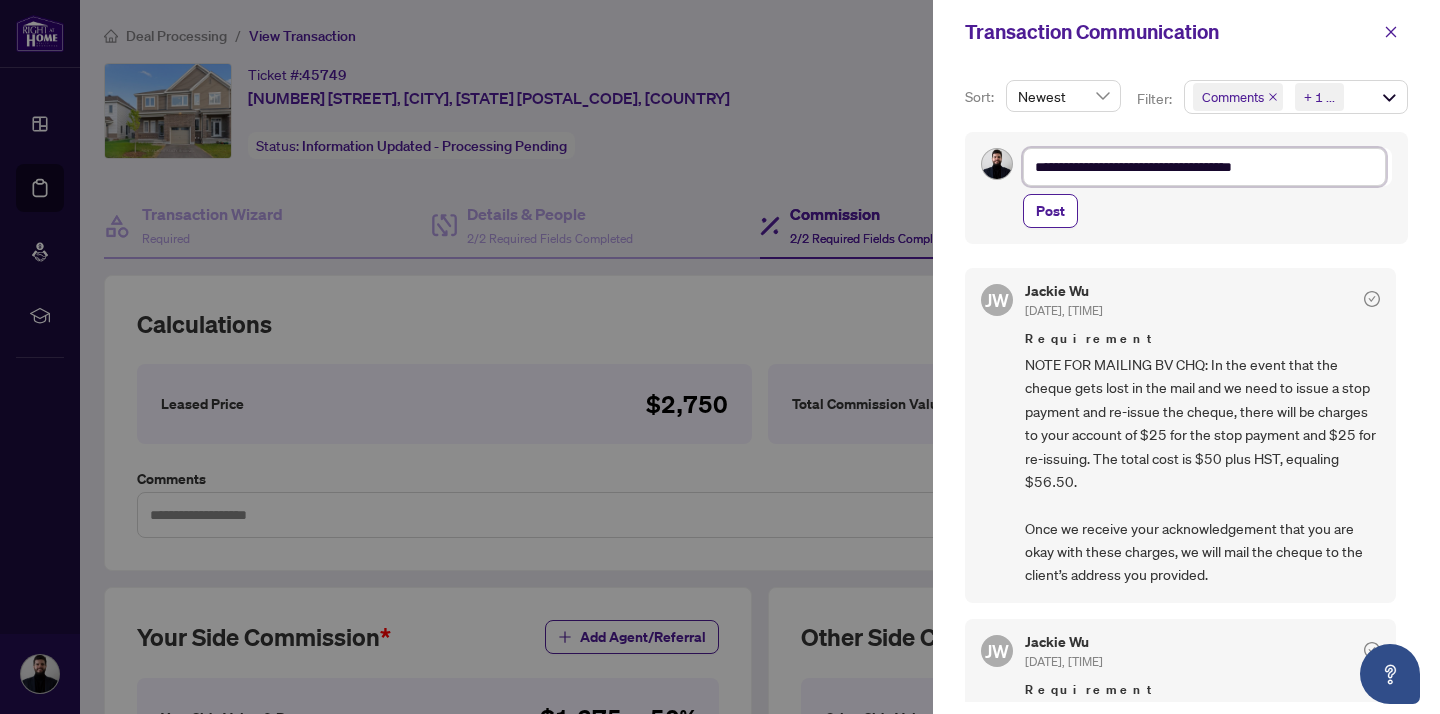 type on "**********" 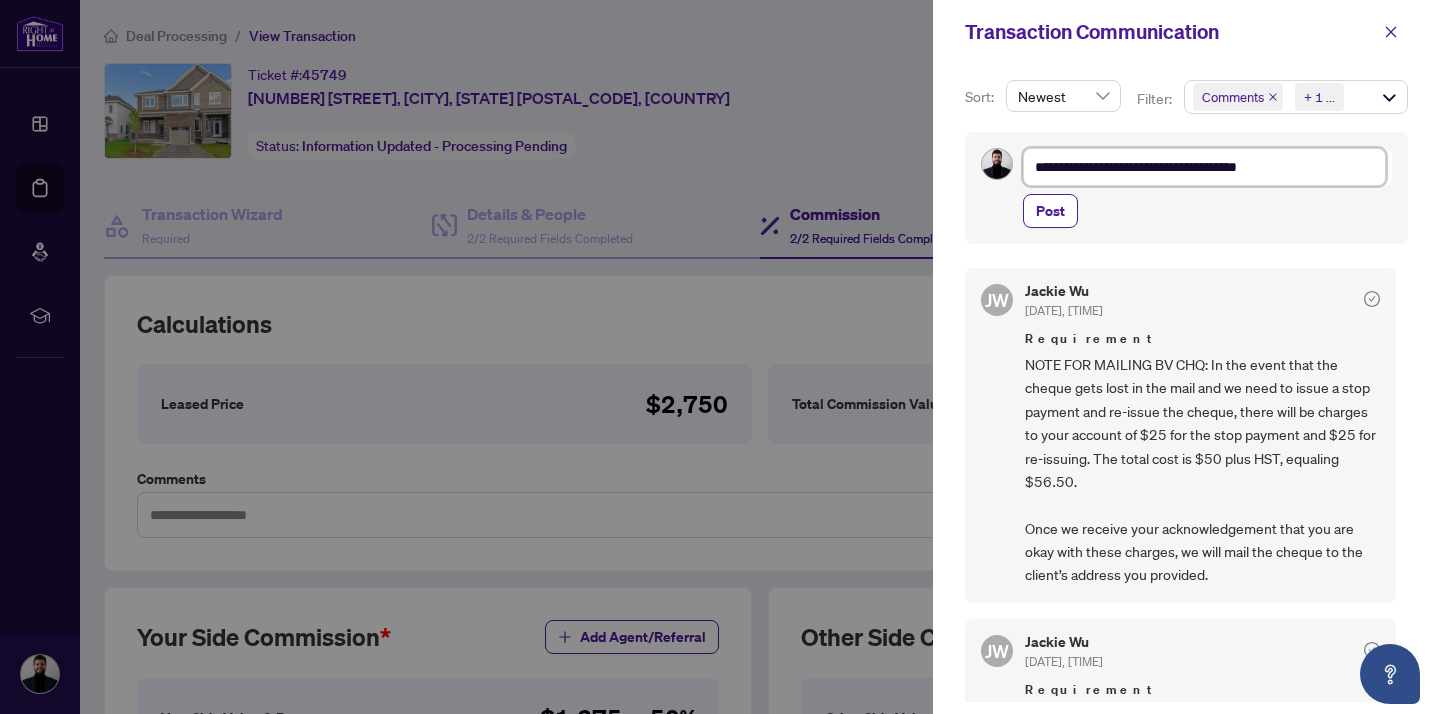 type on "**********" 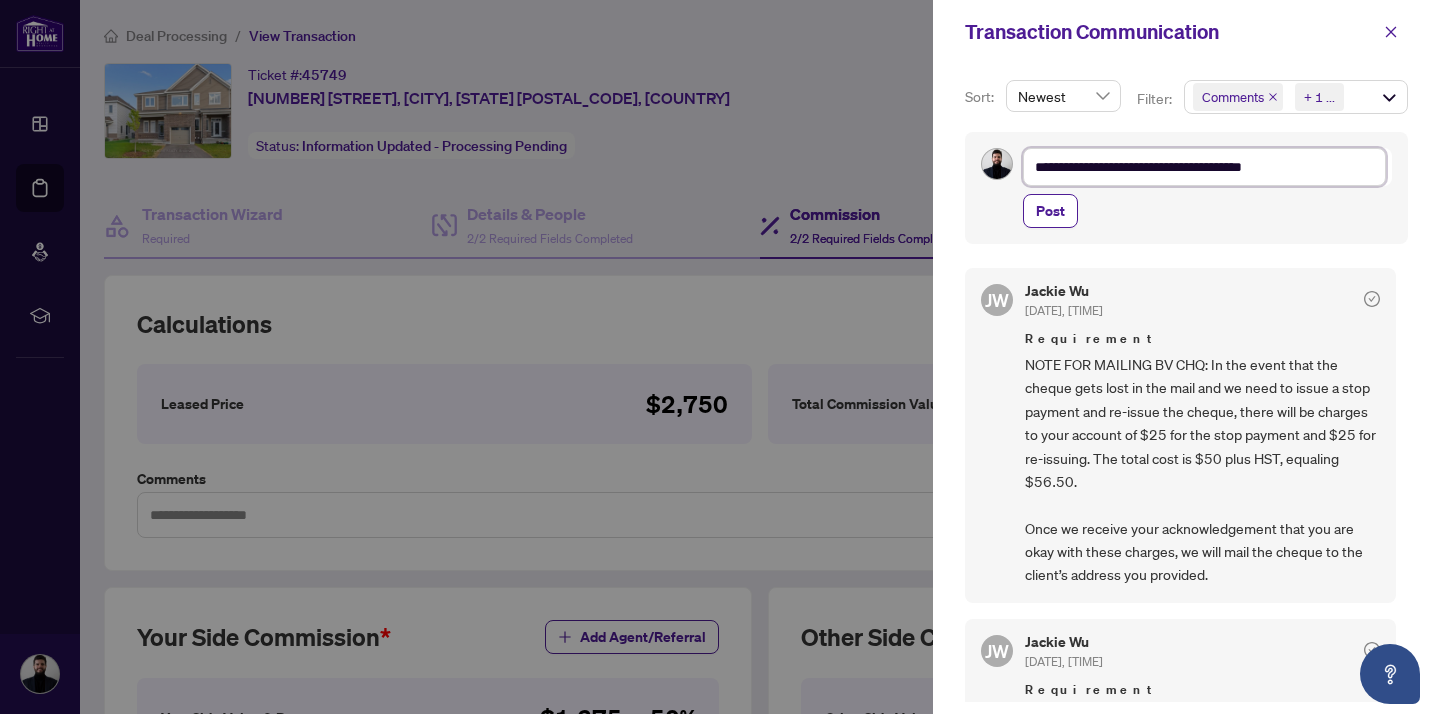 type on "**********" 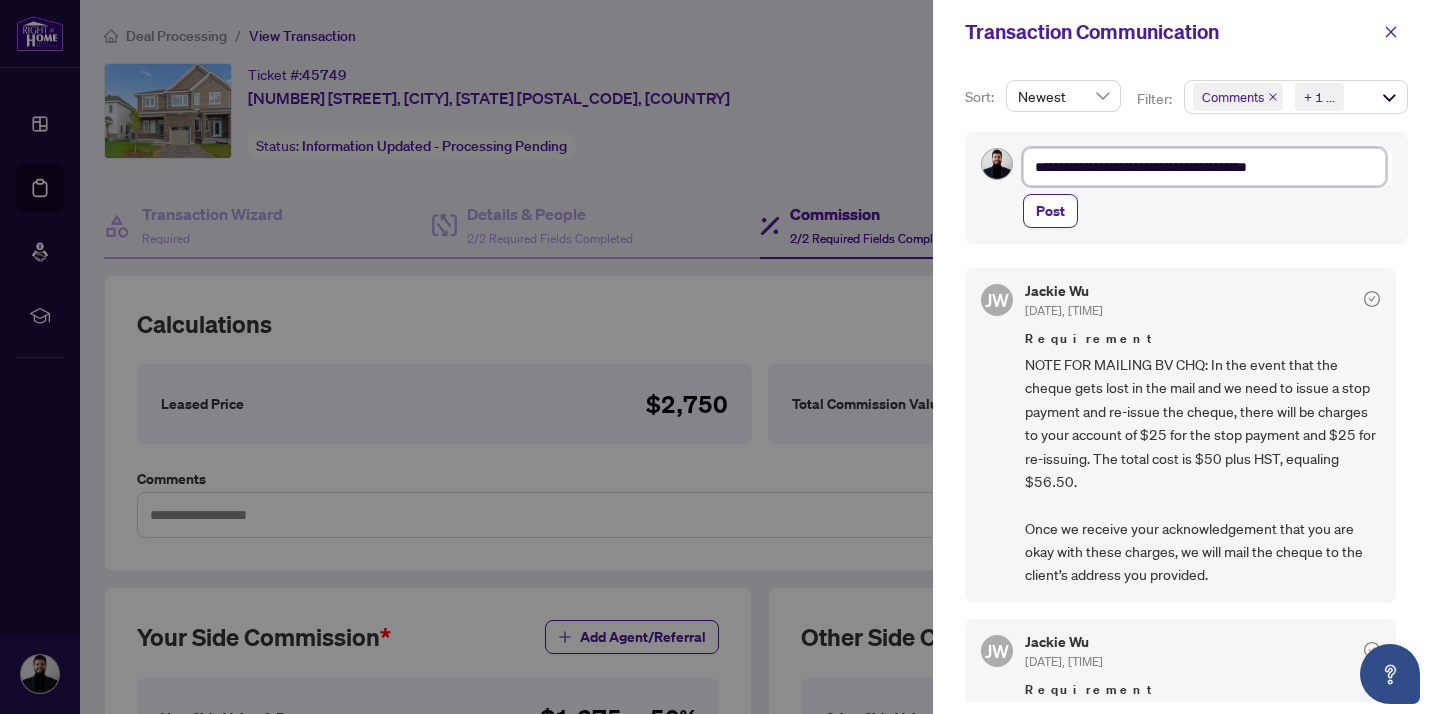 type on "**********" 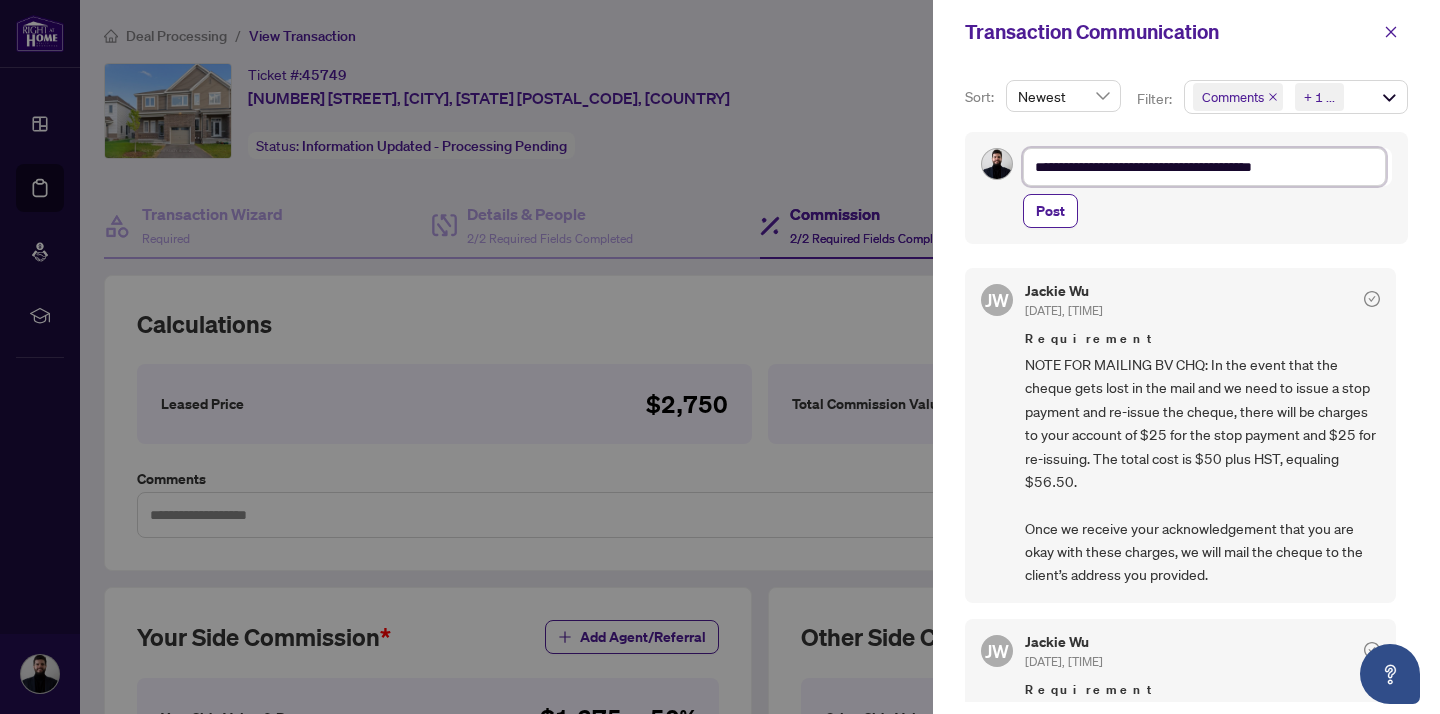 type on "**********" 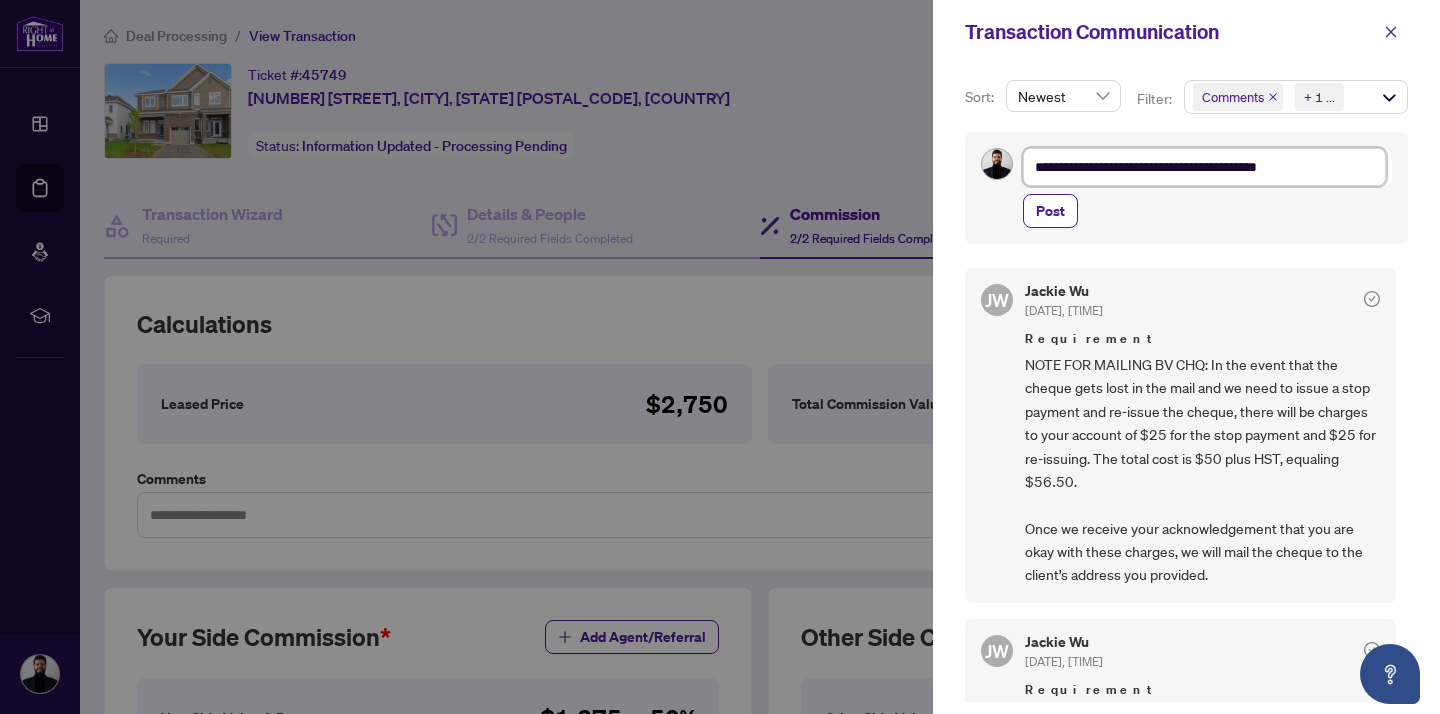 type on "**********" 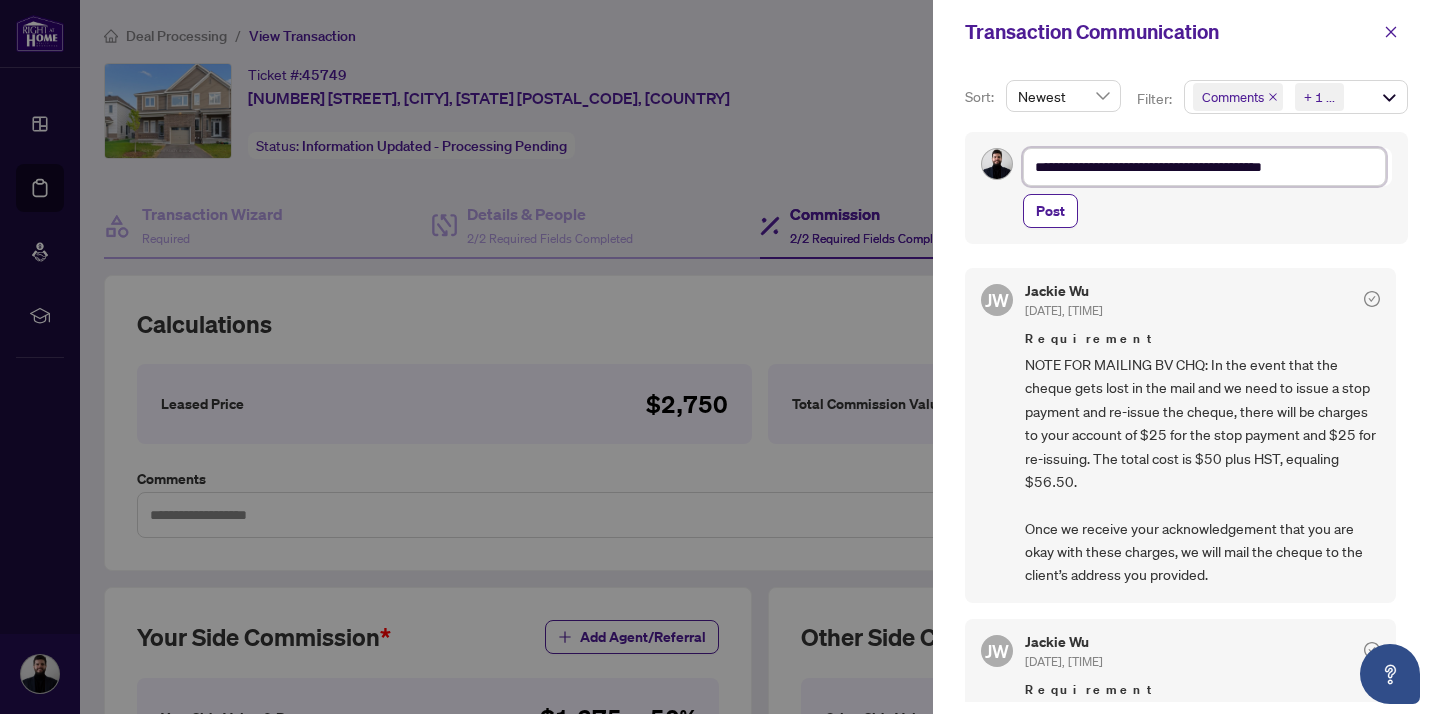 type on "**********" 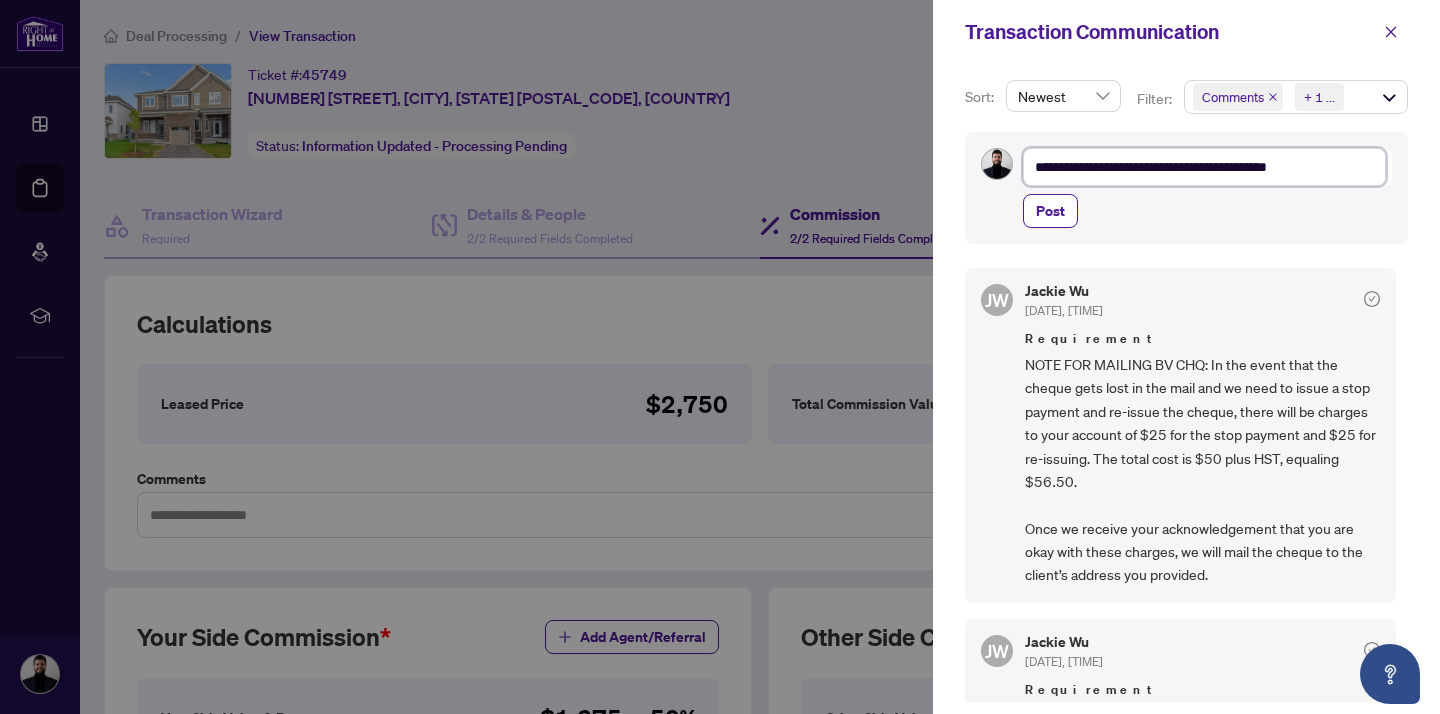 type on "**********" 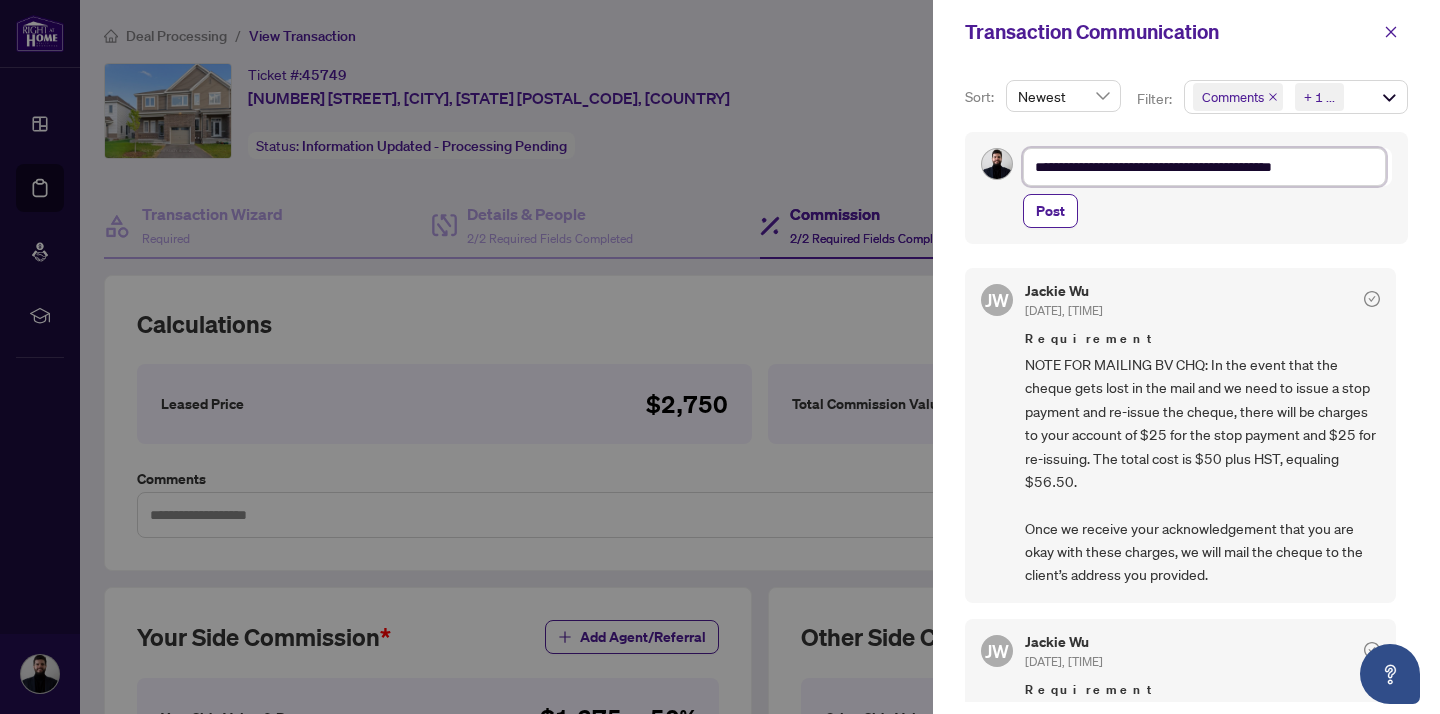 type on "**********" 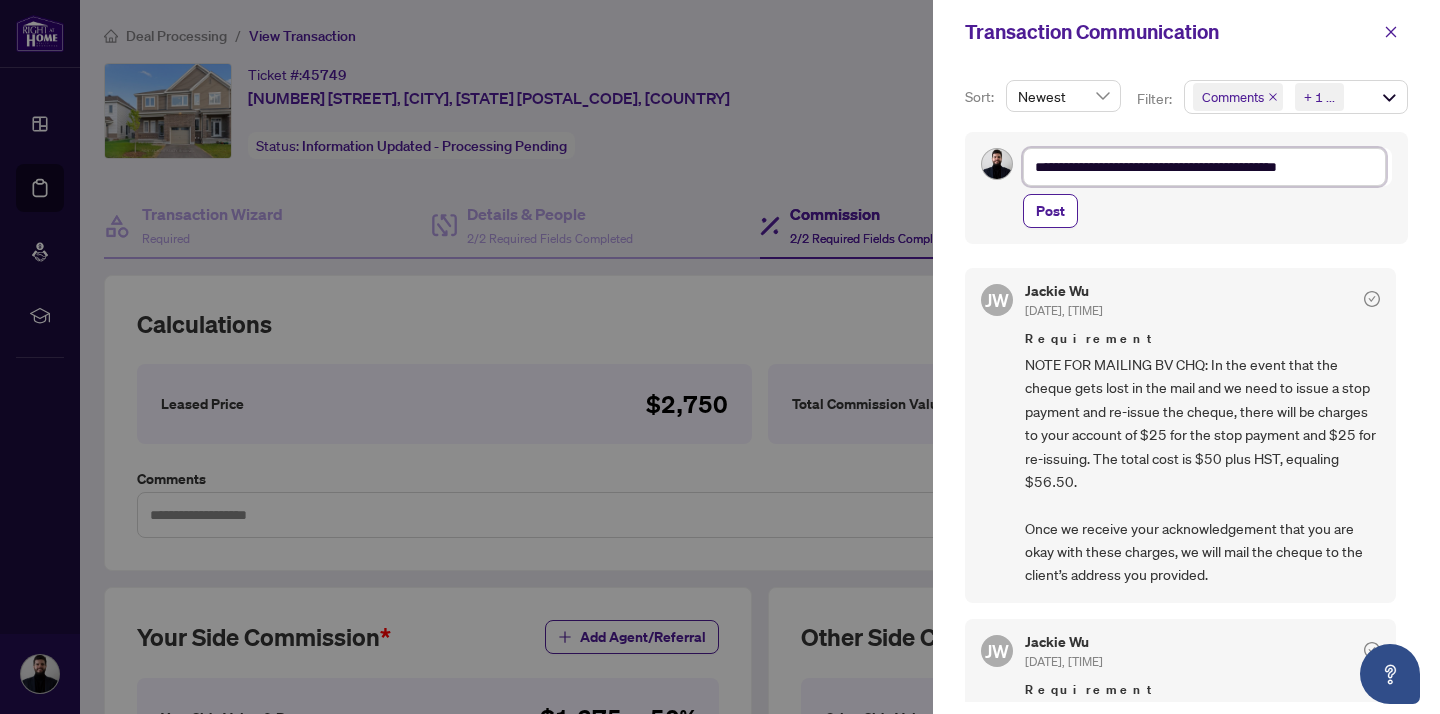 type on "**********" 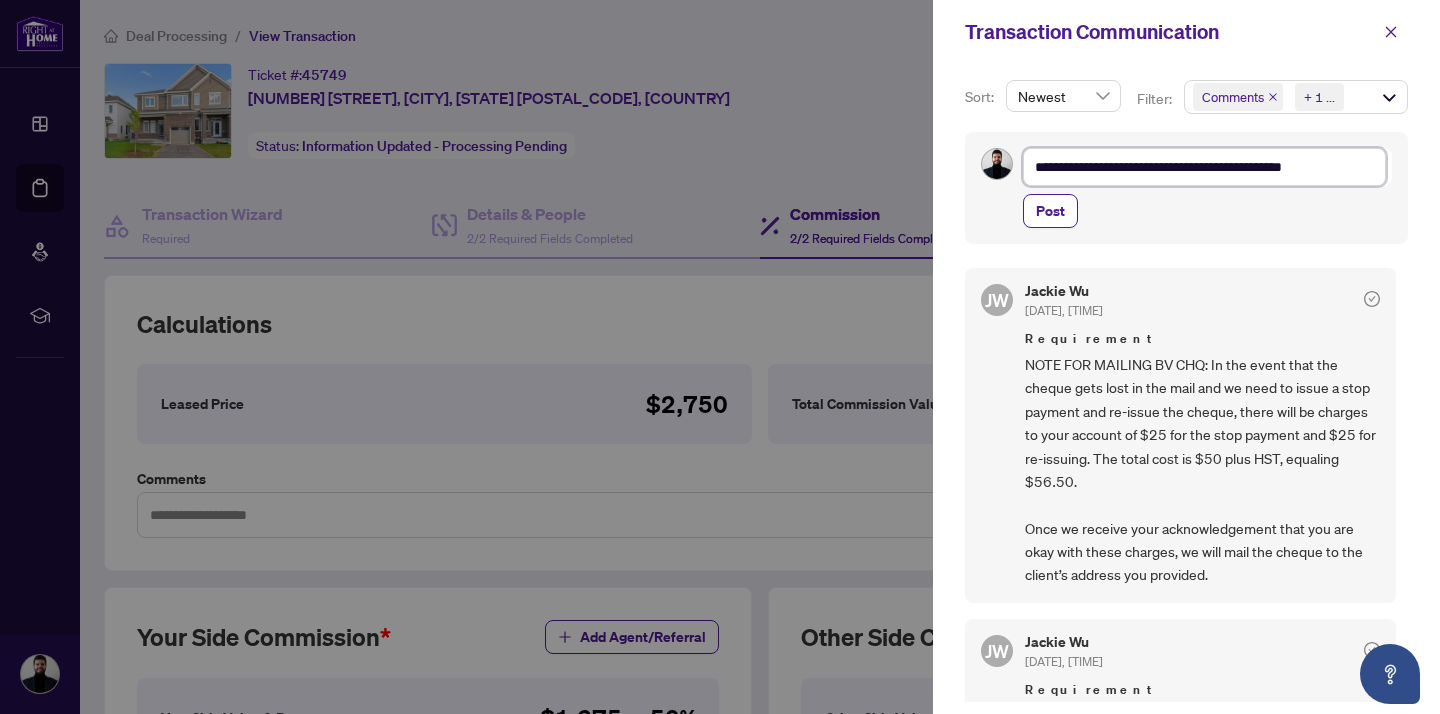 type on "**********" 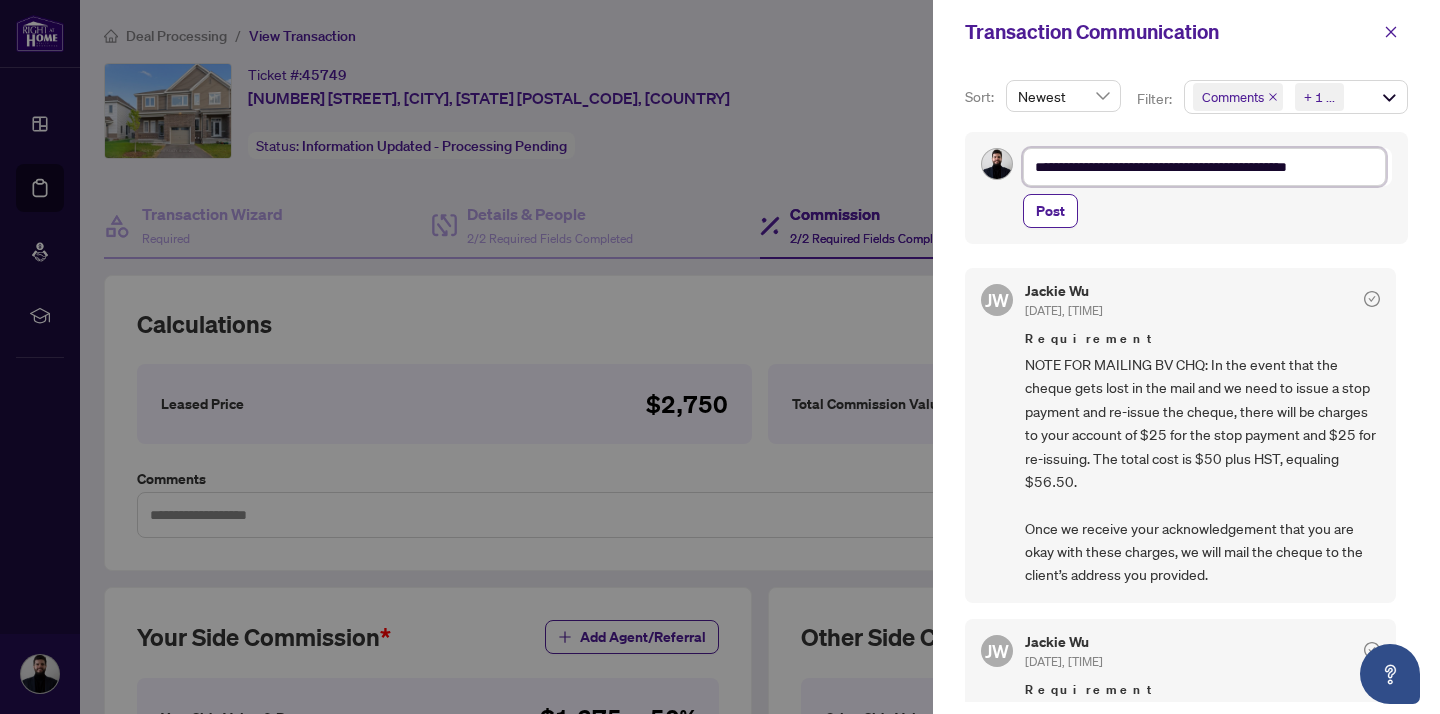 type on "**********" 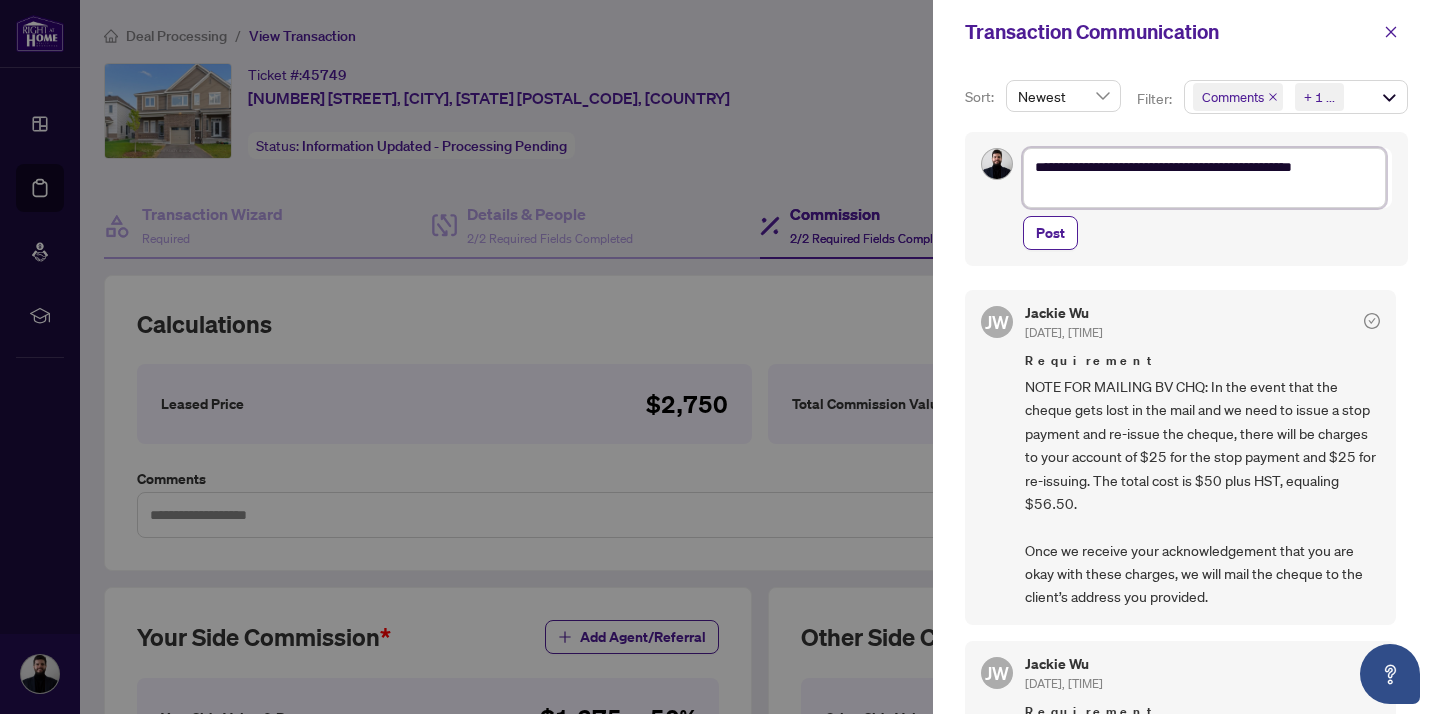 type on "**********" 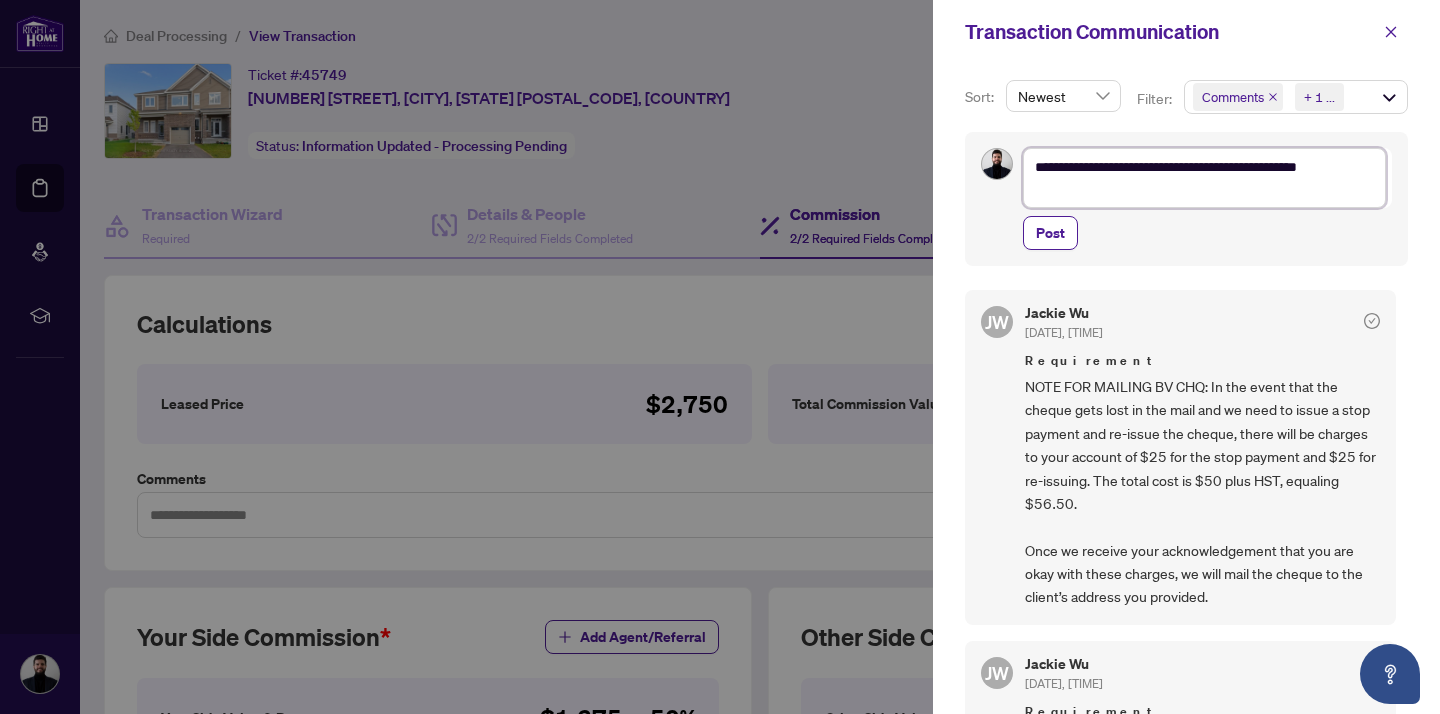 type on "**********" 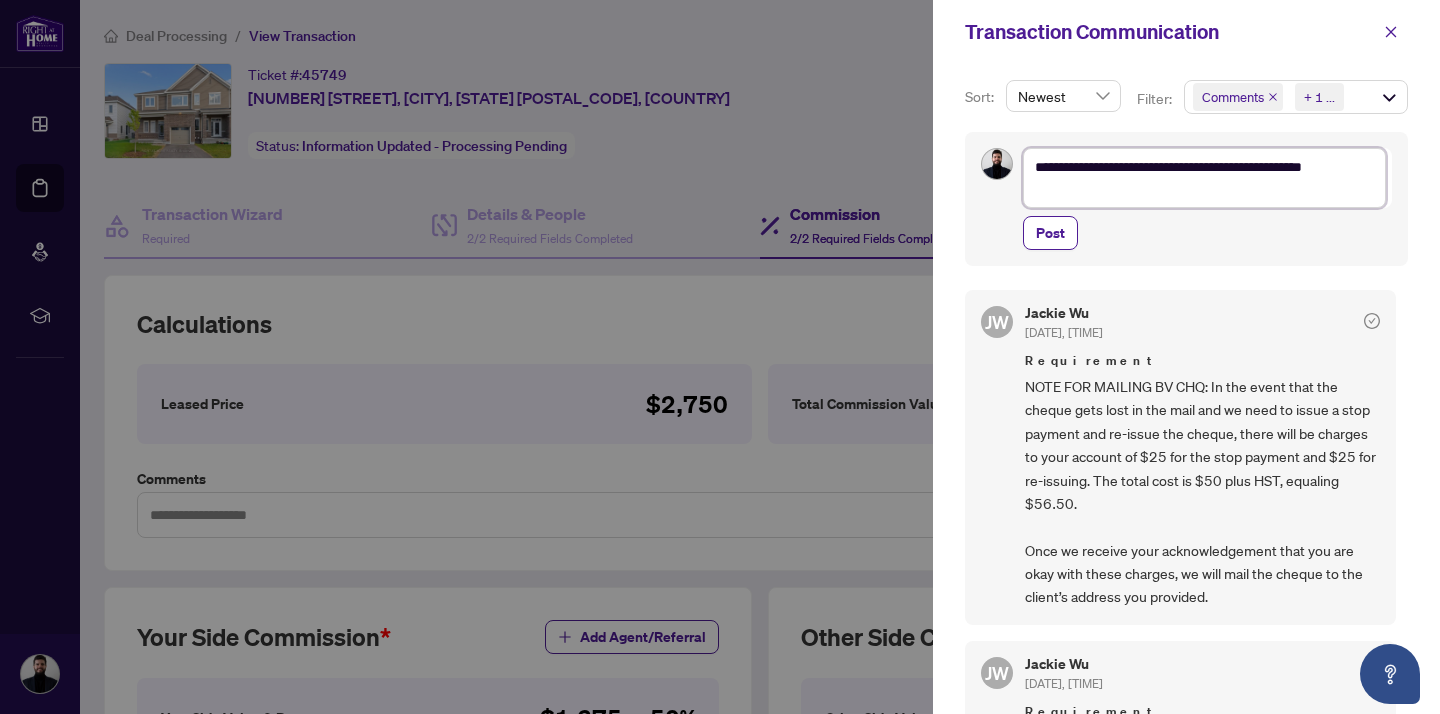 type on "**********" 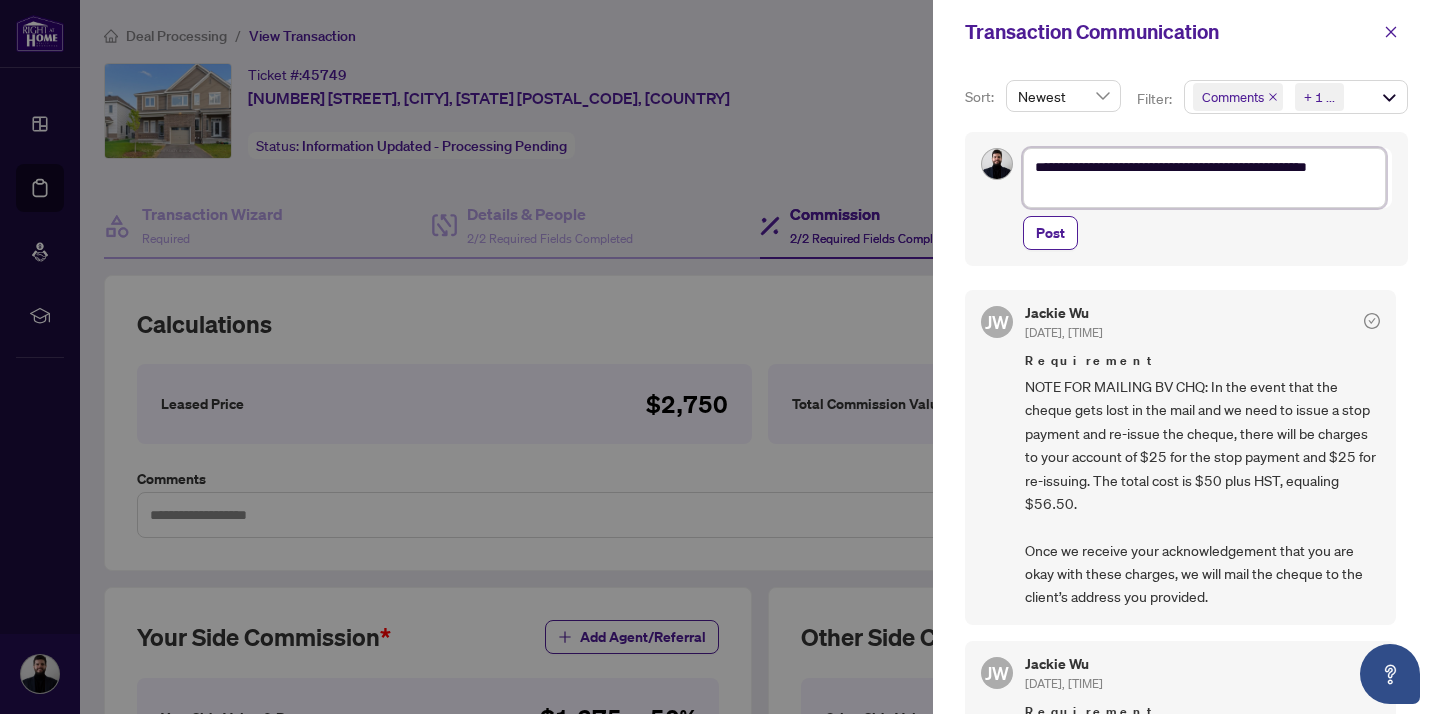 type on "**********" 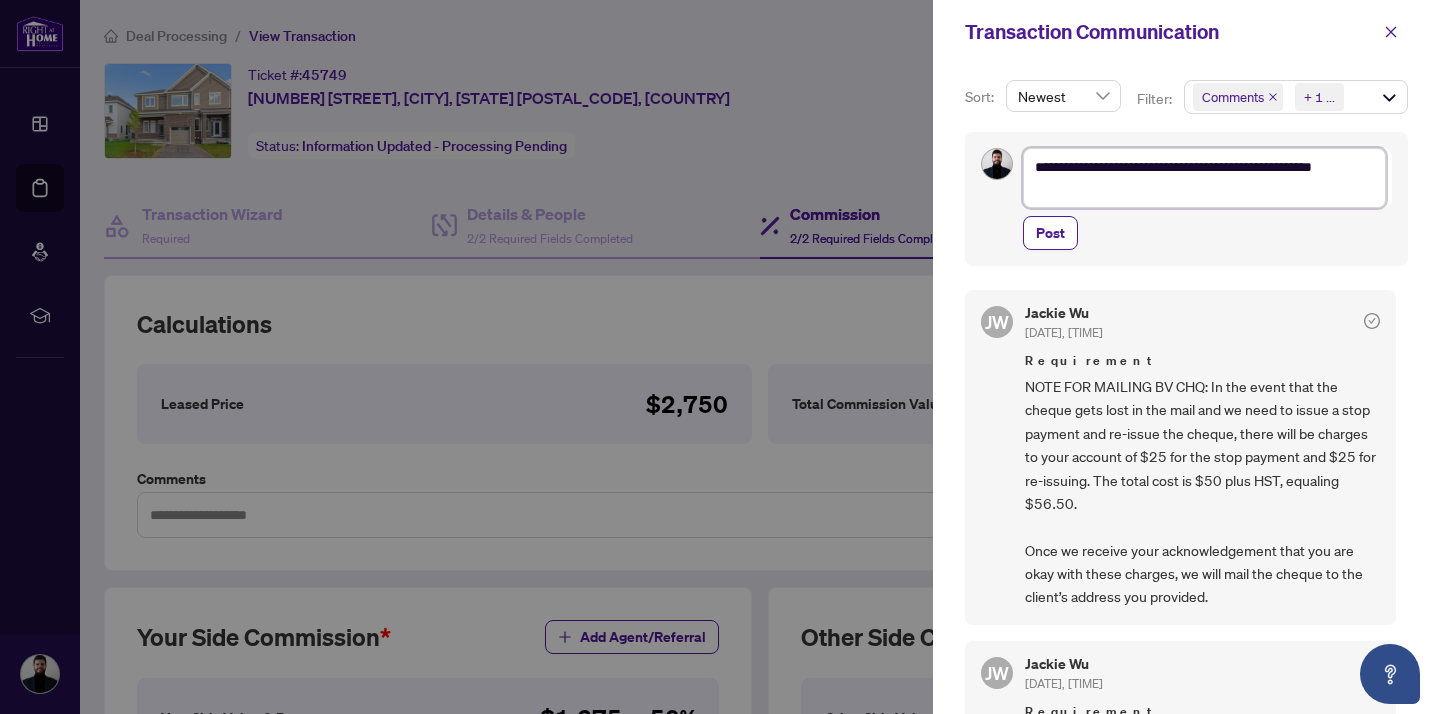 type on "**********" 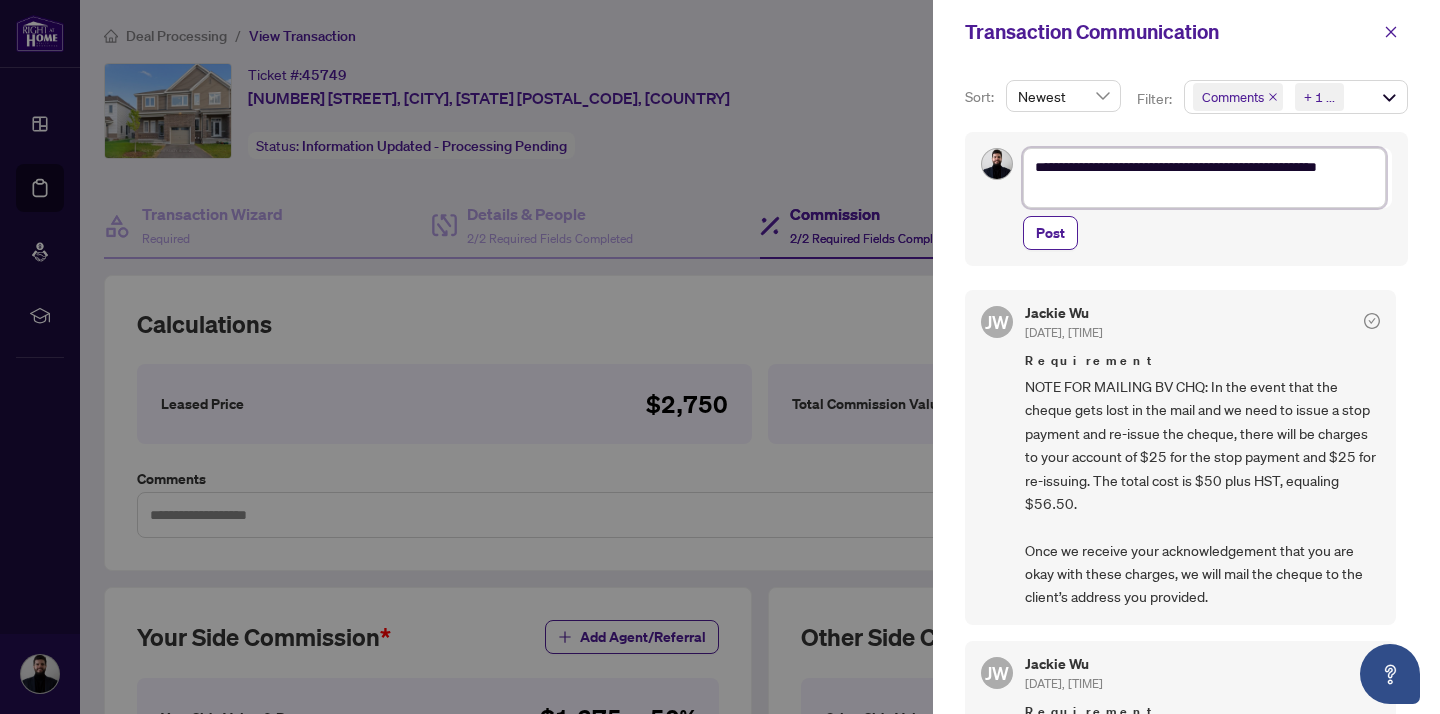 type on "**********" 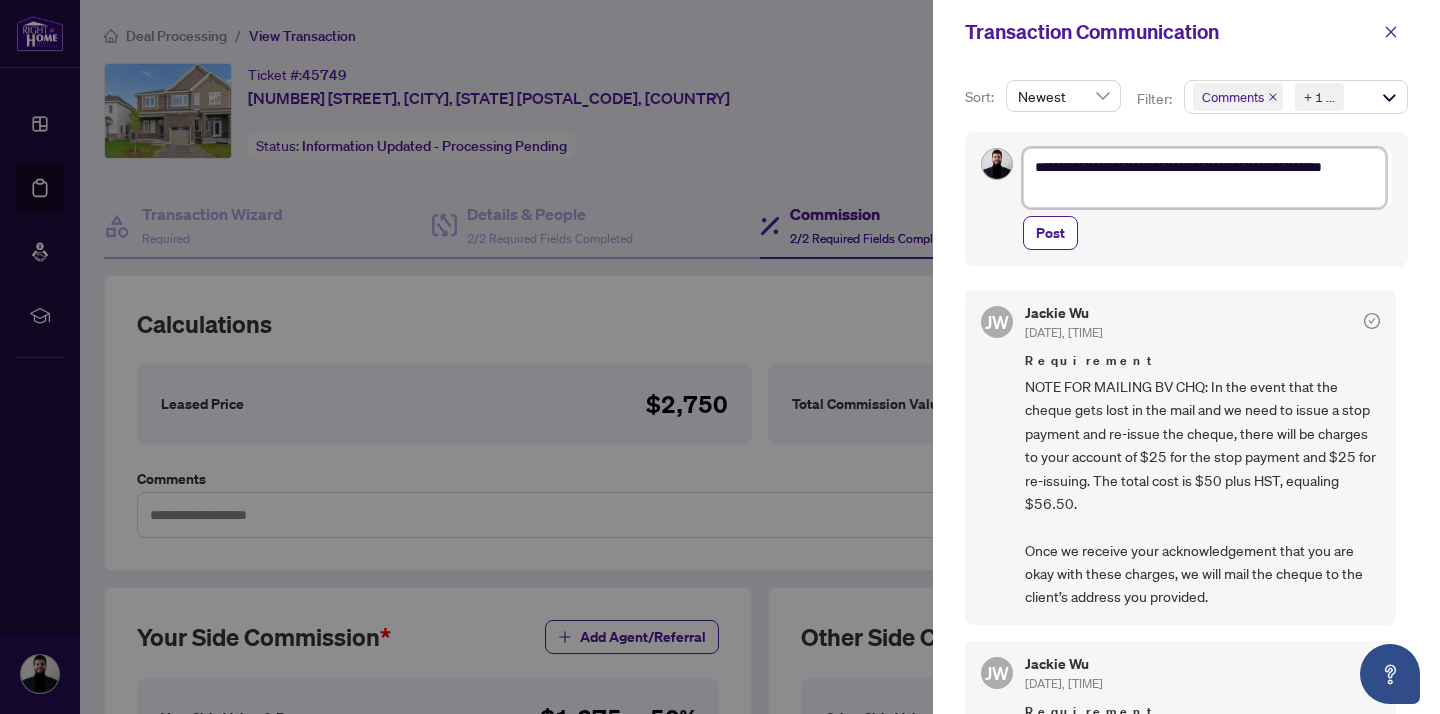 type on "**********" 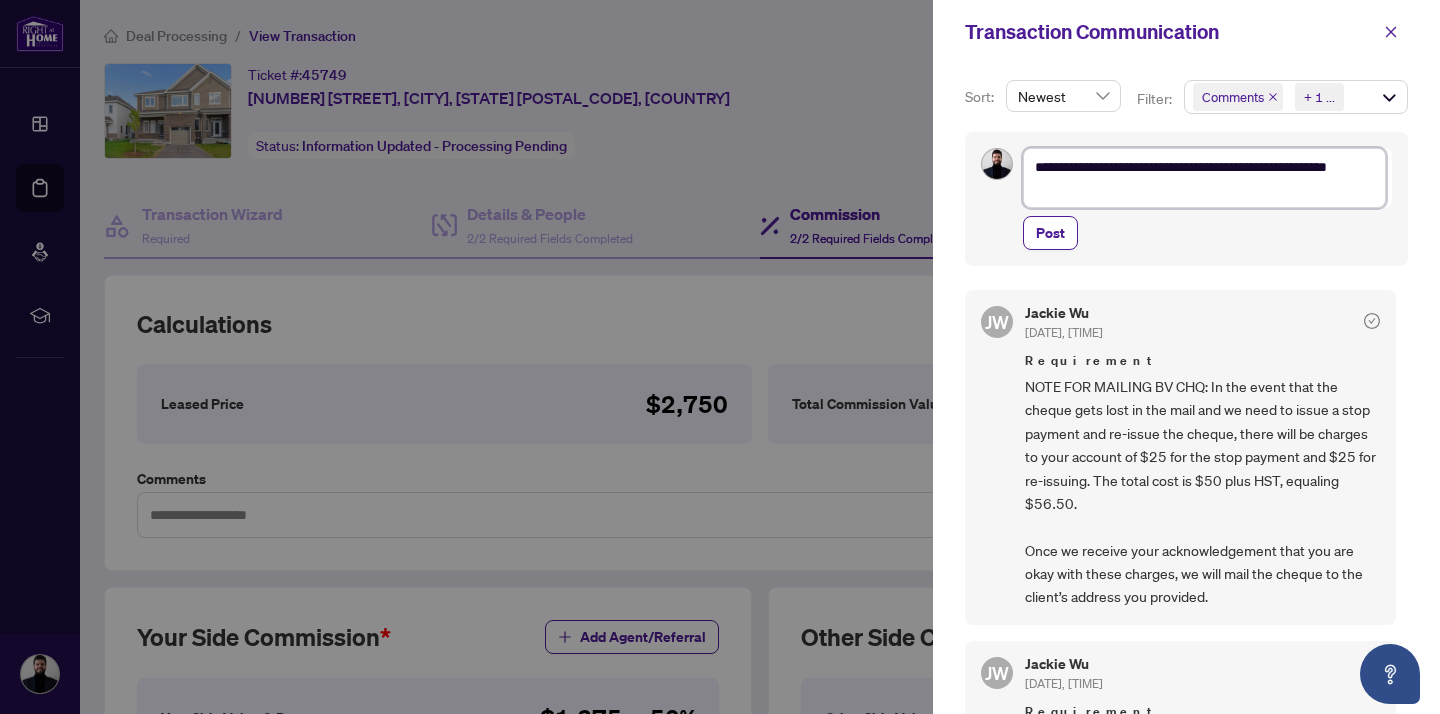 type on "**********" 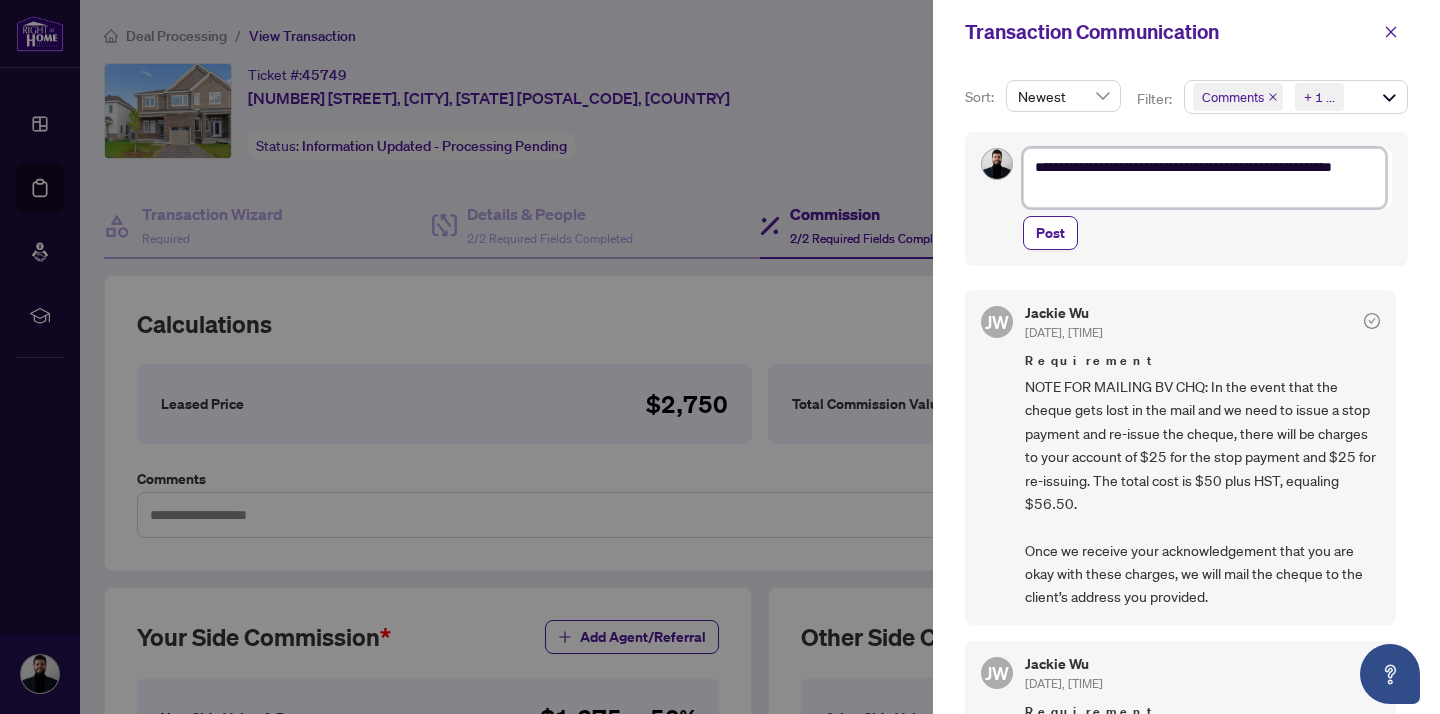 type on "**********" 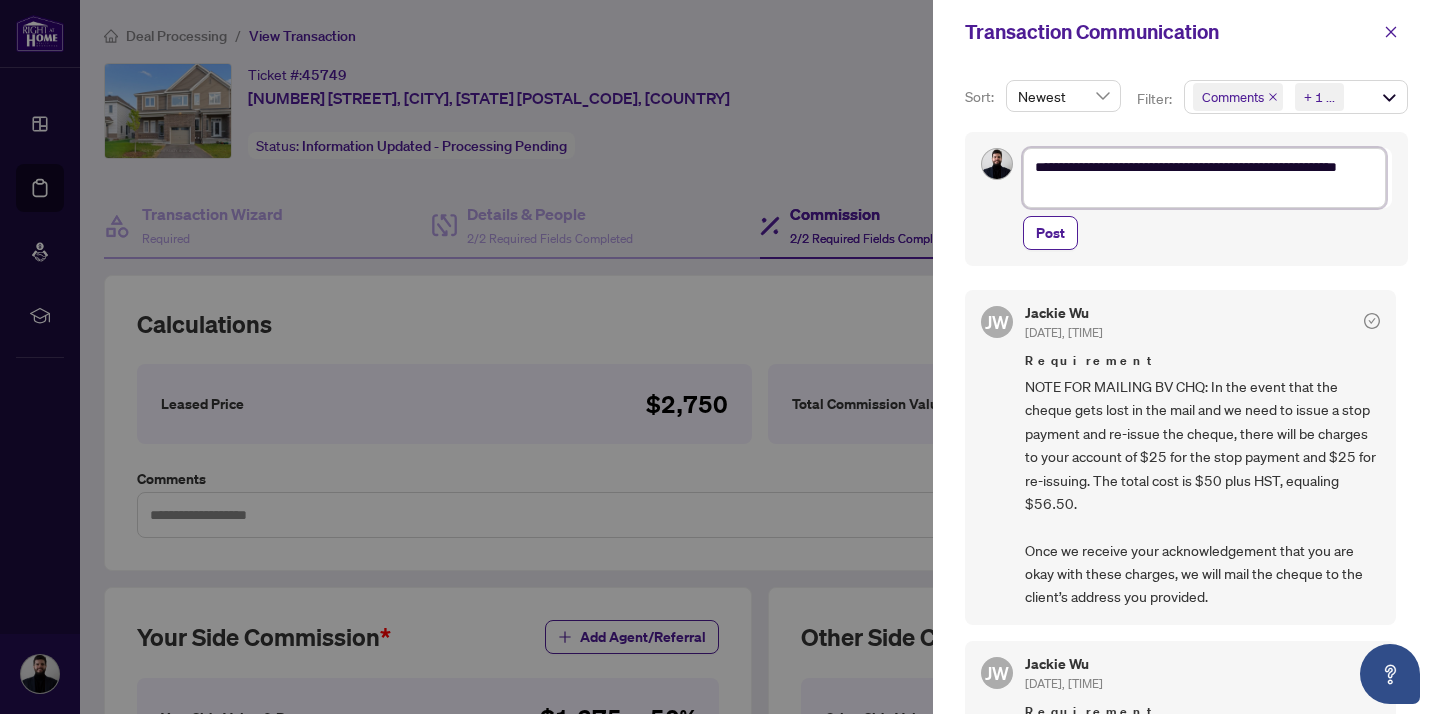 type on "**********" 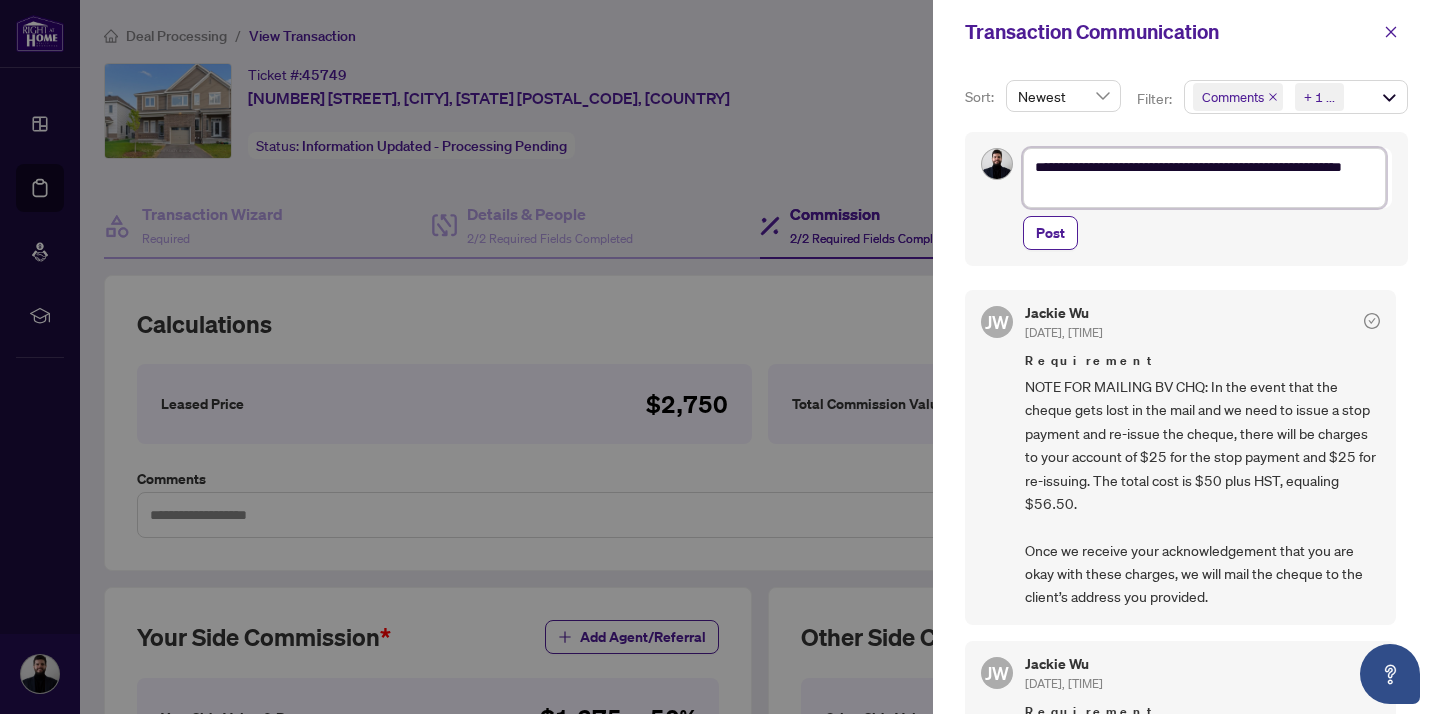 type on "**********" 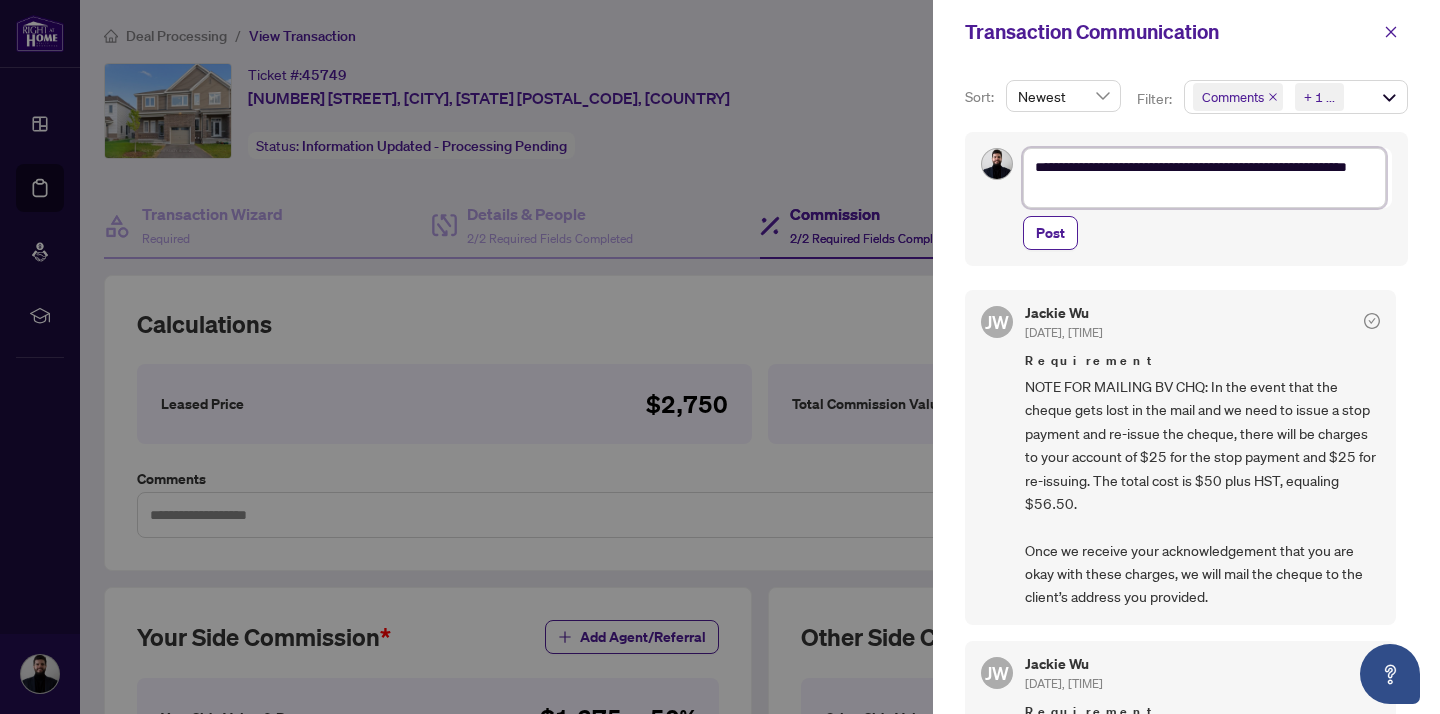 type on "**********" 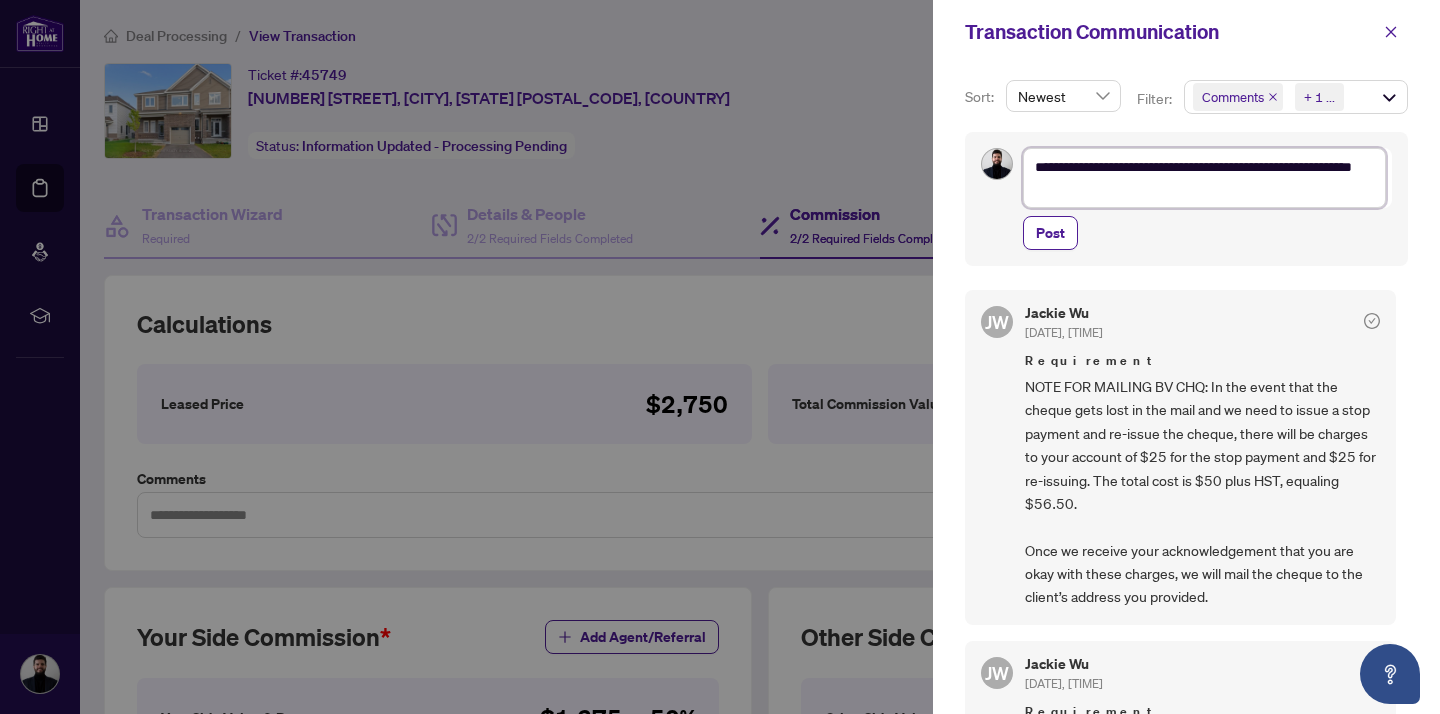 type on "**********" 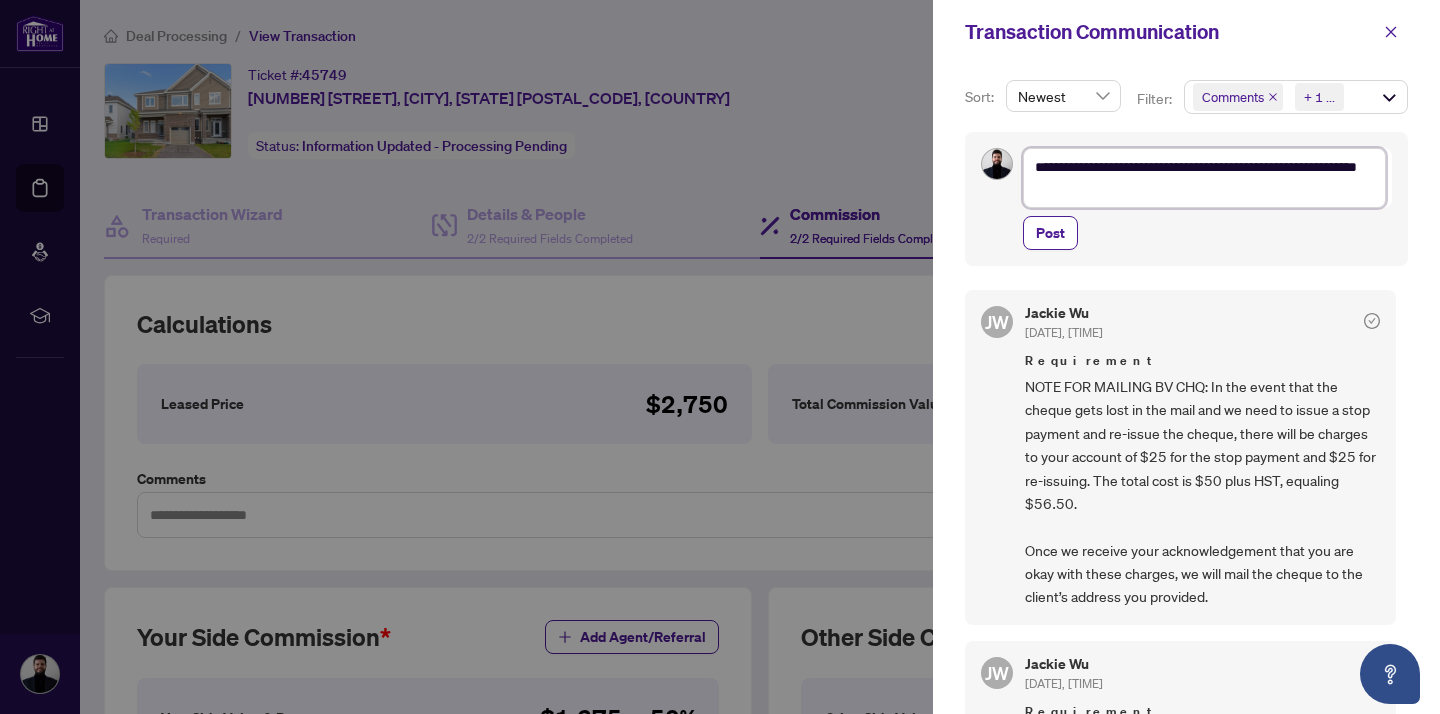 type on "**********" 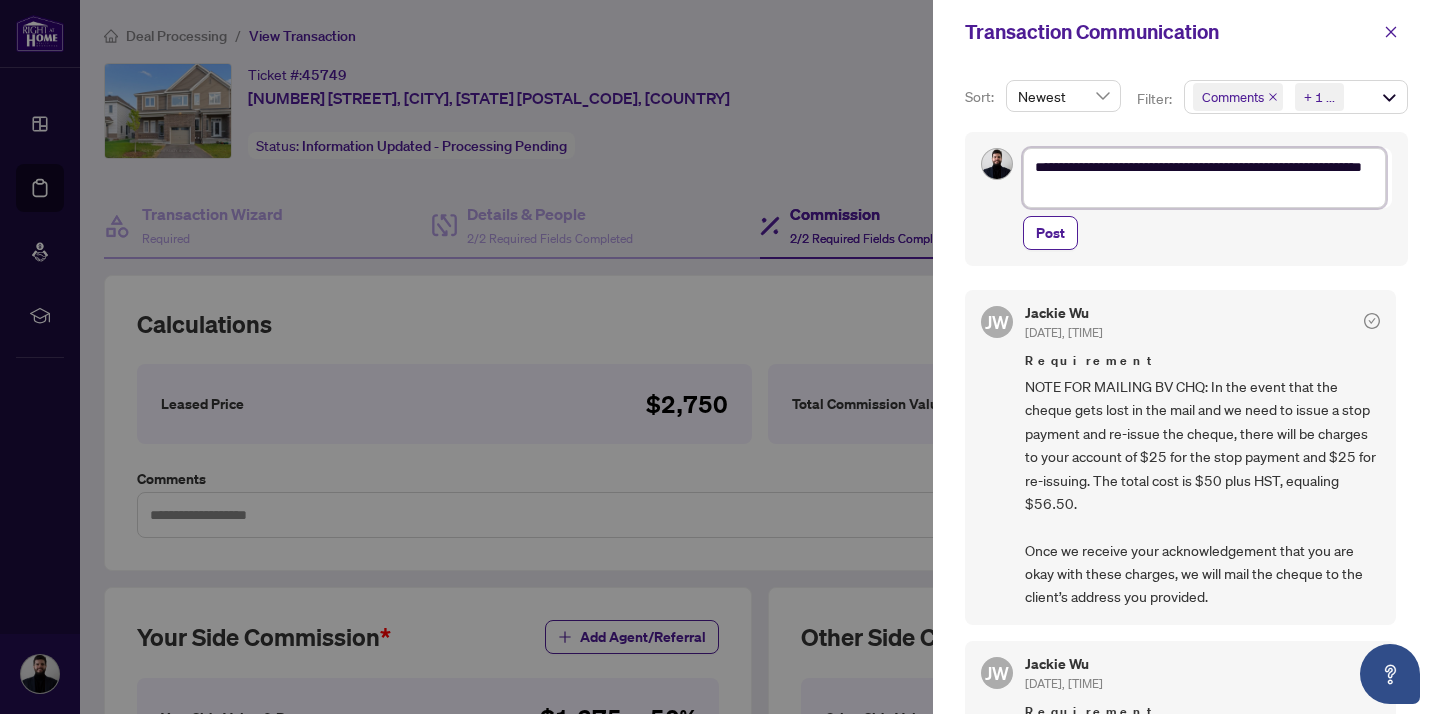 type 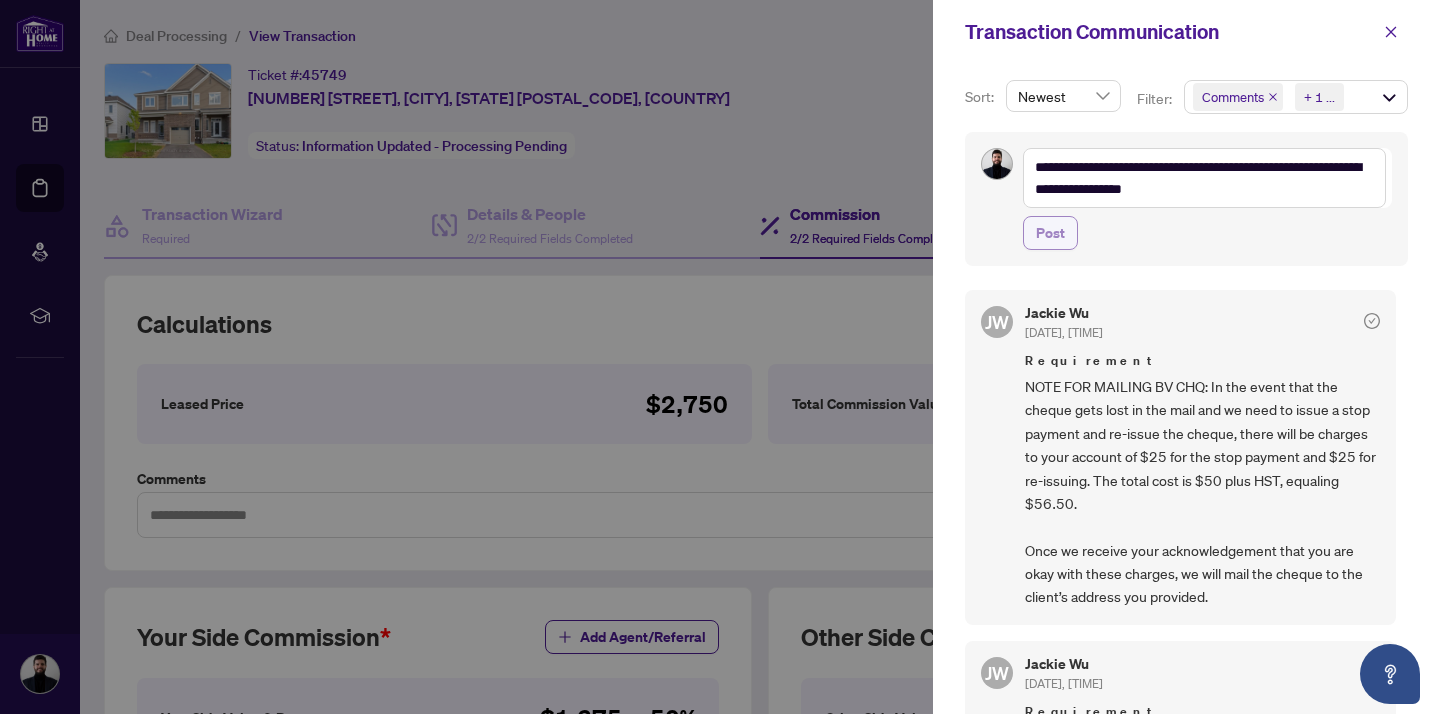 click on "Post" at bounding box center [1050, 233] 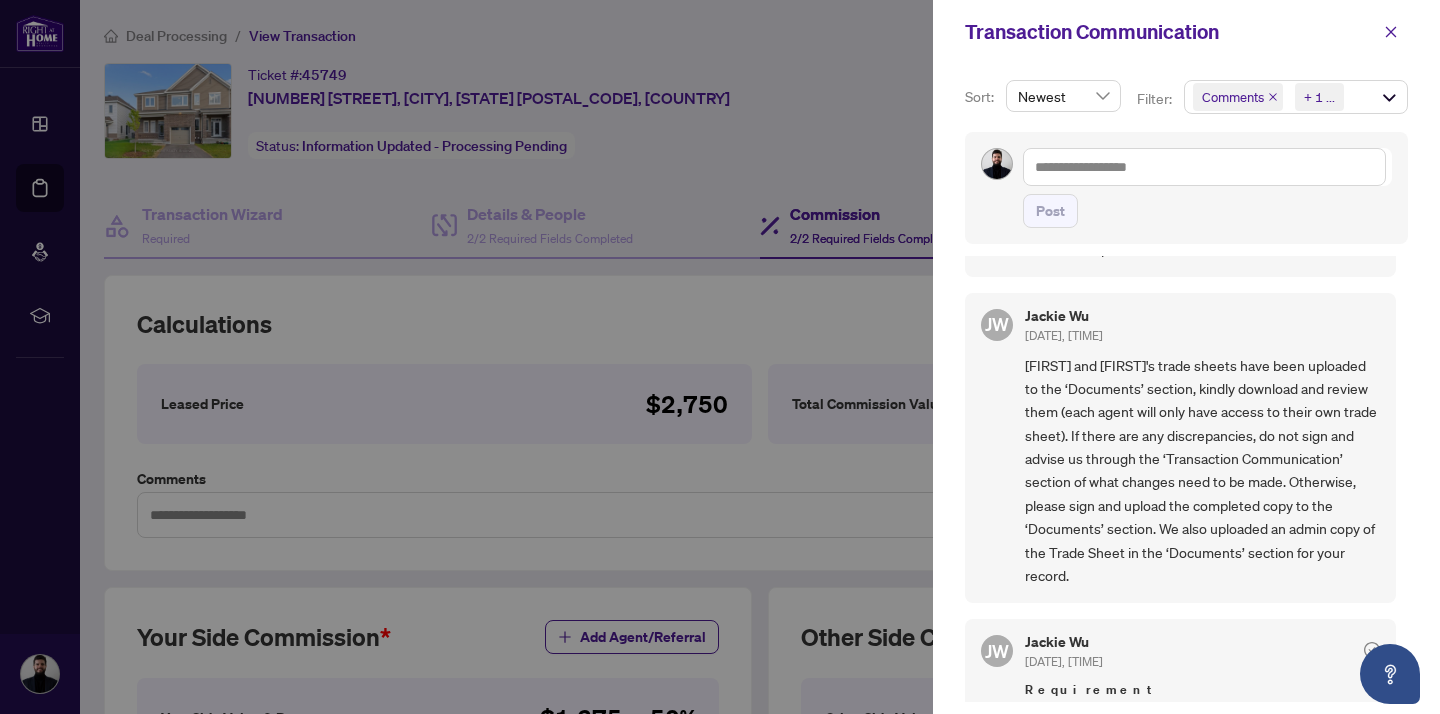 scroll, scrollTop: 262, scrollLeft: 0, axis: vertical 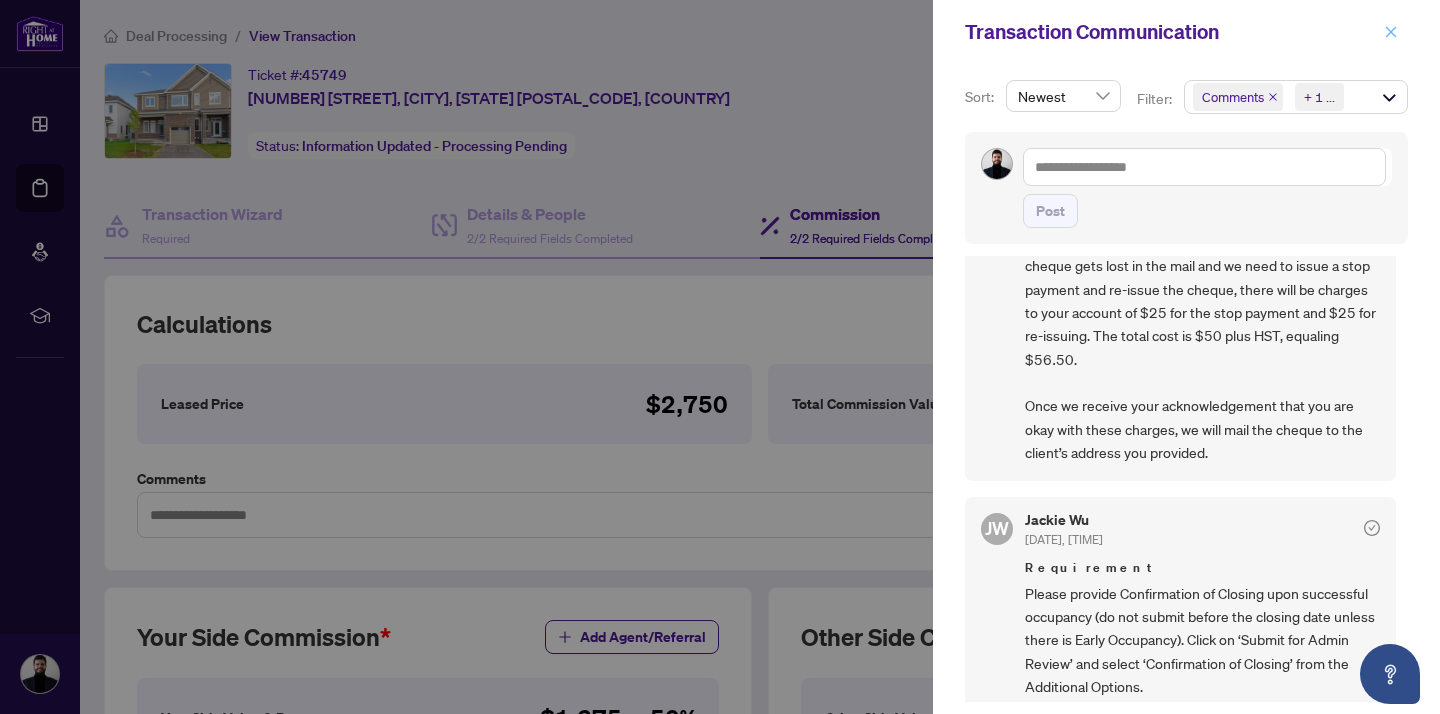click 